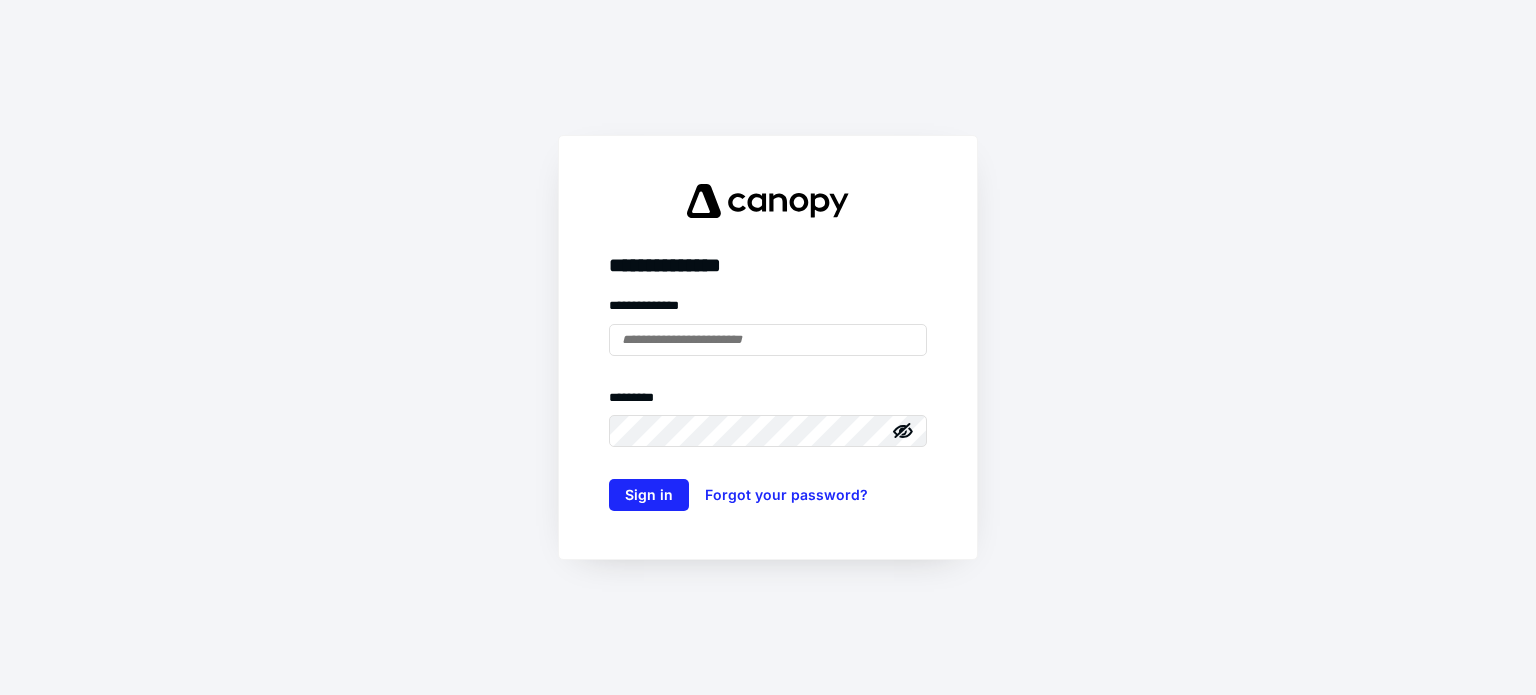 scroll, scrollTop: 0, scrollLeft: 0, axis: both 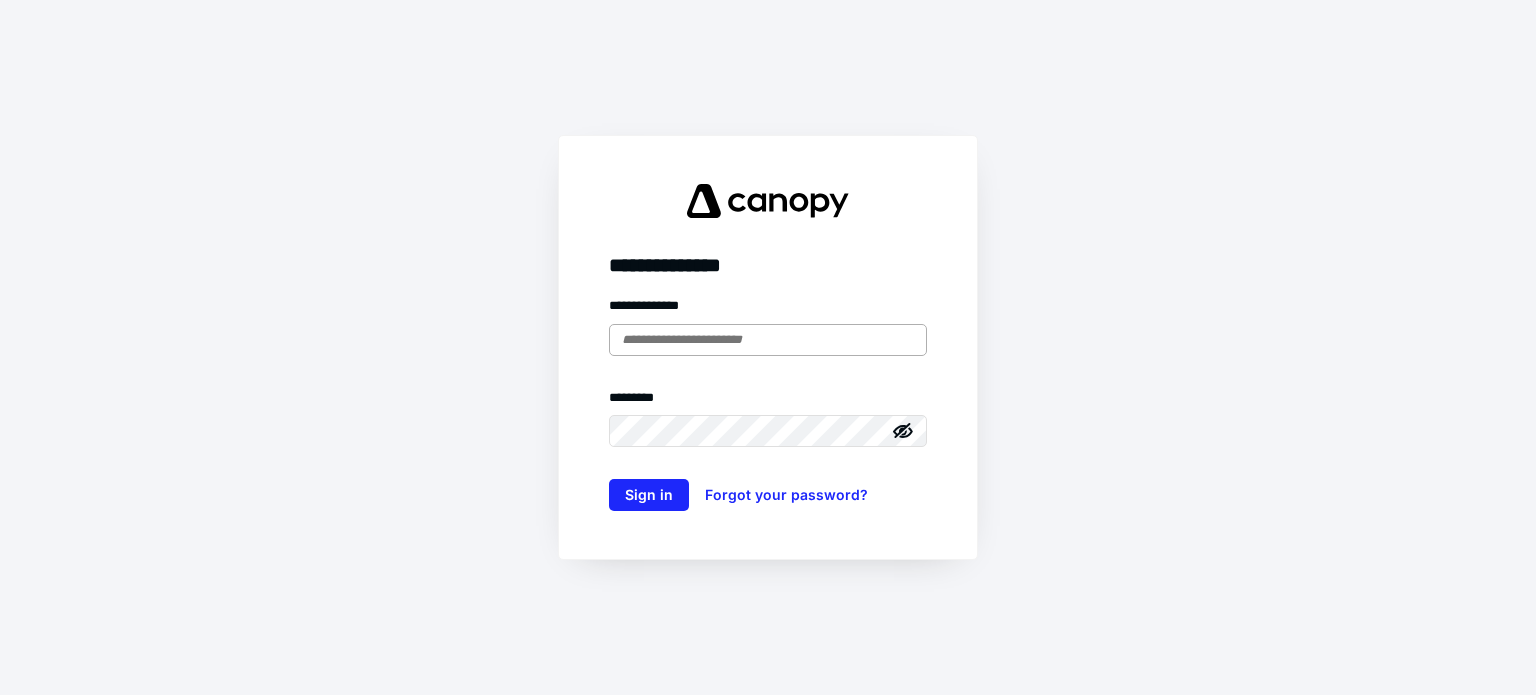 click at bounding box center (768, 340) 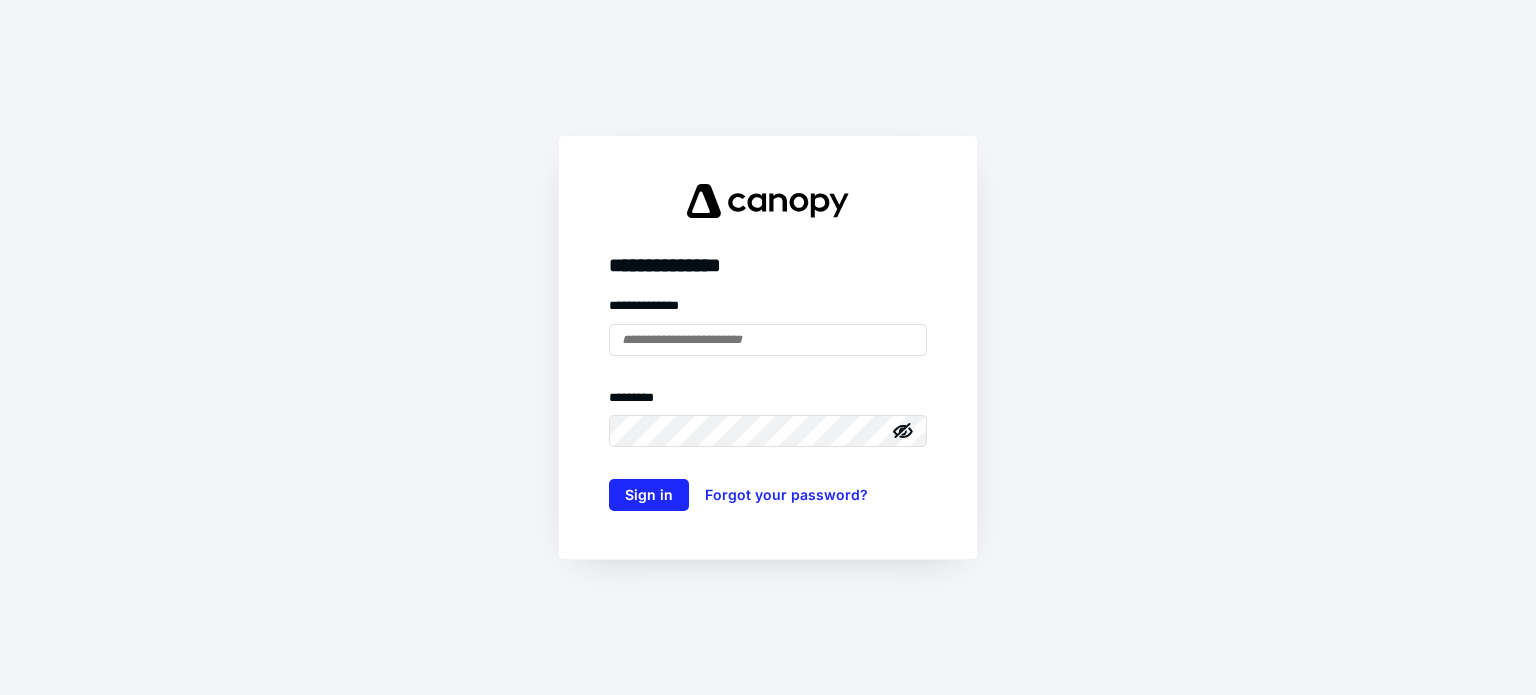 type on "**********" 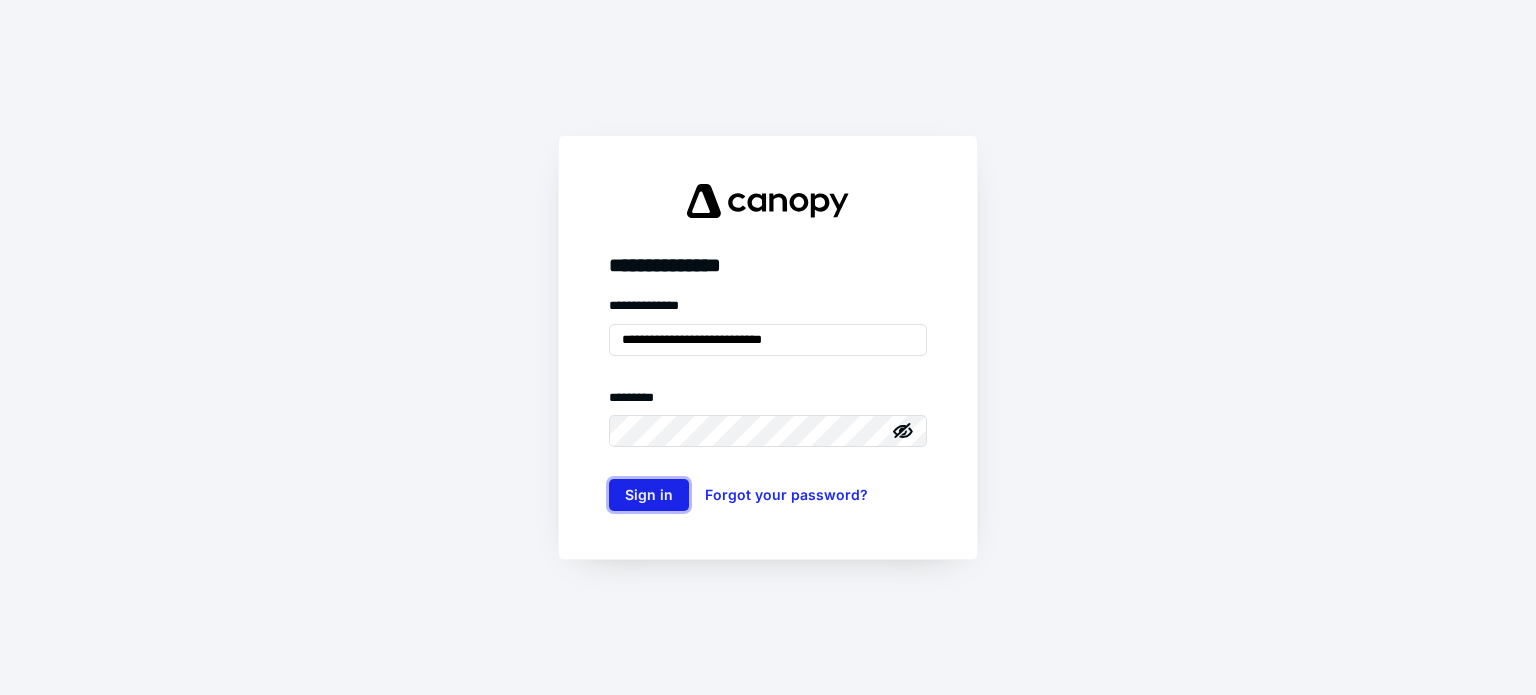 click on "Sign in" at bounding box center (649, 495) 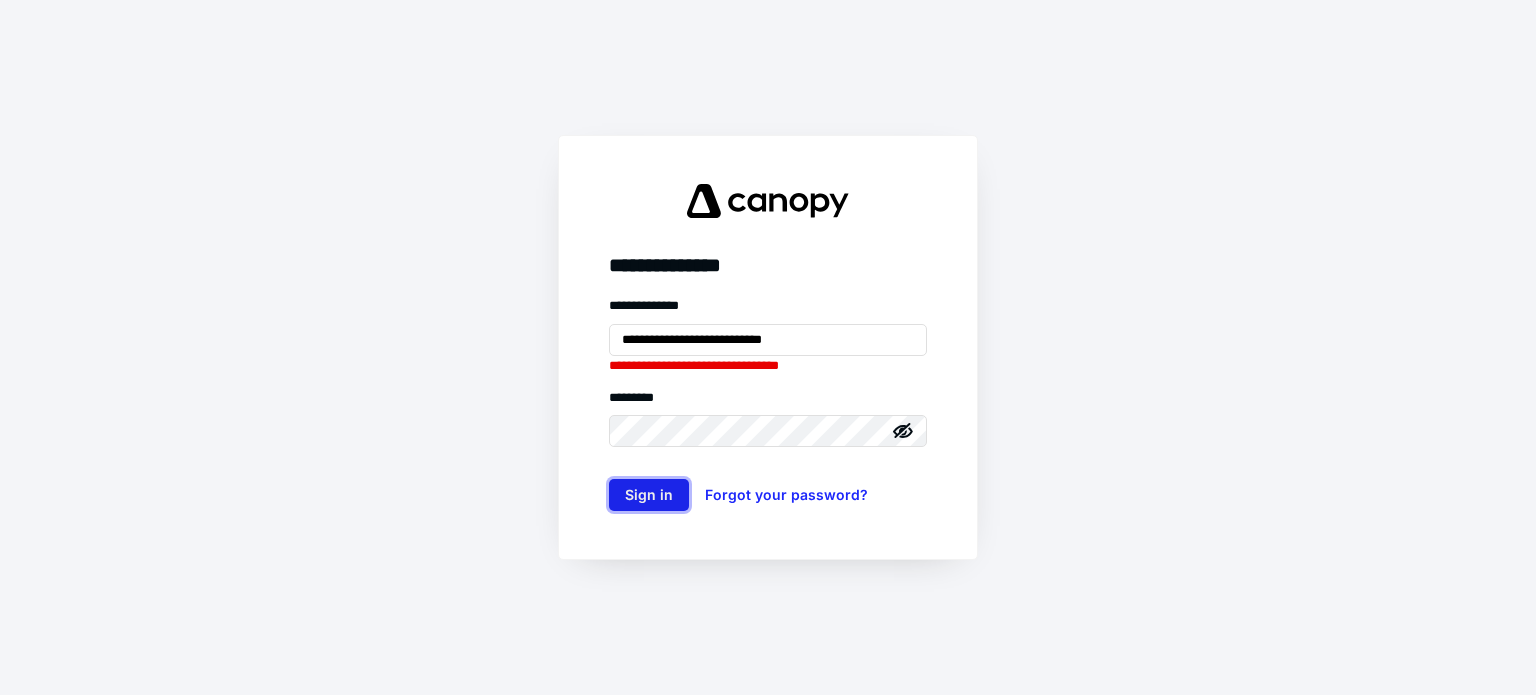 click on "Sign in" at bounding box center [649, 495] 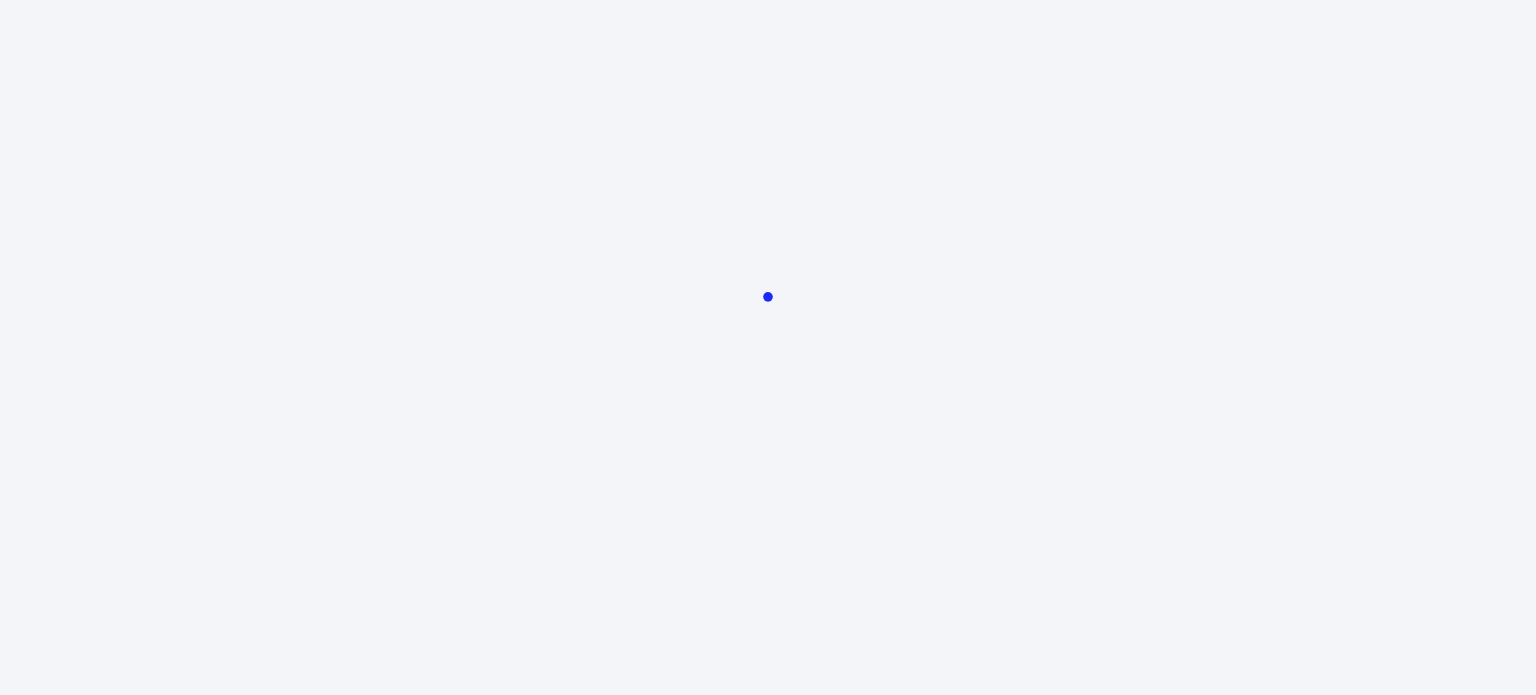 scroll, scrollTop: 0, scrollLeft: 0, axis: both 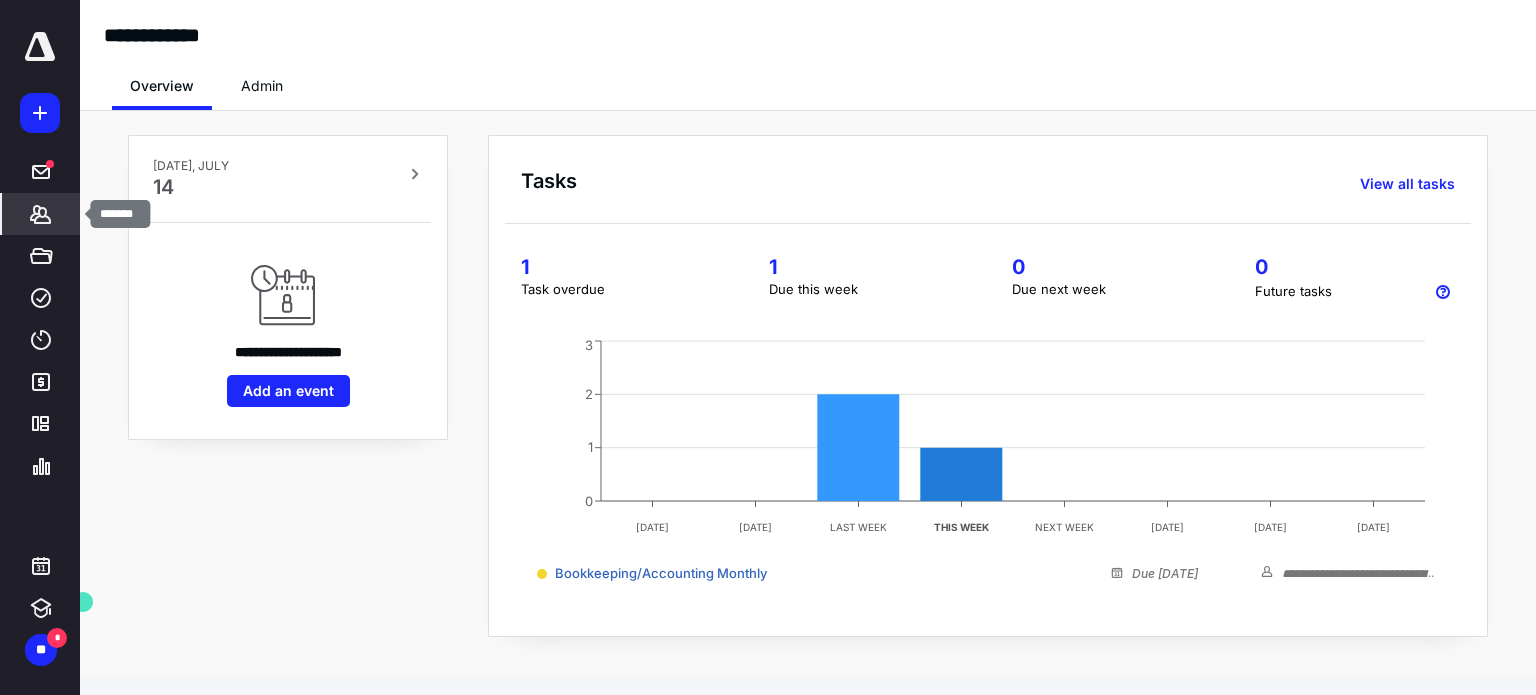 click 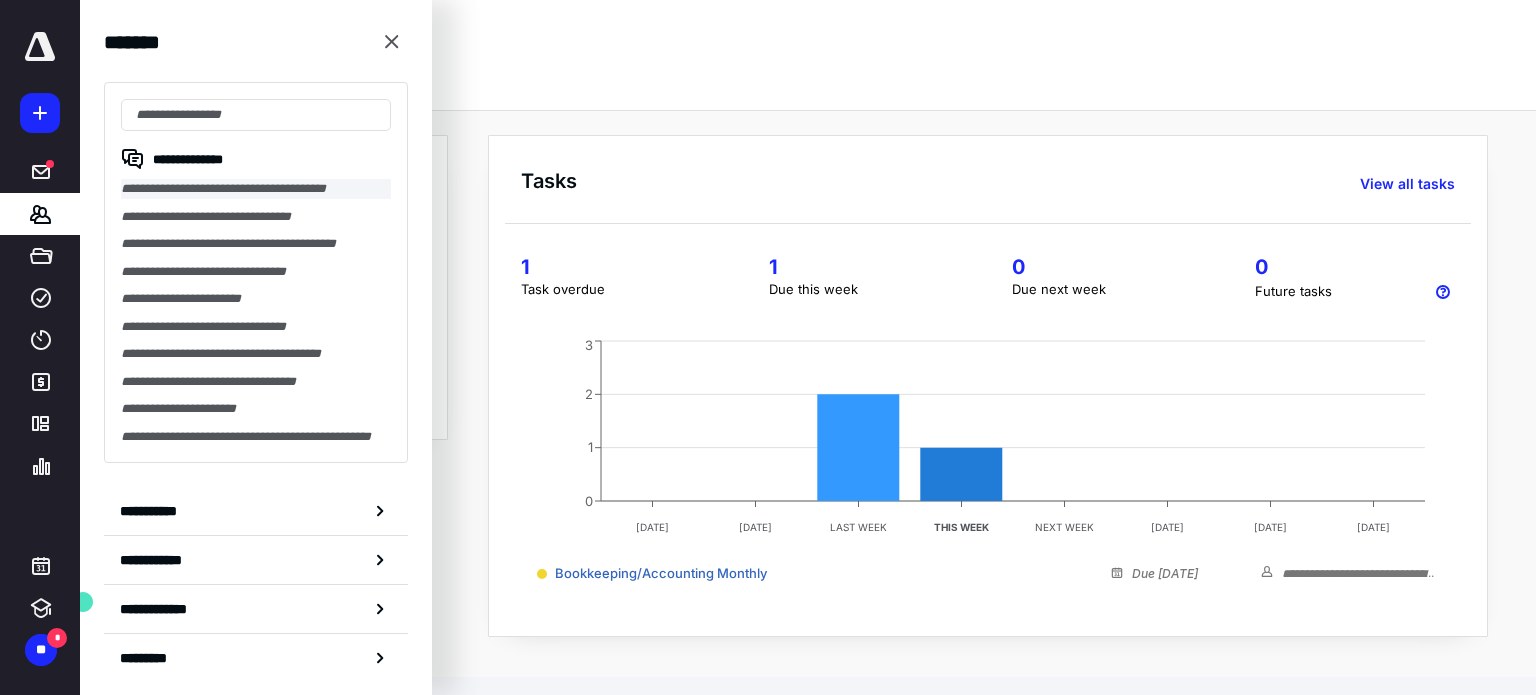 click on "**********" at bounding box center (256, 189) 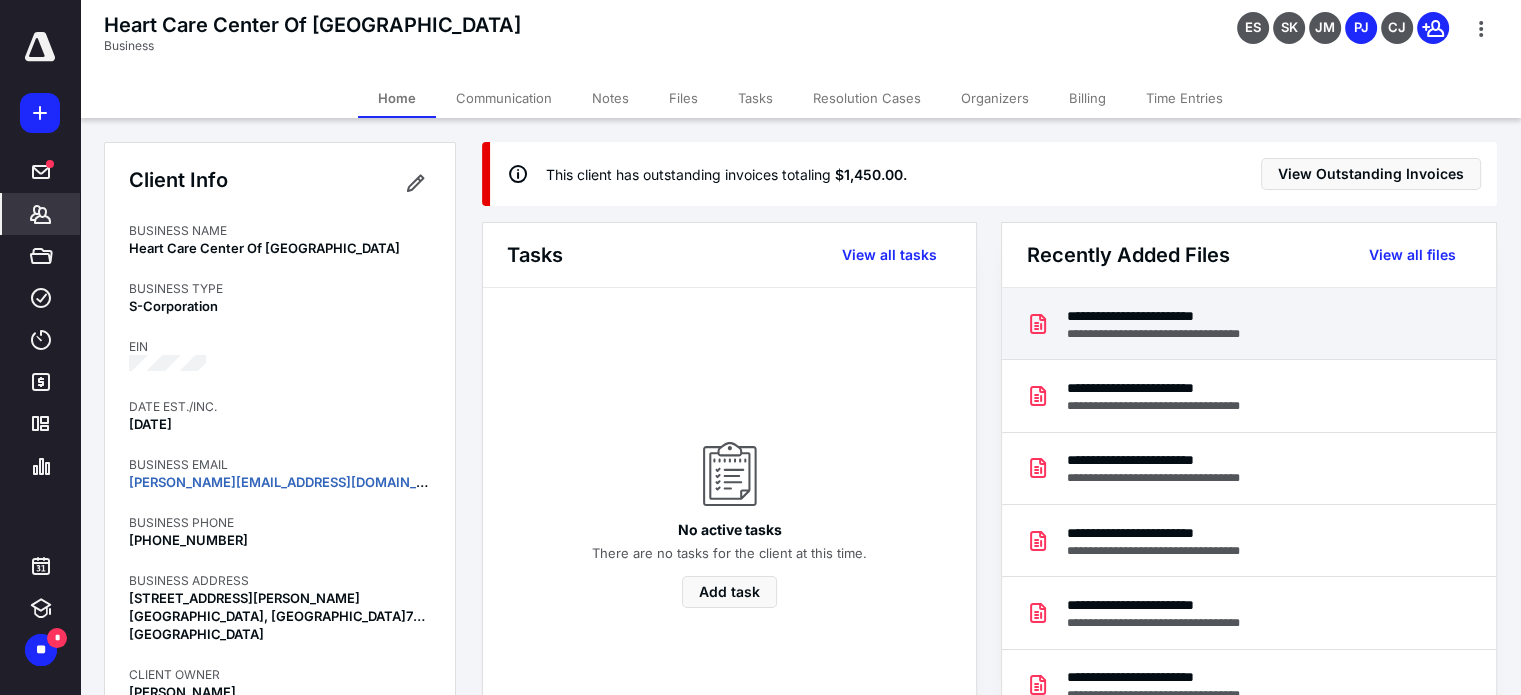 click on "**********" at bounding box center (1173, 316) 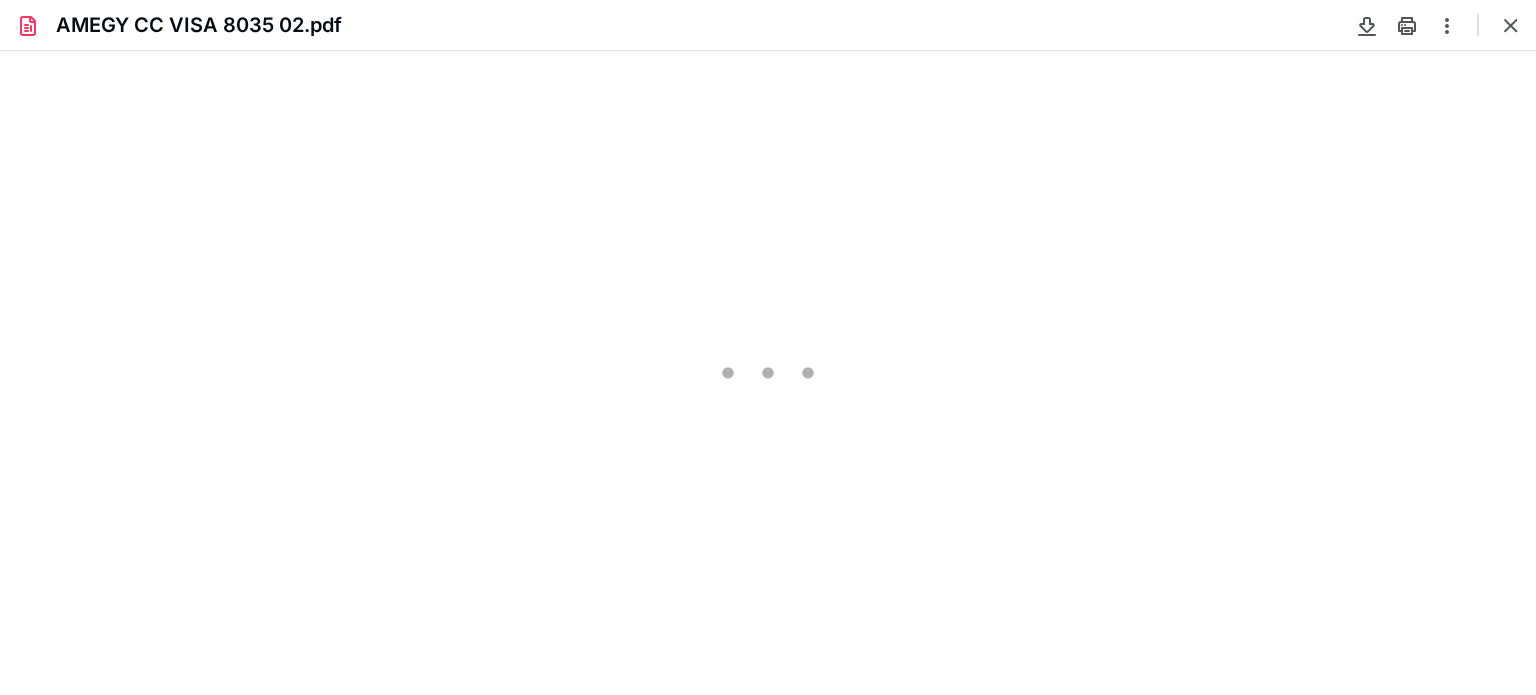 scroll, scrollTop: 0, scrollLeft: 0, axis: both 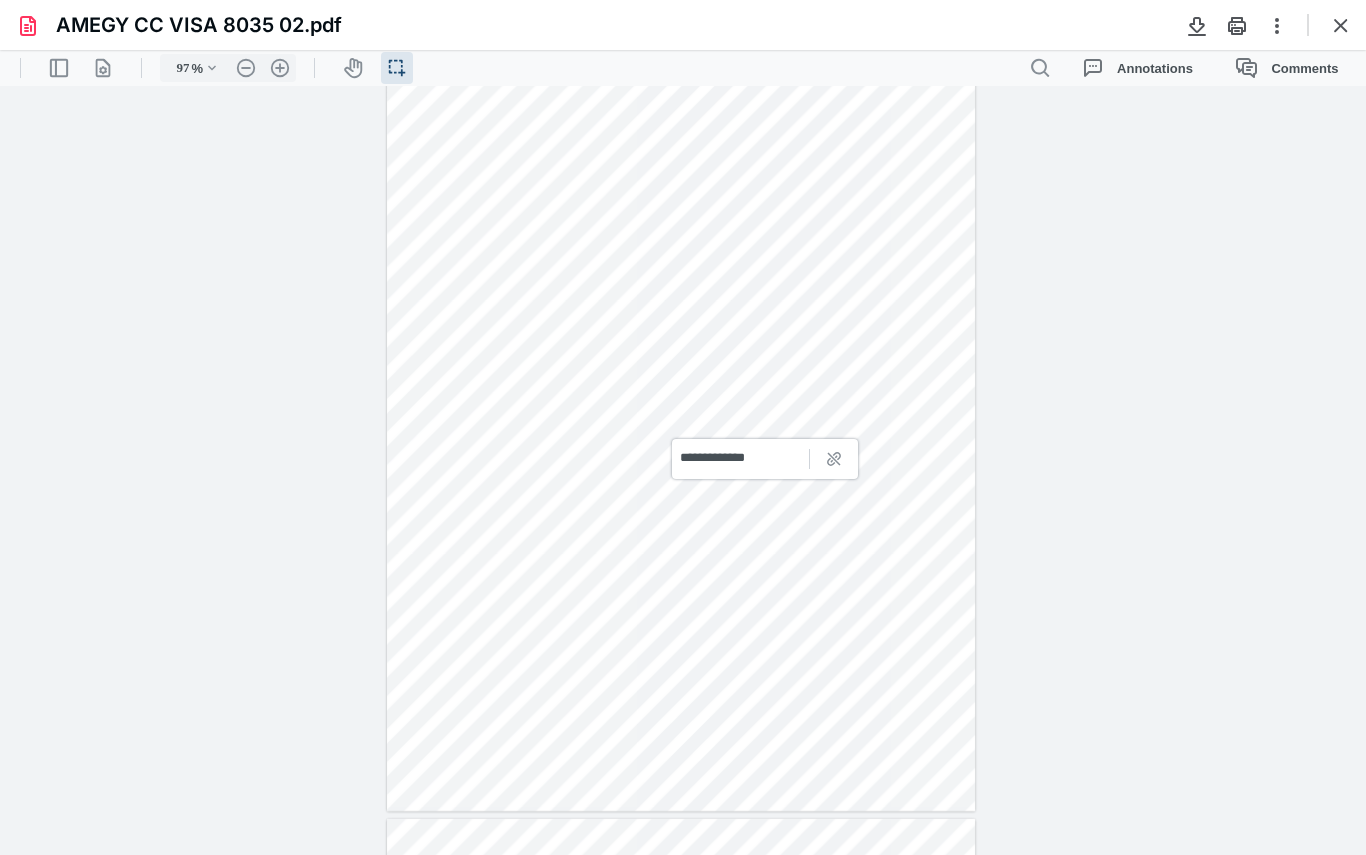 click at bounding box center [681, 430] 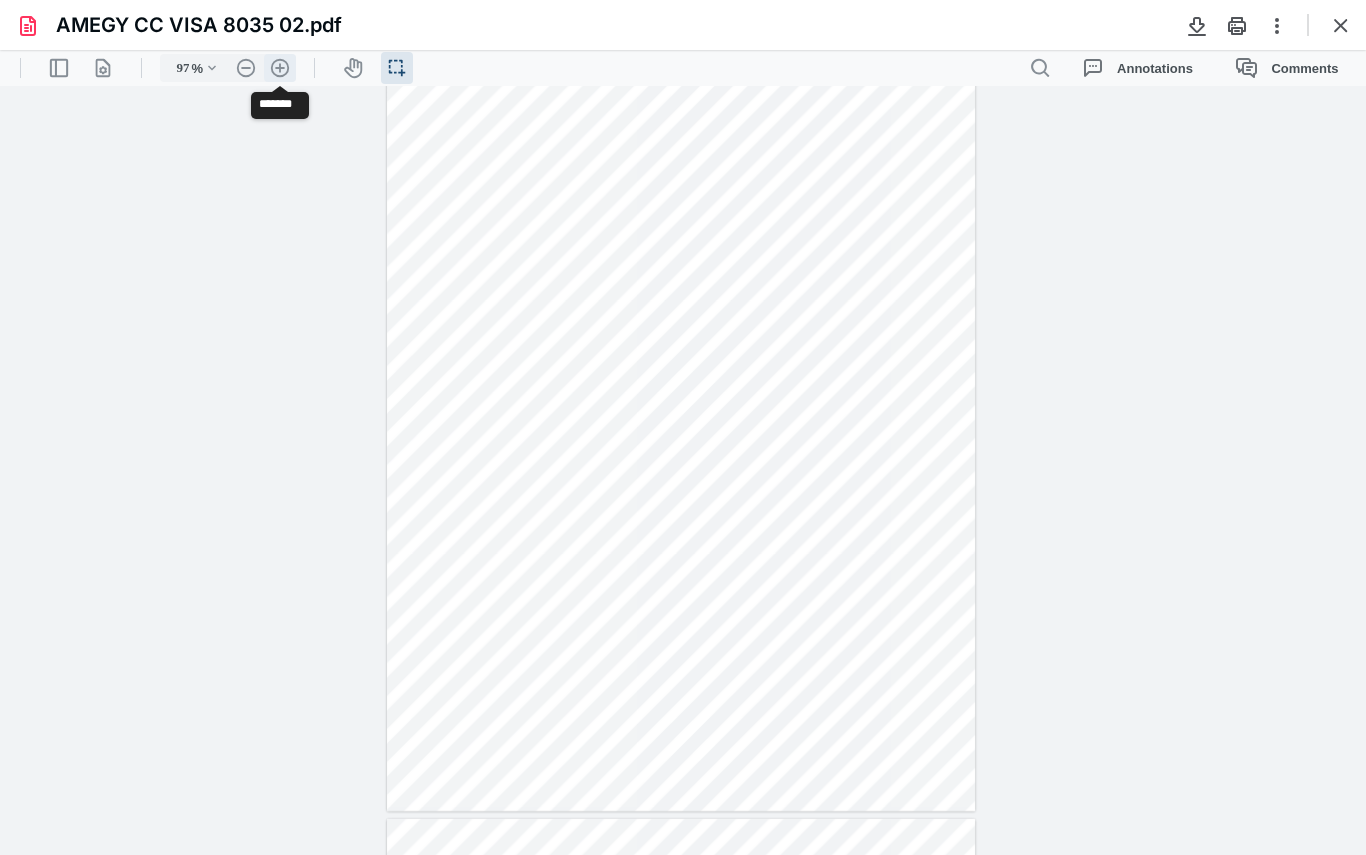 click on ".cls-1{fill:#abb0c4;} icon - header - zoom - in - line" at bounding box center (280, 68) 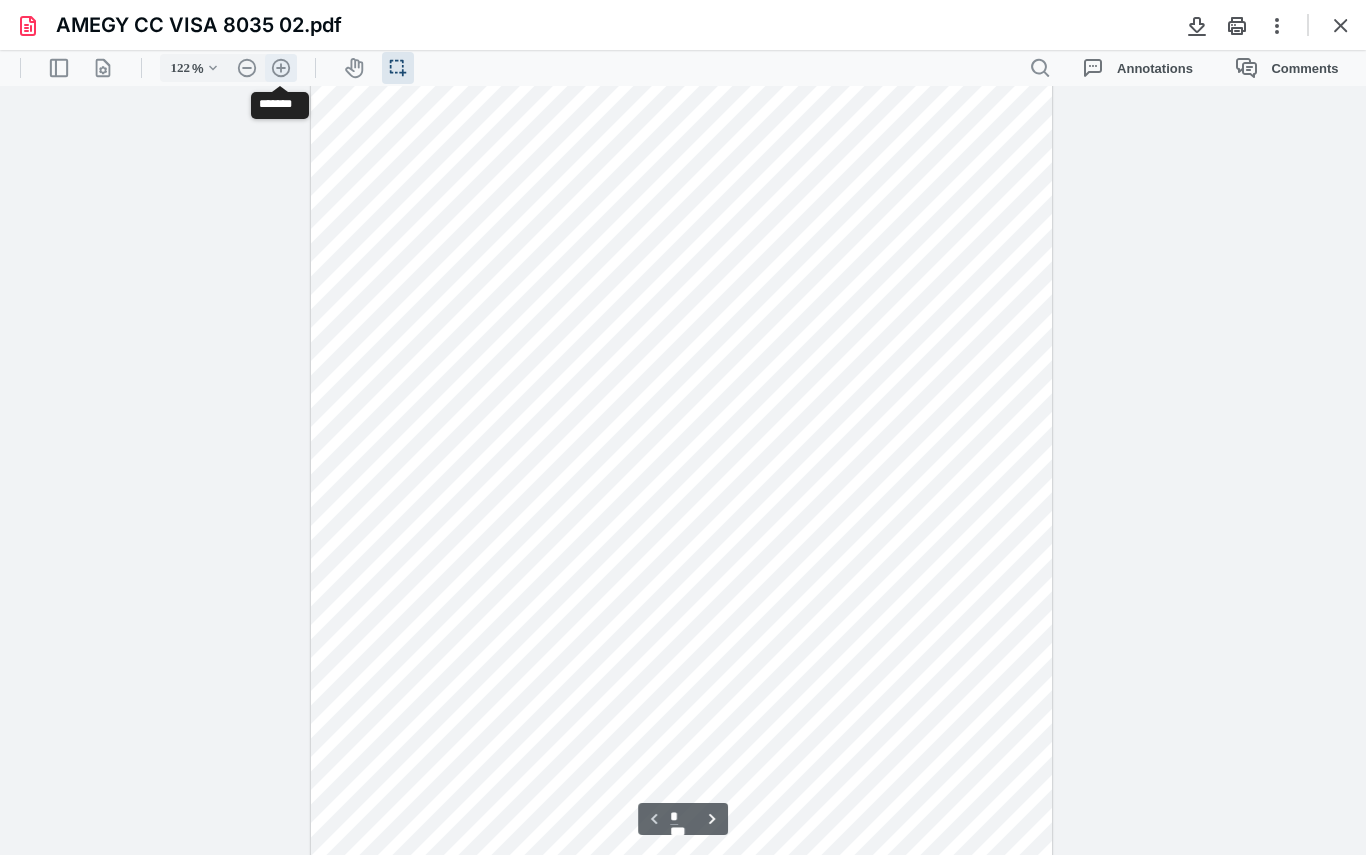 click on ".cls-1{fill:#abb0c4;} icon - header - zoom - in - line" at bounding box center [281, 68] 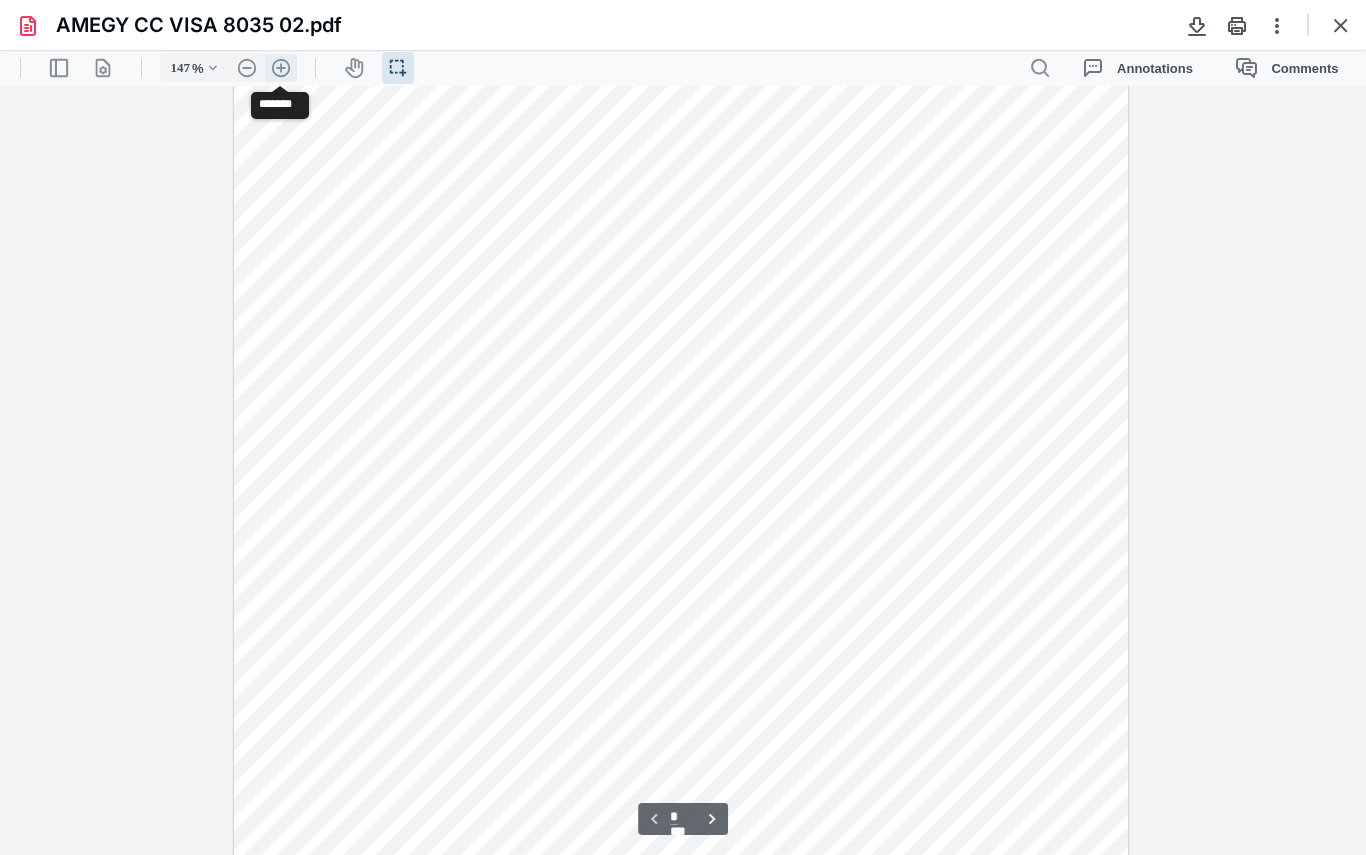 click on ".cls-1{fill:#abb0c4;} icon - header - zoom - in - line" at bounding box center [281, 68] 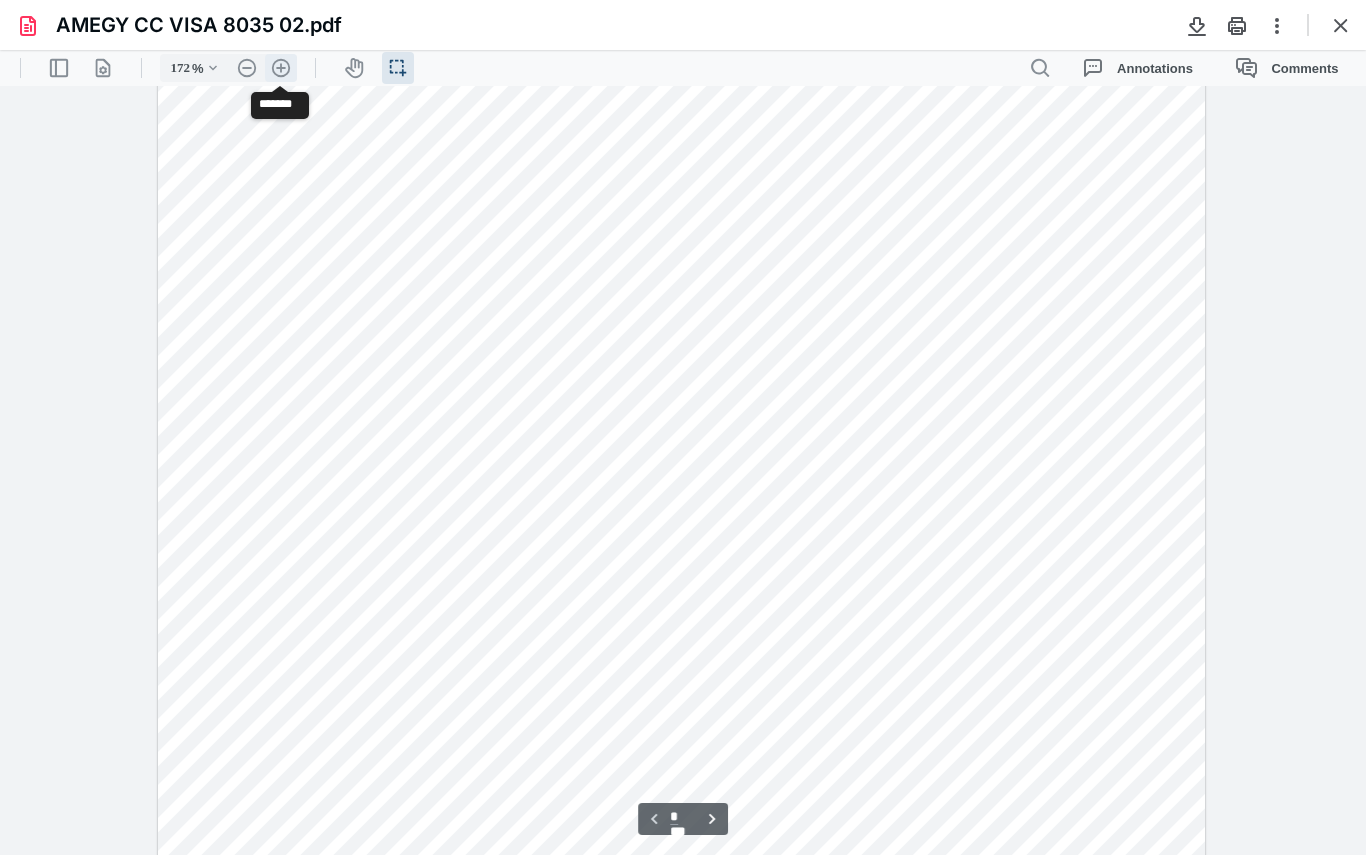 scroll, scrollTop: 356, scrollLeft: 0, axis: vertical 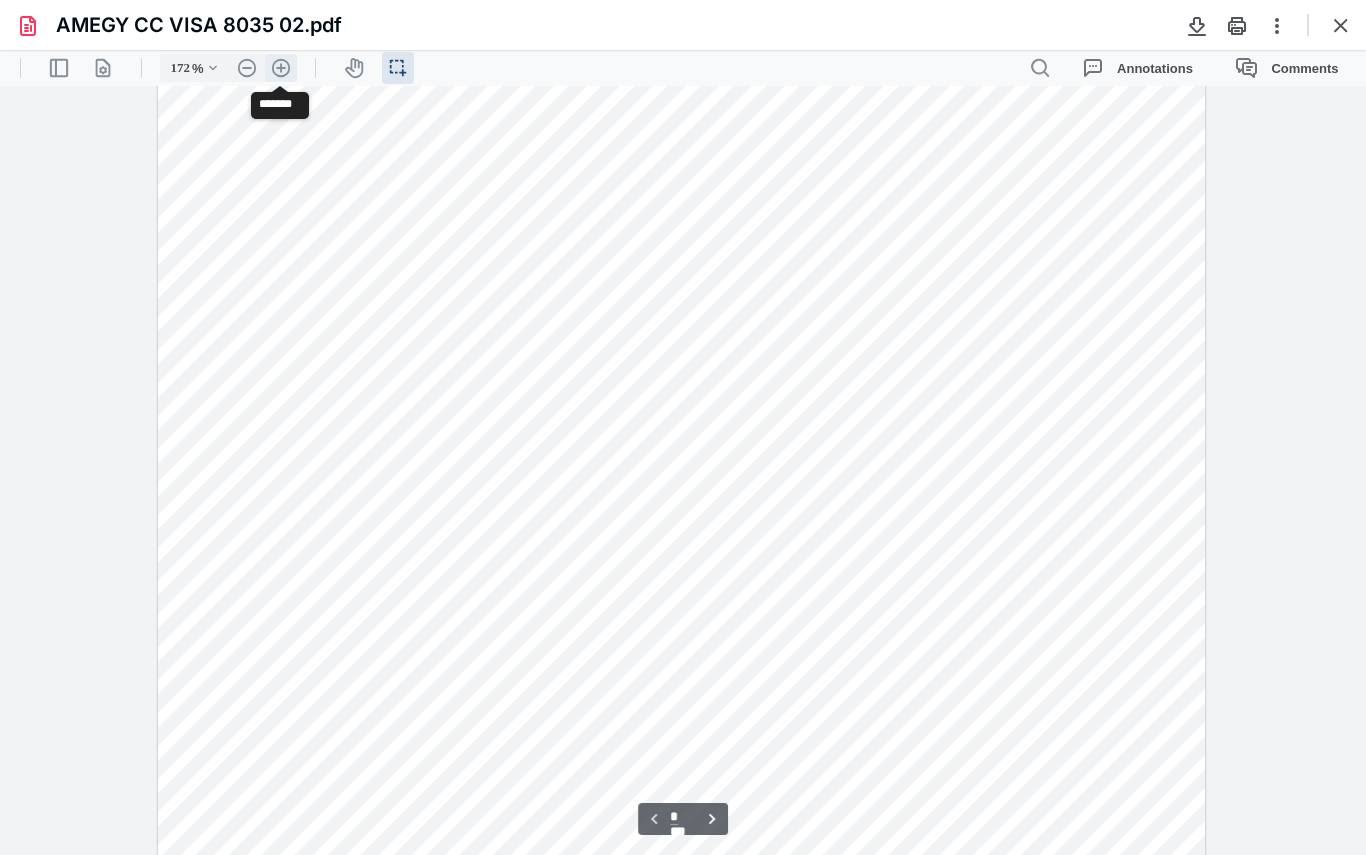 click on ".cls-1{fill:#abb0c4;} icon - header - zoom - in - line" at bounding box center [281, 68] 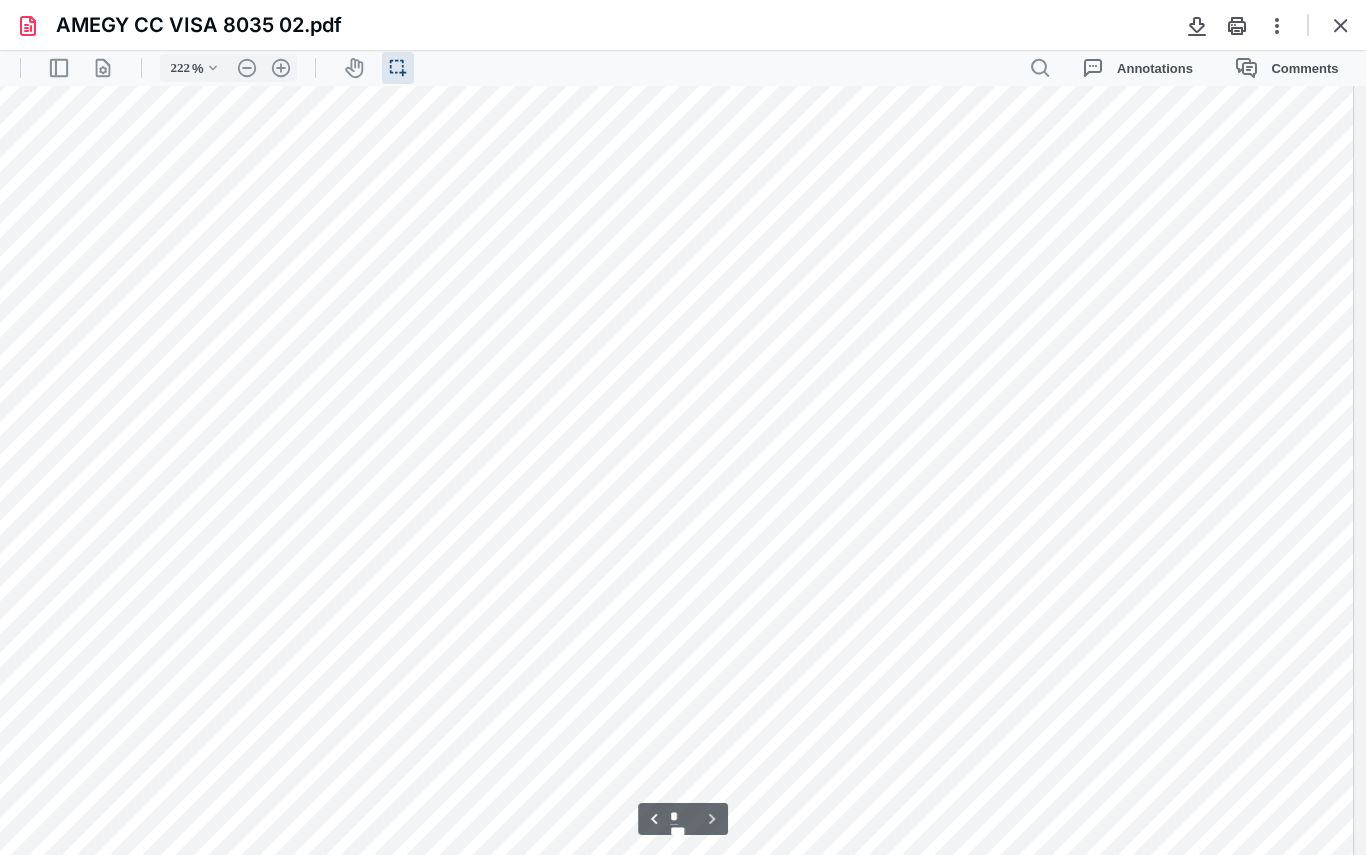 scroll, scrollTop: 8967, scrollLeft: 9, axis: both 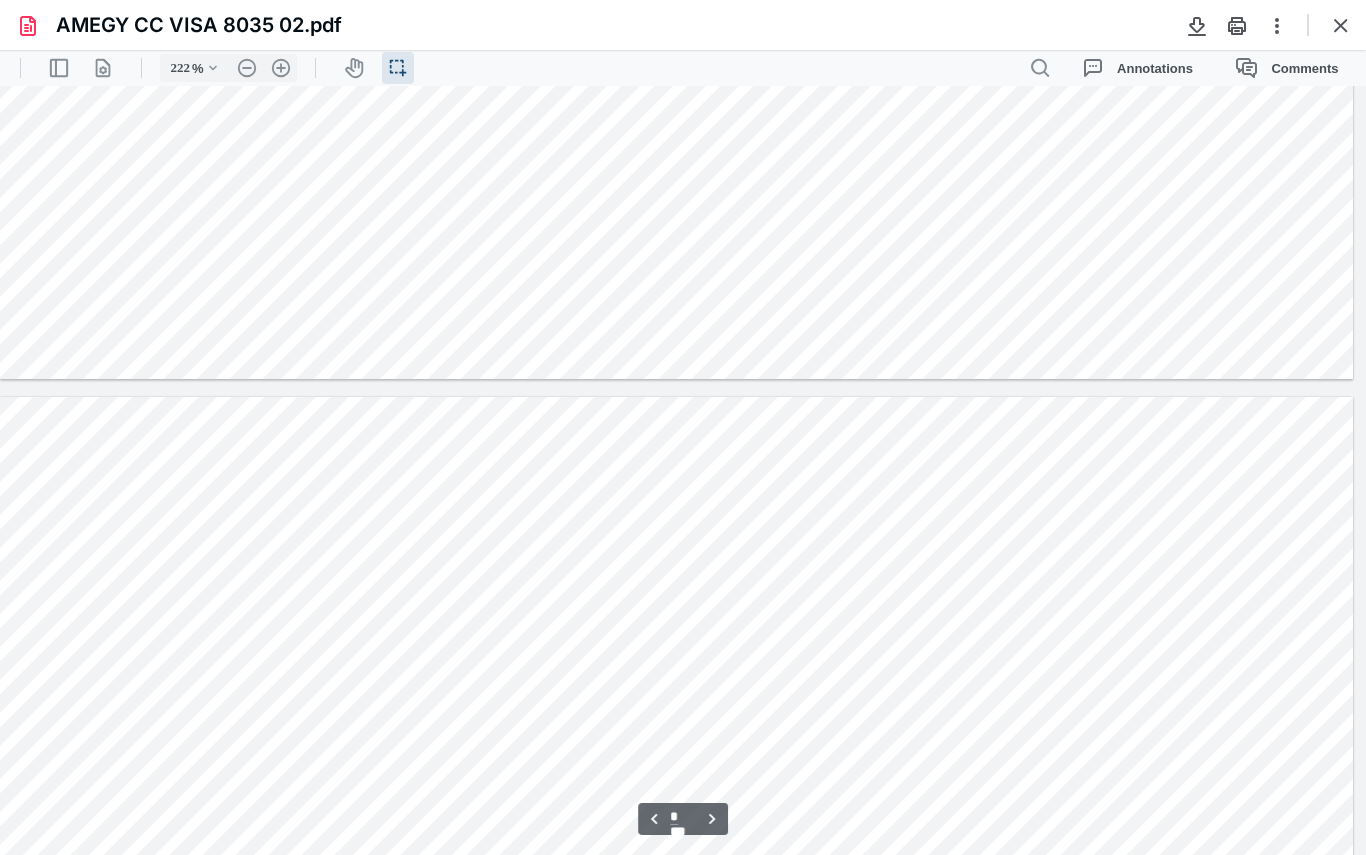 type on "*" 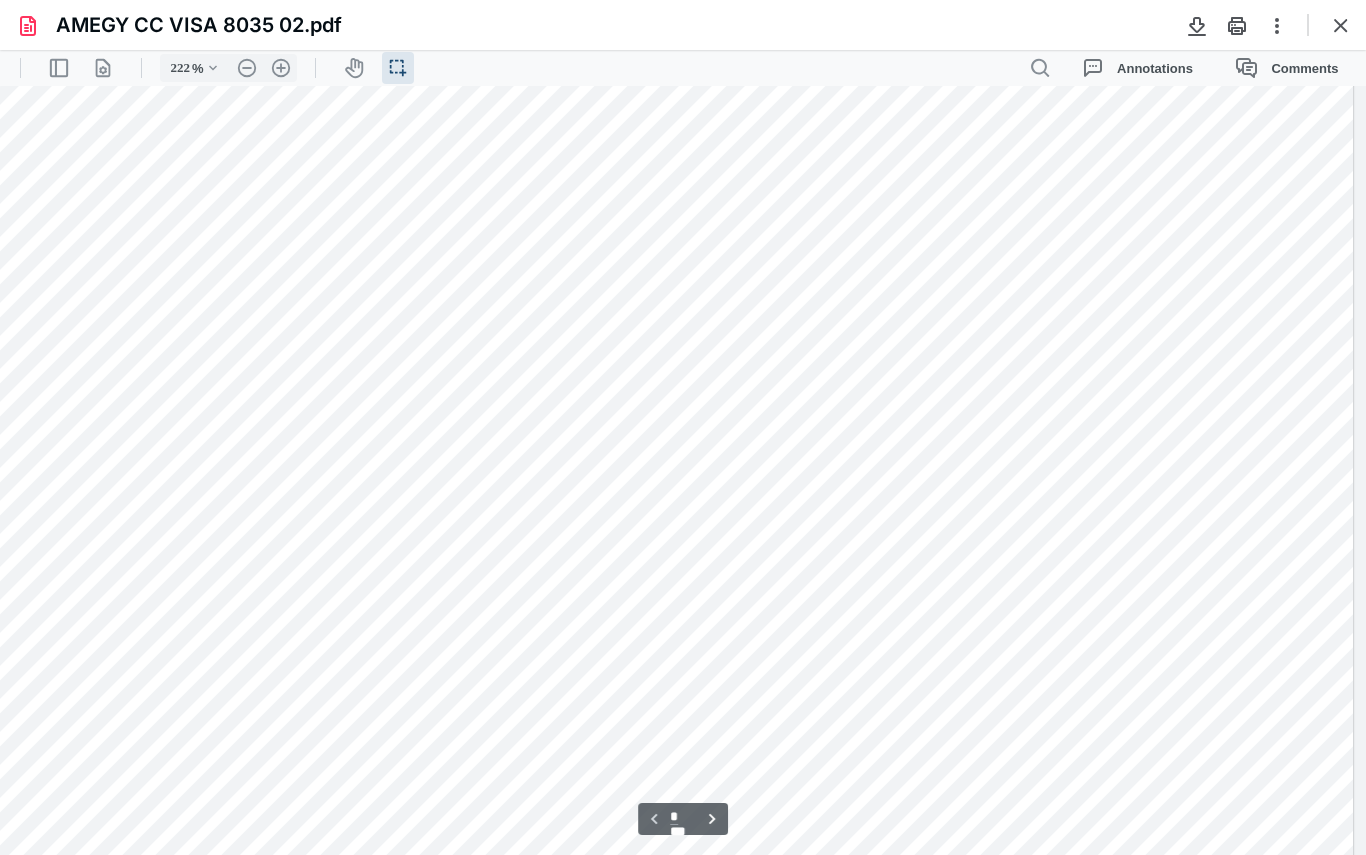 scroll, scrollTop: 667, scrollLeft: 9, axis: both 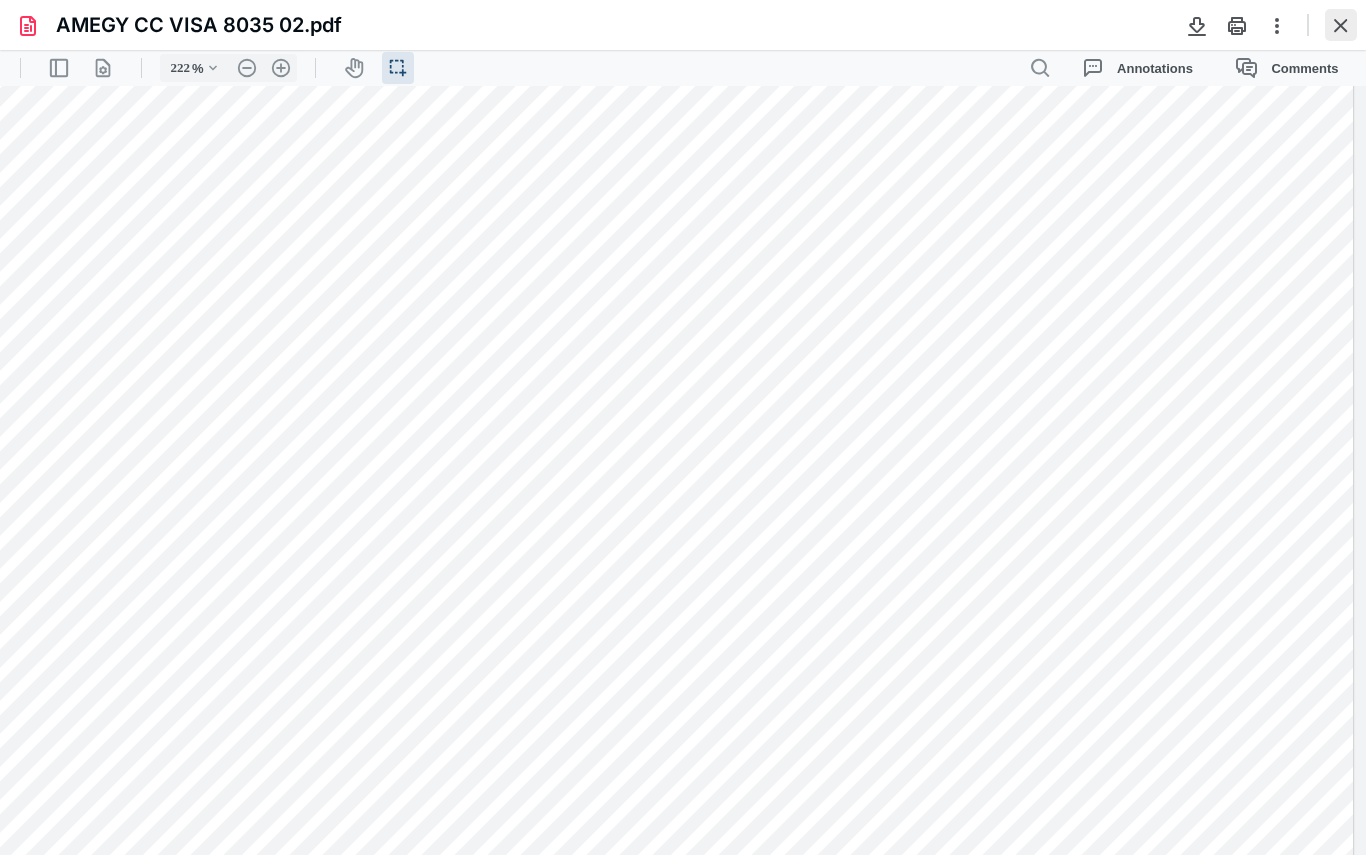 click at bounding box center [1341, 25] 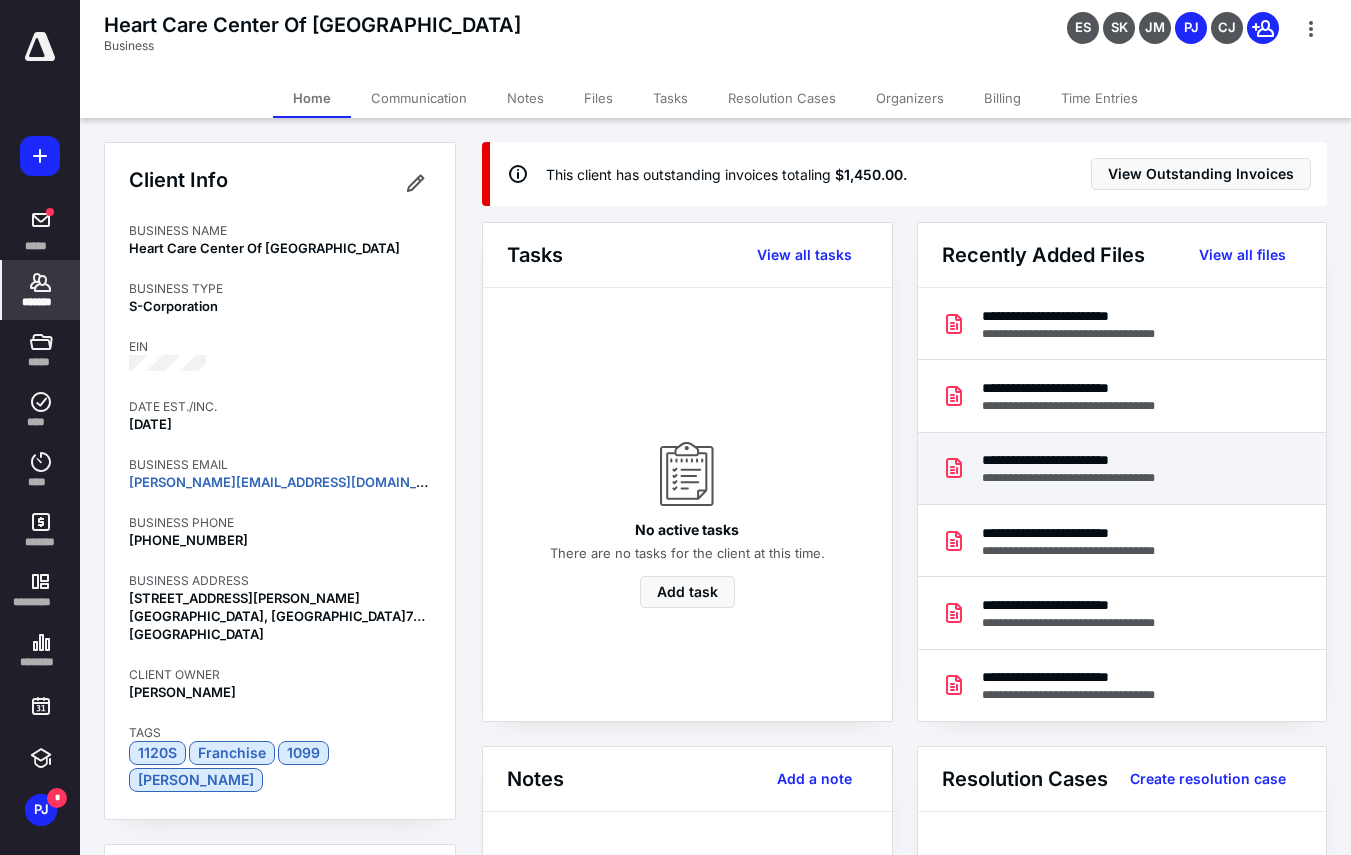 click on "**********" at bounding box center (1089, 460) 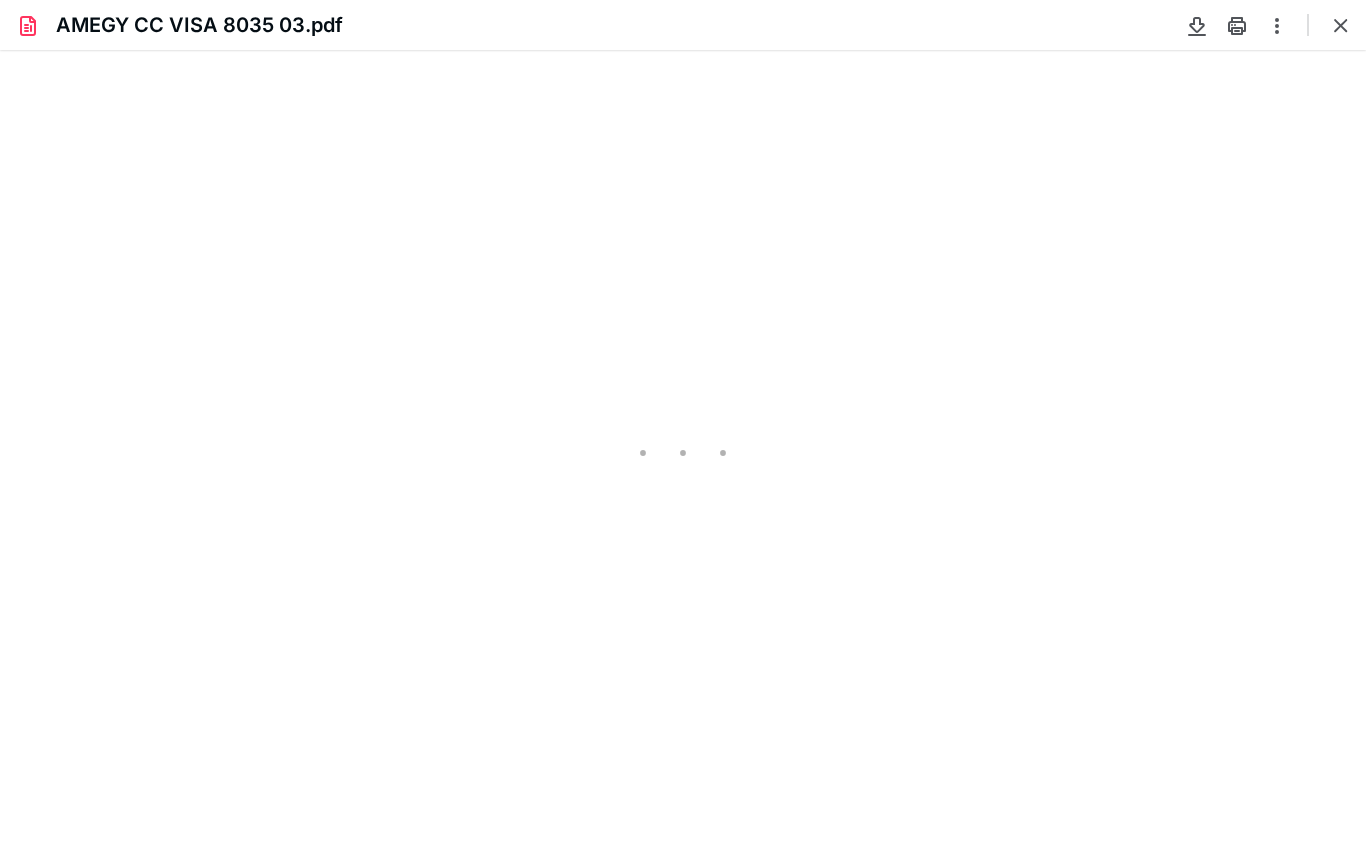 scroll, scrollTop: 0, scrollLeft: 0, axis: both 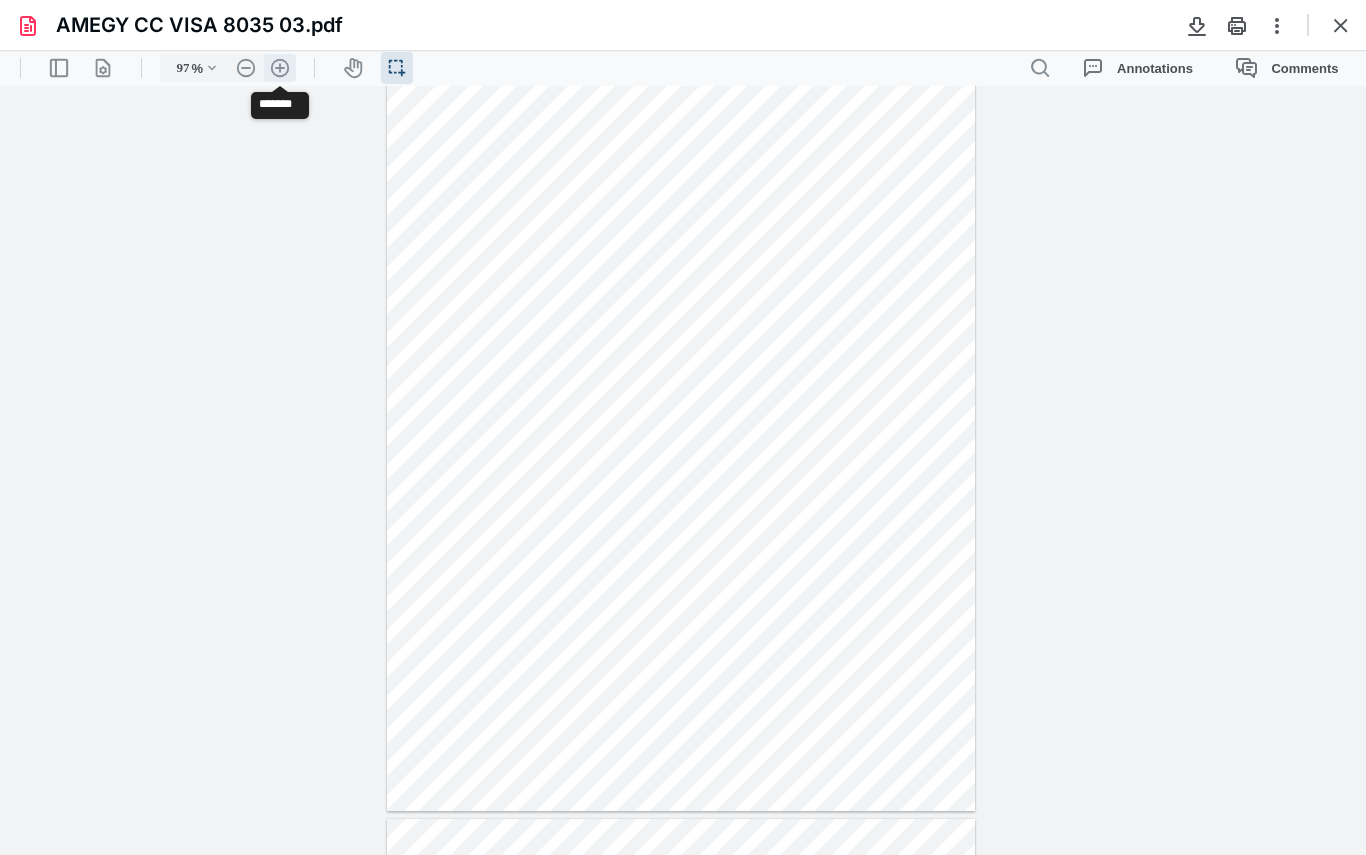 click on ".cls-1{fill:#abb0c4;} icon - header - zoom - in - line" at bounding box center (280, 68) 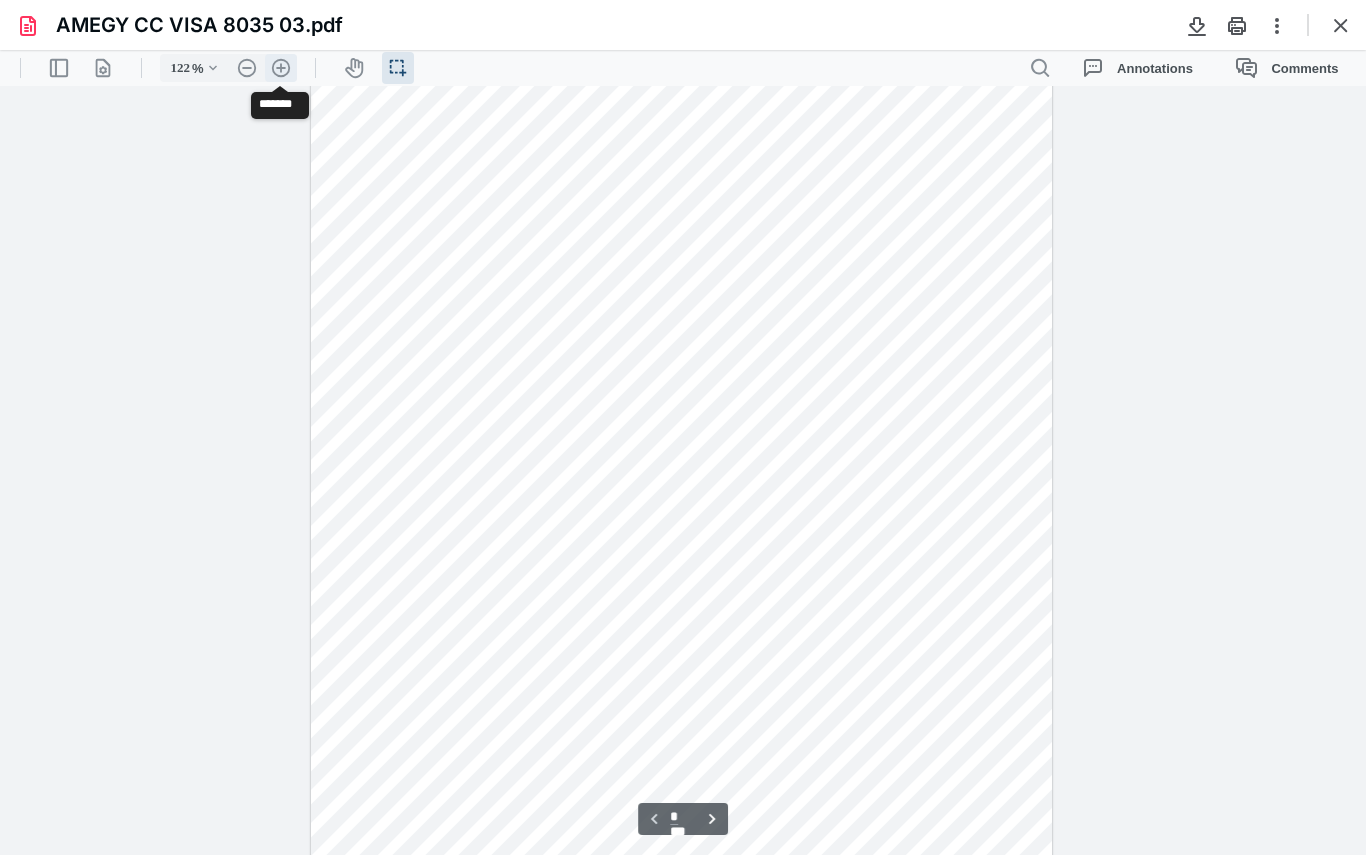 click on ".cls-1{fill:#abb0c4;} icon - header - zoom - in - line" at bounding box center [281, 68] 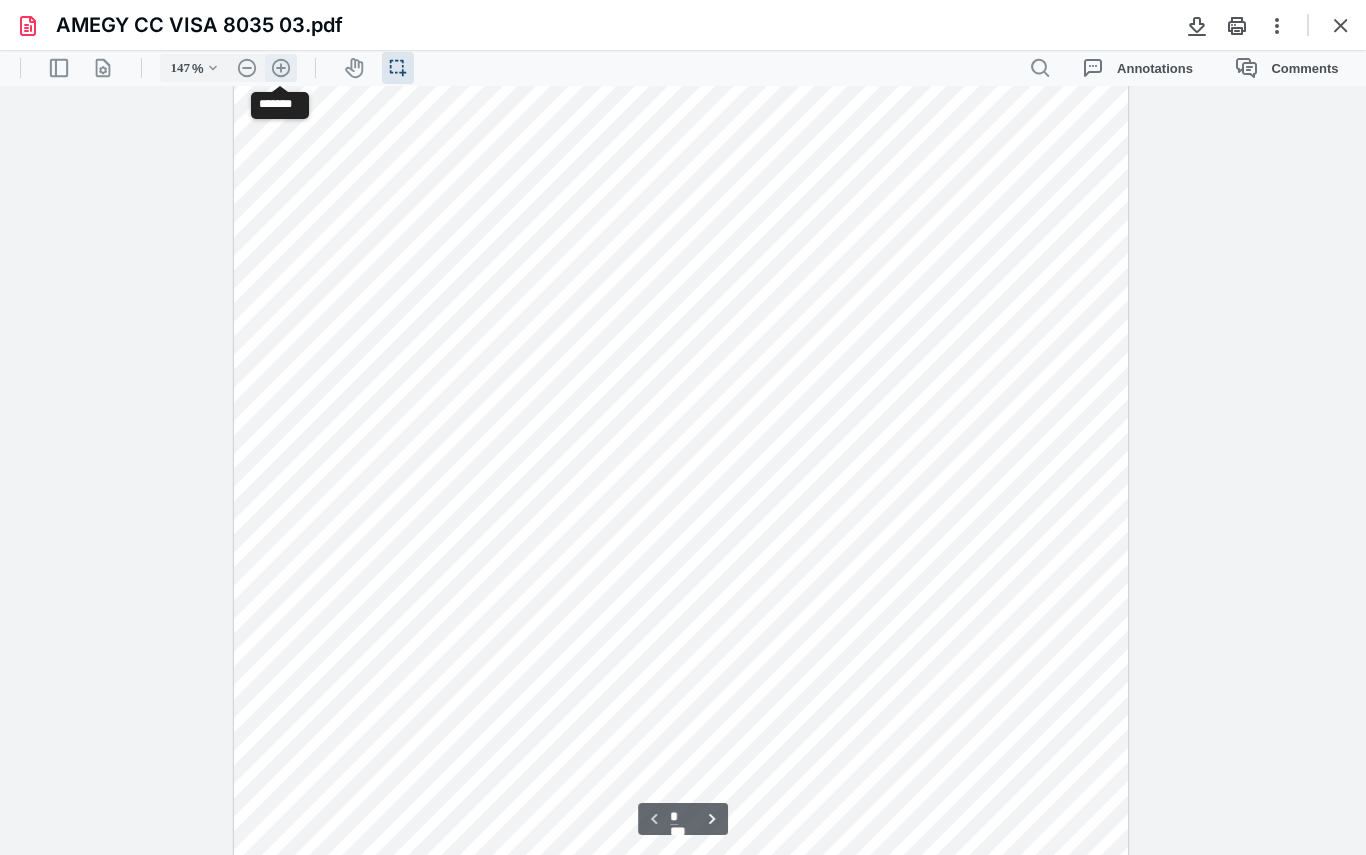 click on ".cls-1{fill:#abb0c4;} icon - header - zoom - in - line" at bounding box center (281, 68) 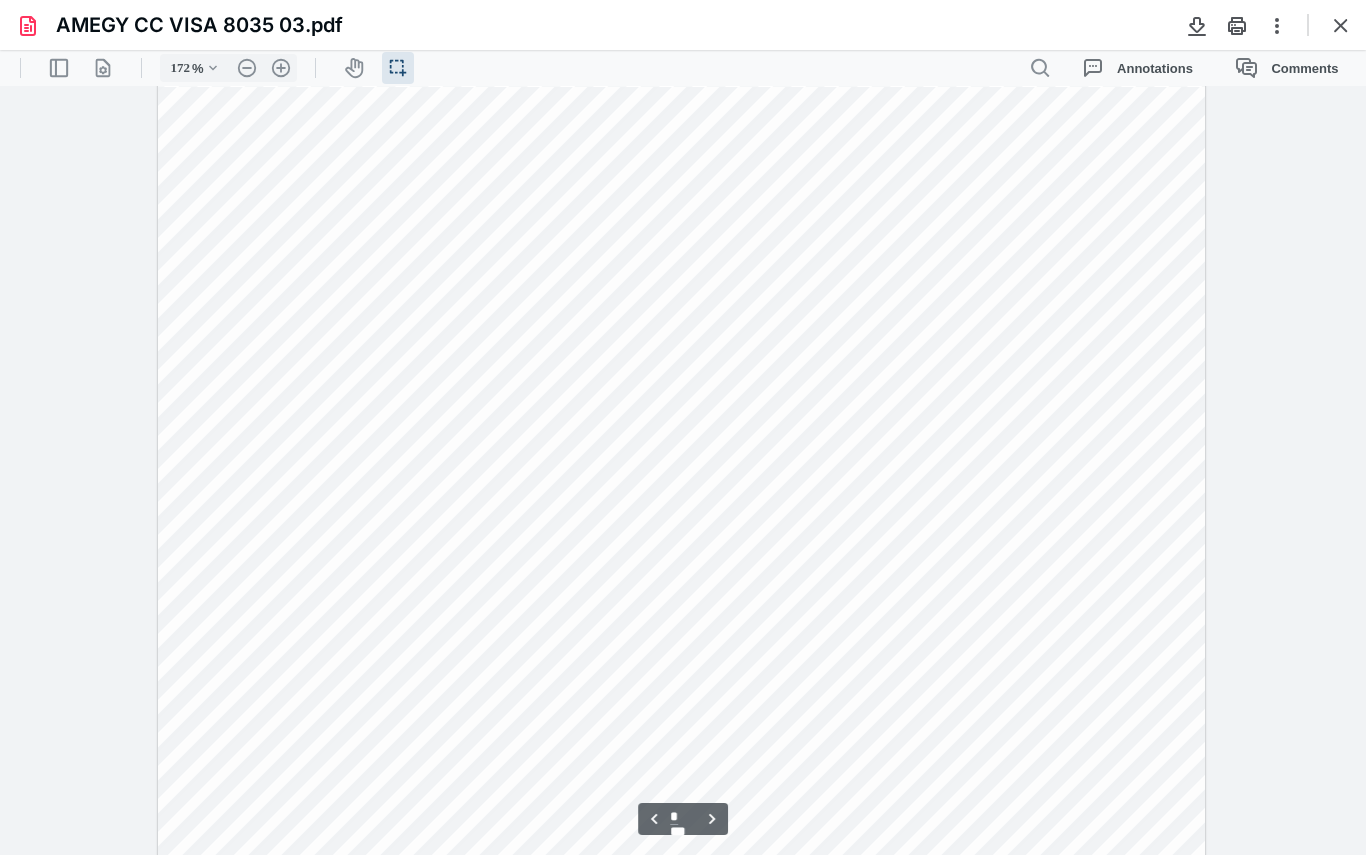 scroll, scrollTop: 2956, scrollLeft: 0, axis: vertical 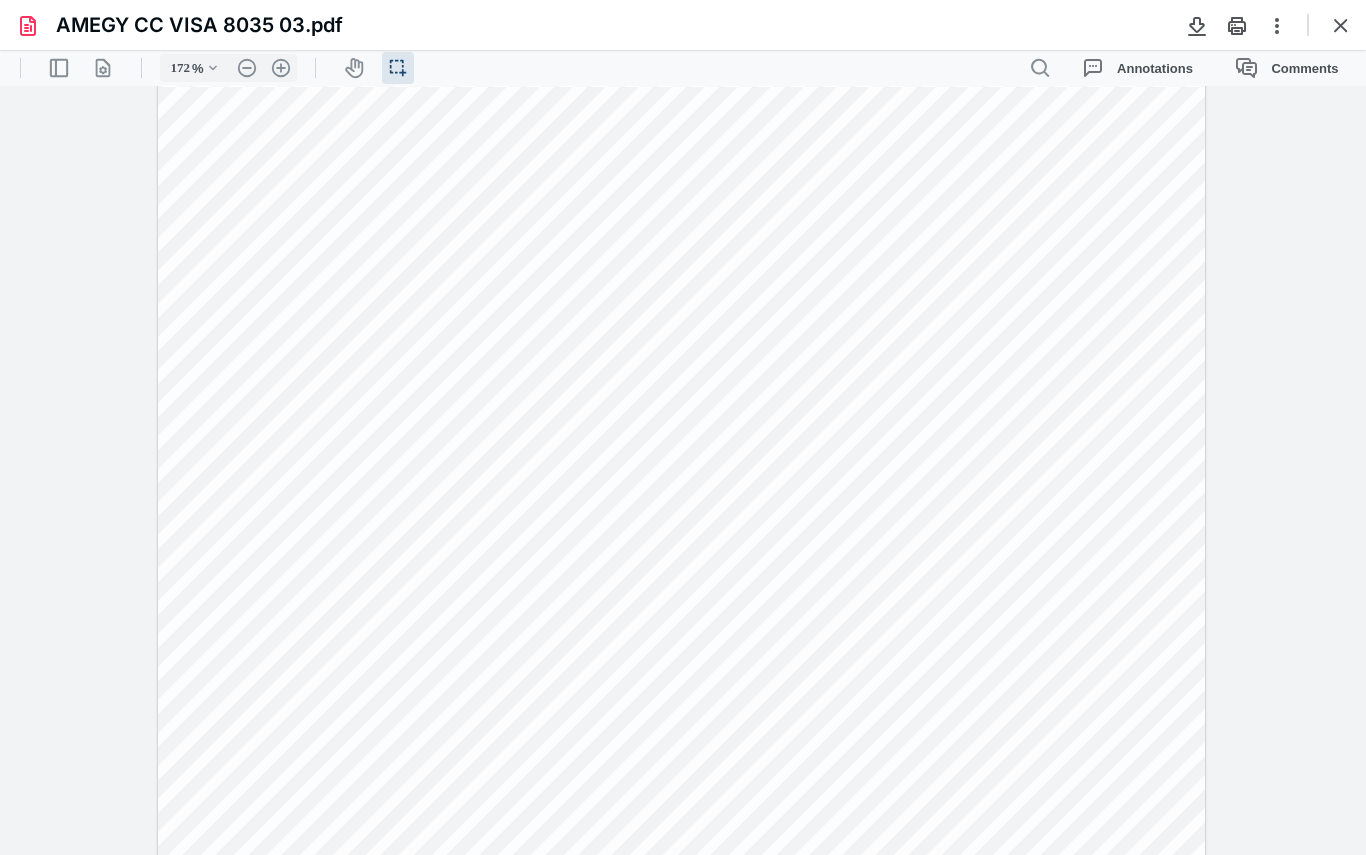 click at bounding box center [681, 552] 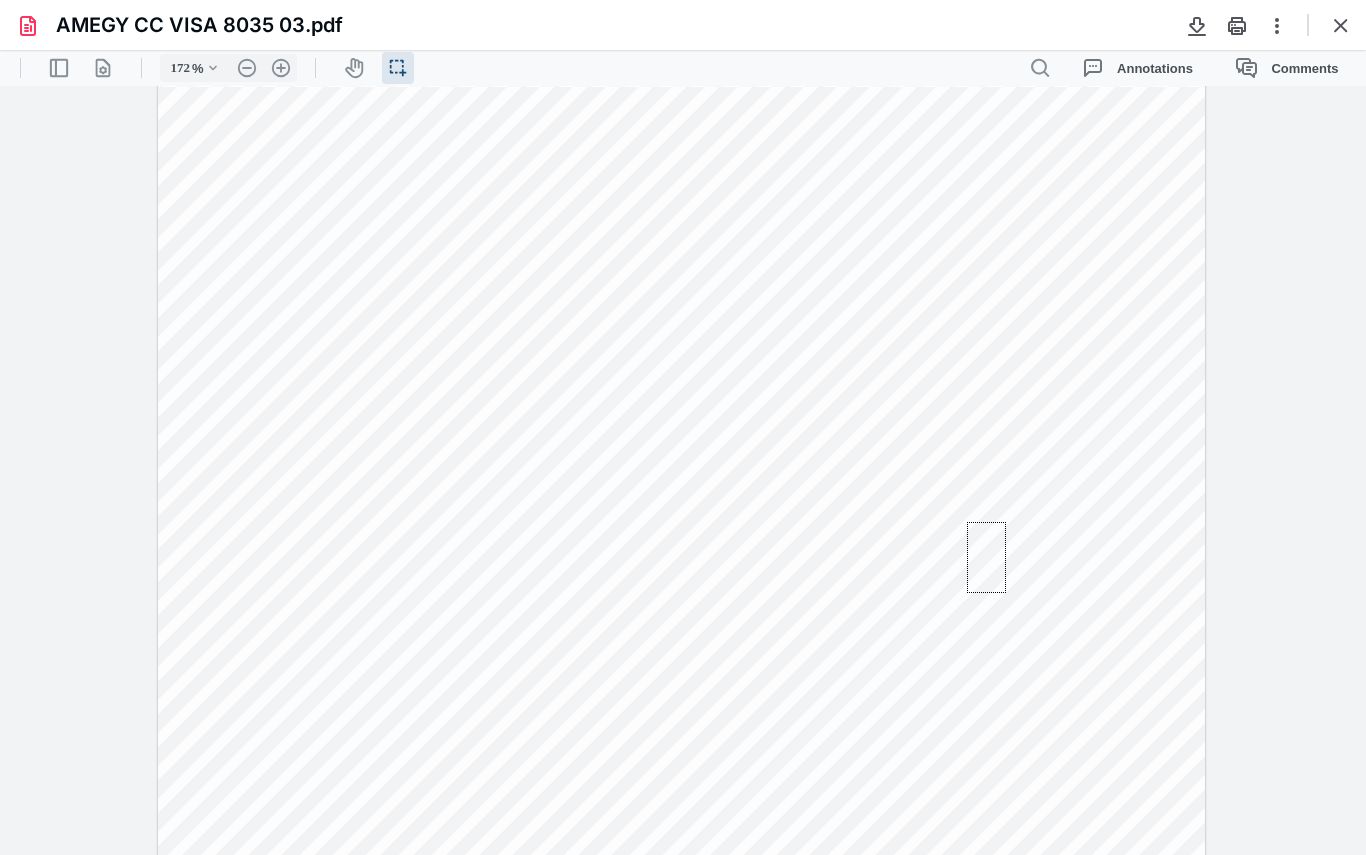 drag, startPoint x: 967, startPoint y: 522, endPoint x: 1006, endPoint y: 593, distance: 81.00617 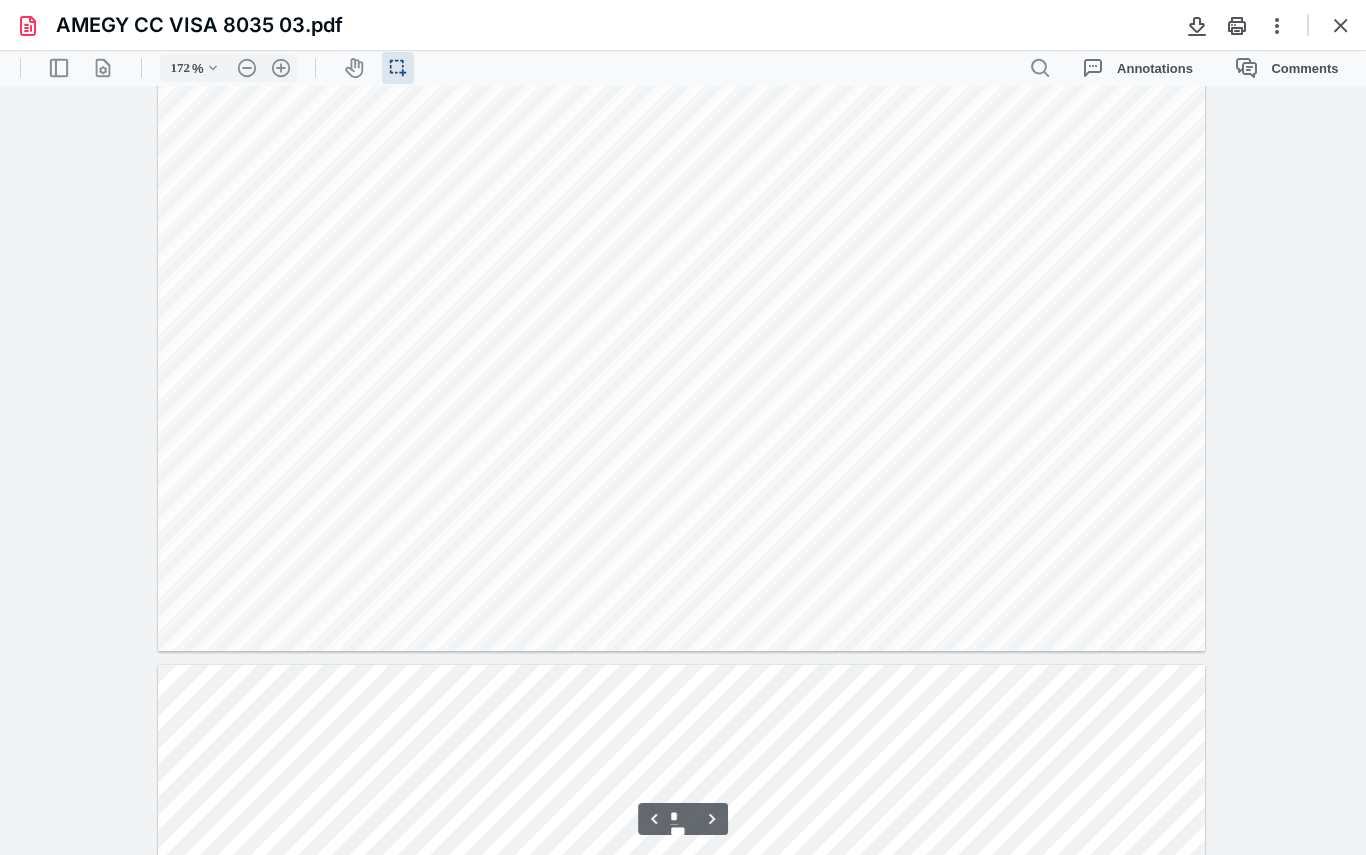 scroll, scrollTop: 3562, scrollLeft: 0, axis: vertical 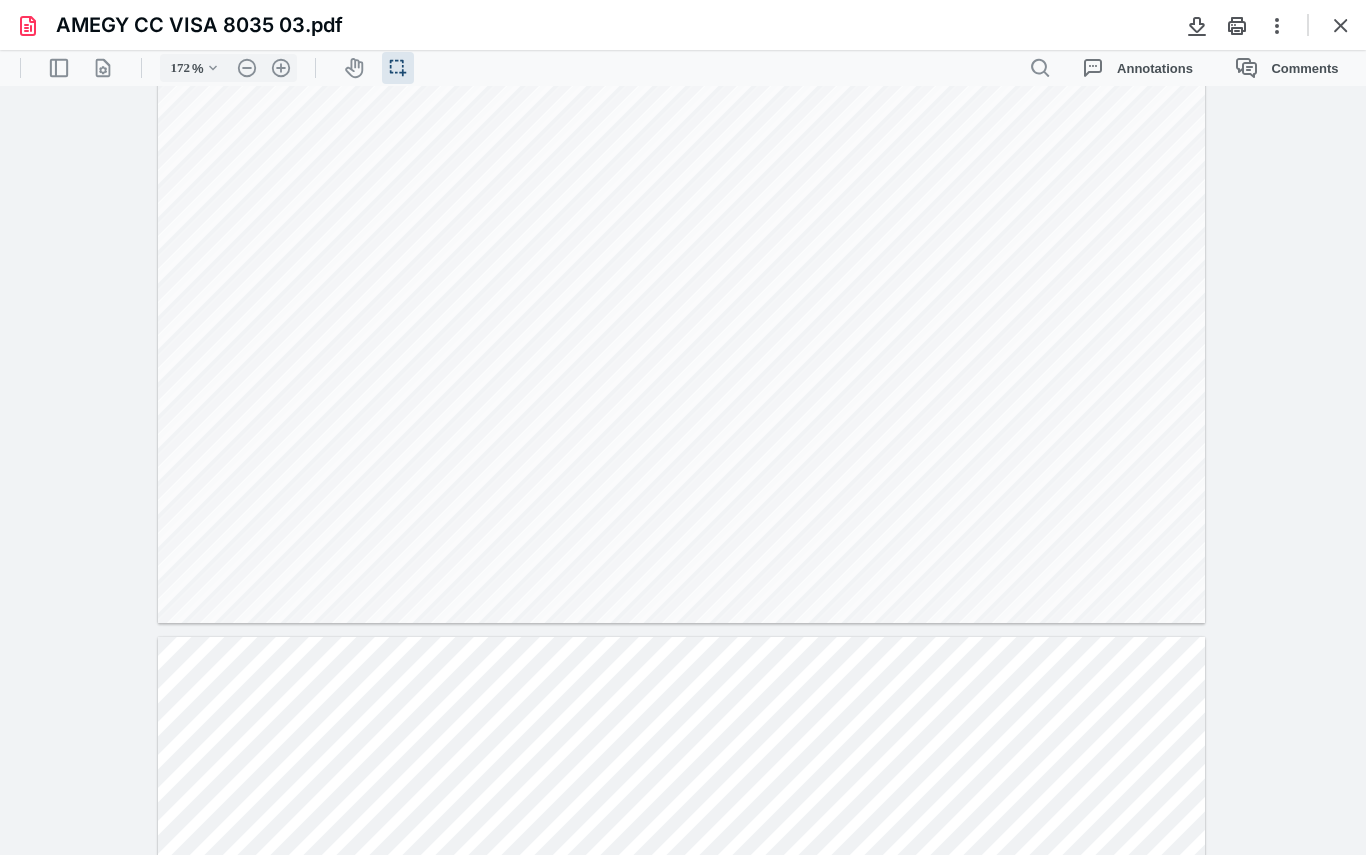 click on "**********" at bounding box center [683, 470] 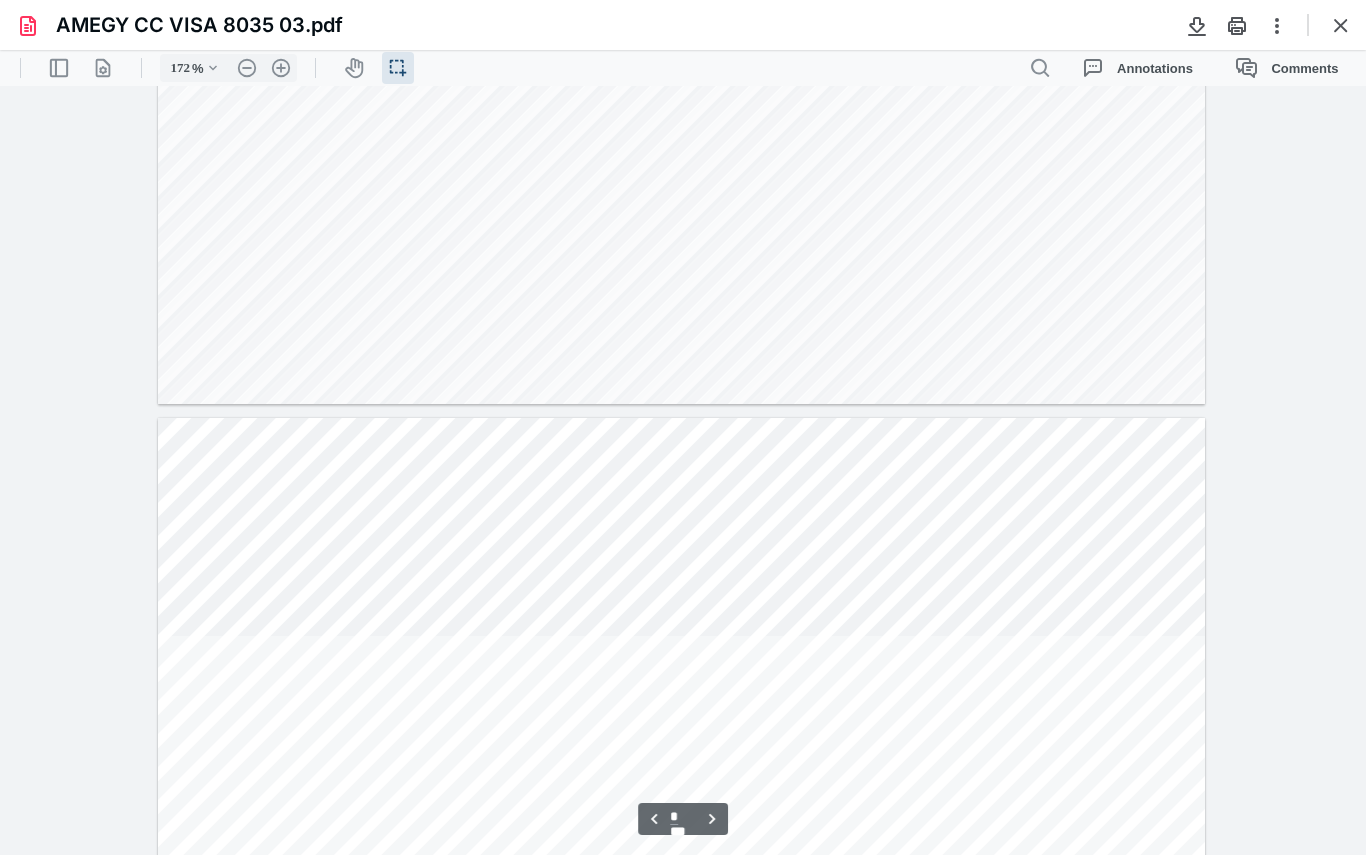 type on "*" 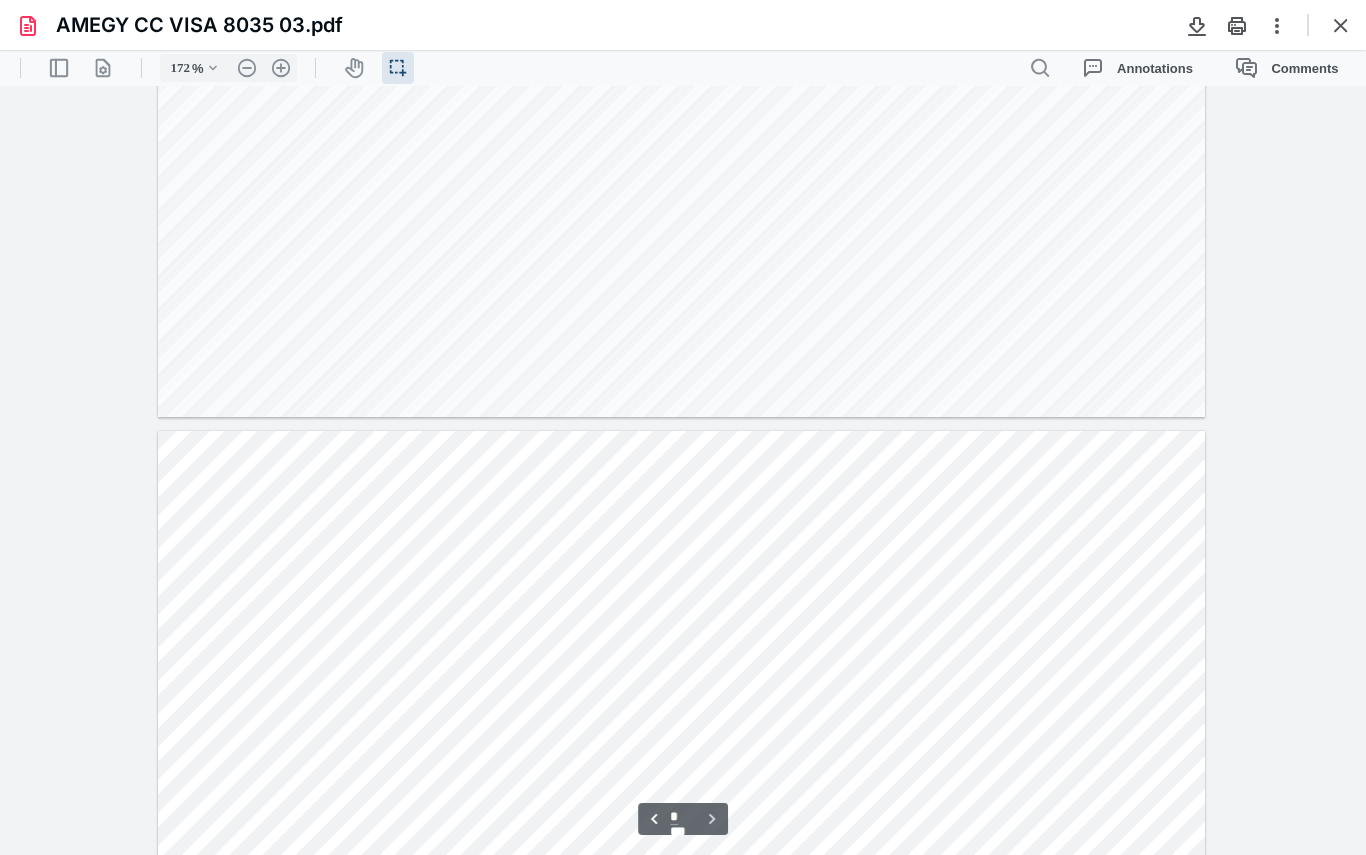 scroll, scrollTop: 6501, scrollLeft: 0, axis: vertical 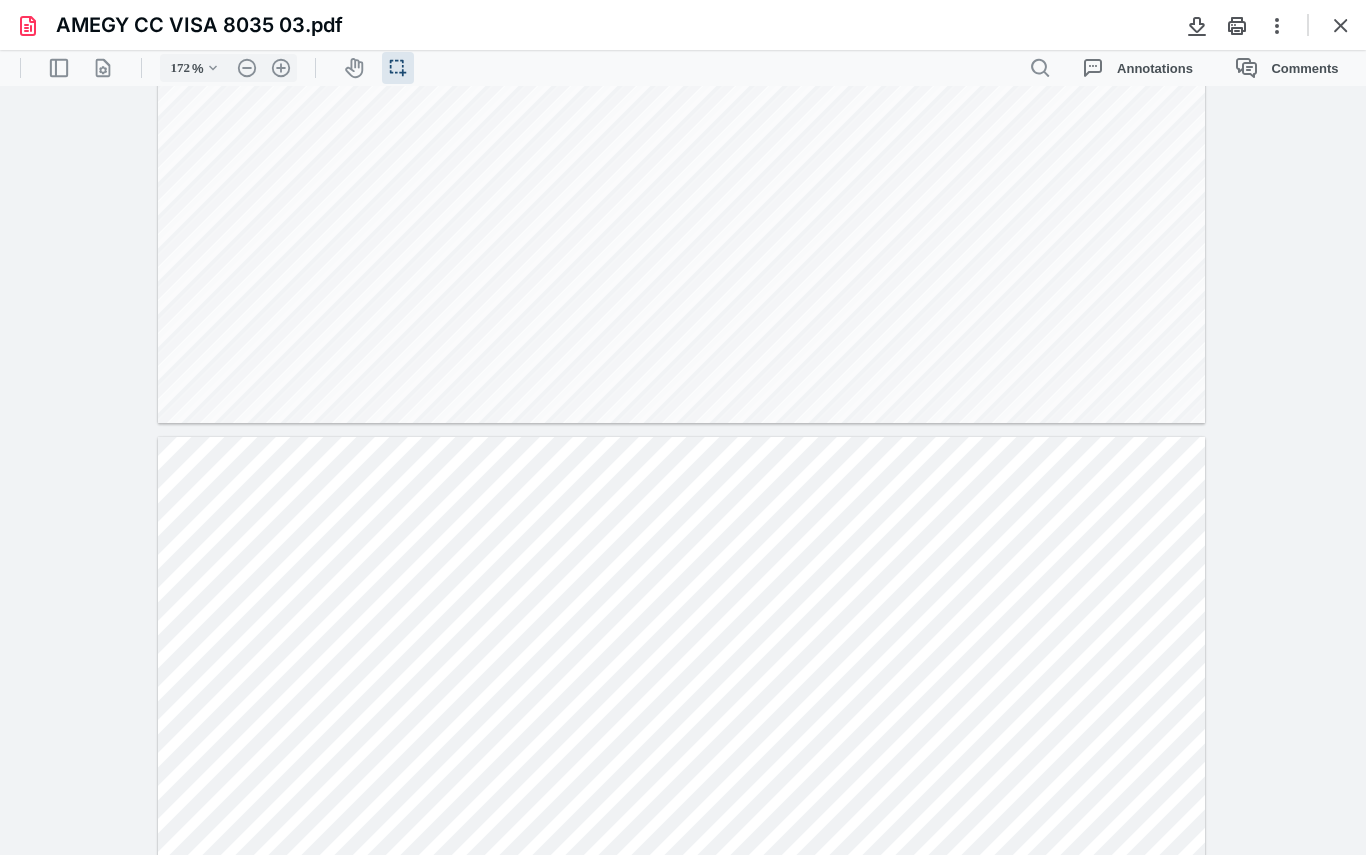 click at bounding box center (681, 1114) 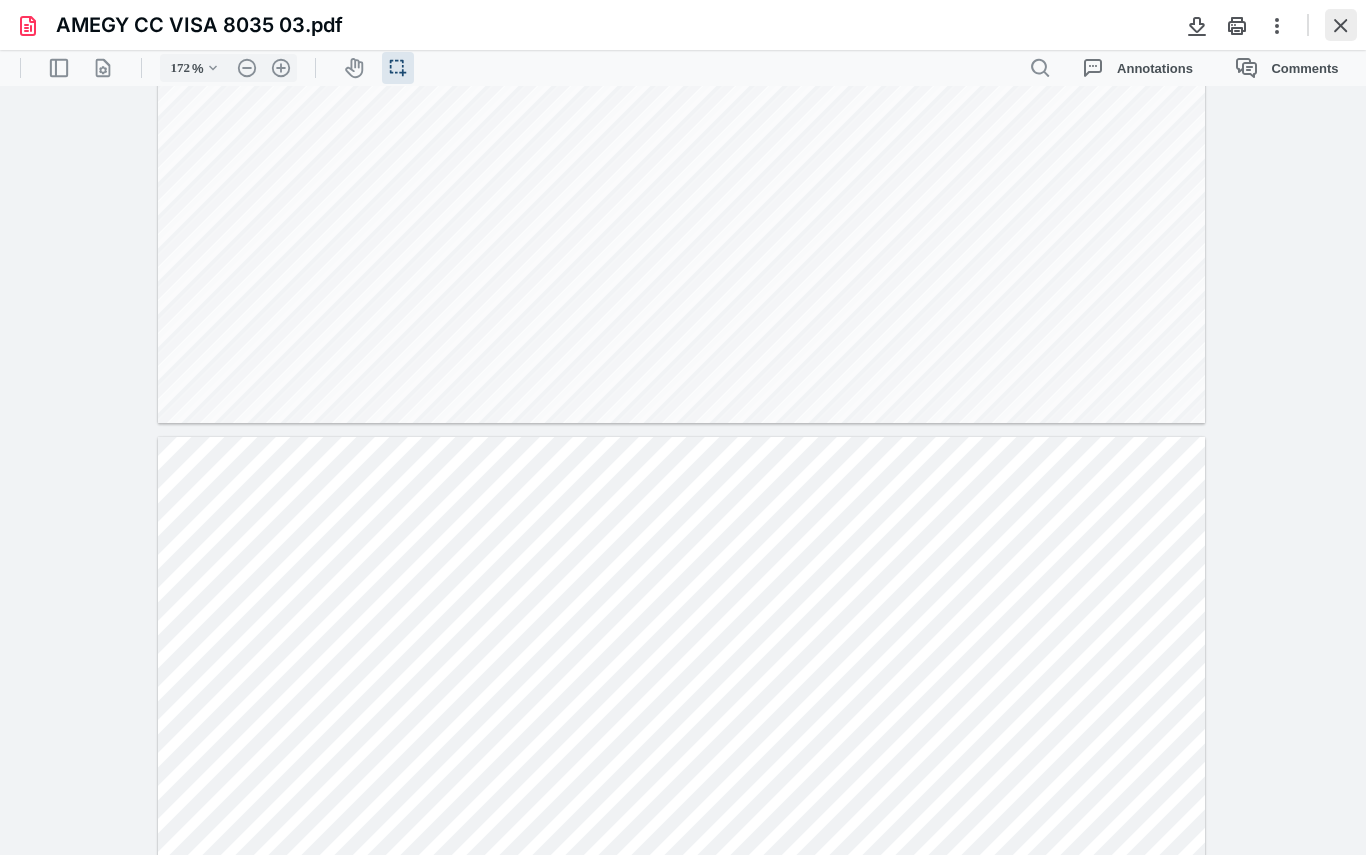click at bounding box center [1341, 25] 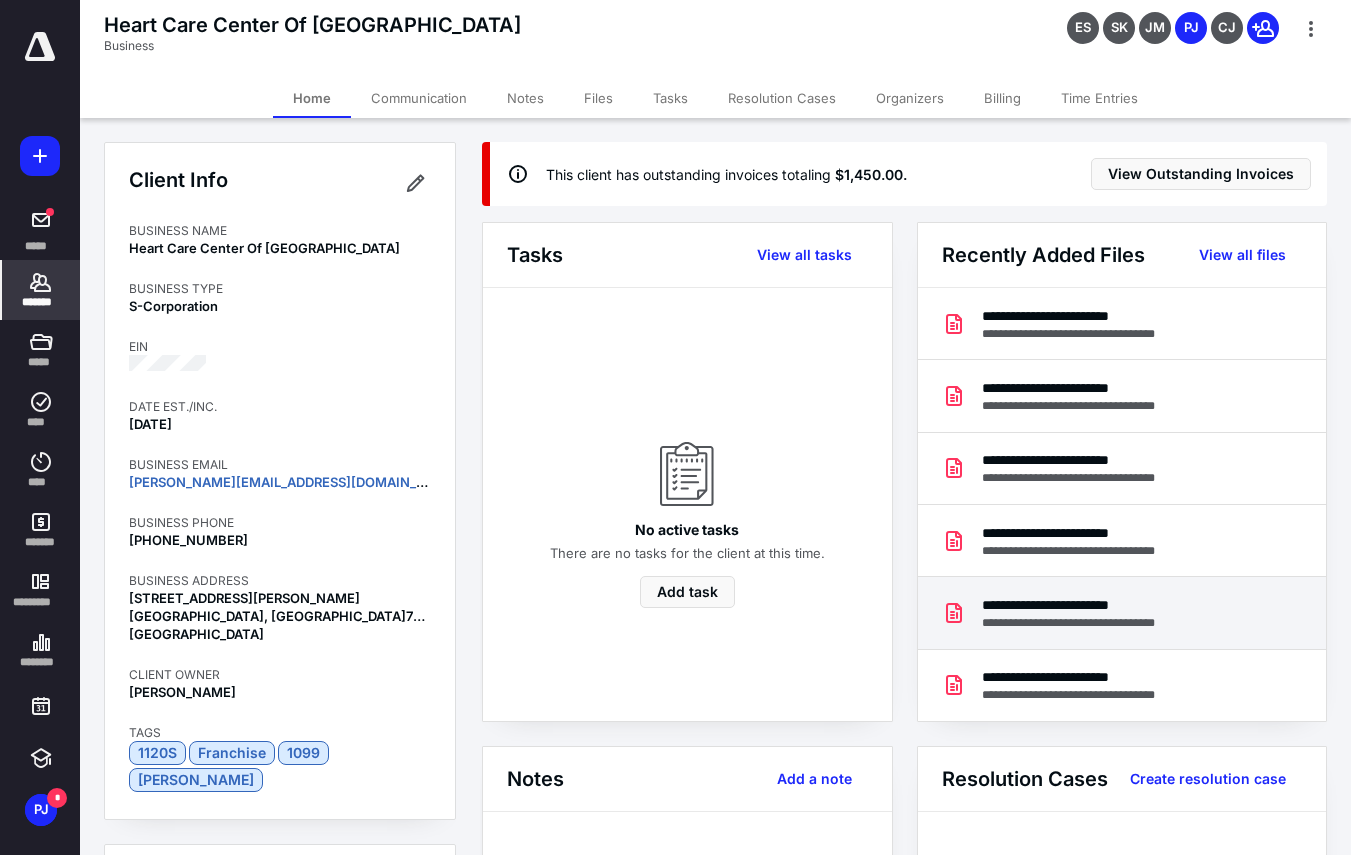 click on "**********" at bounding box center [1089, 623] 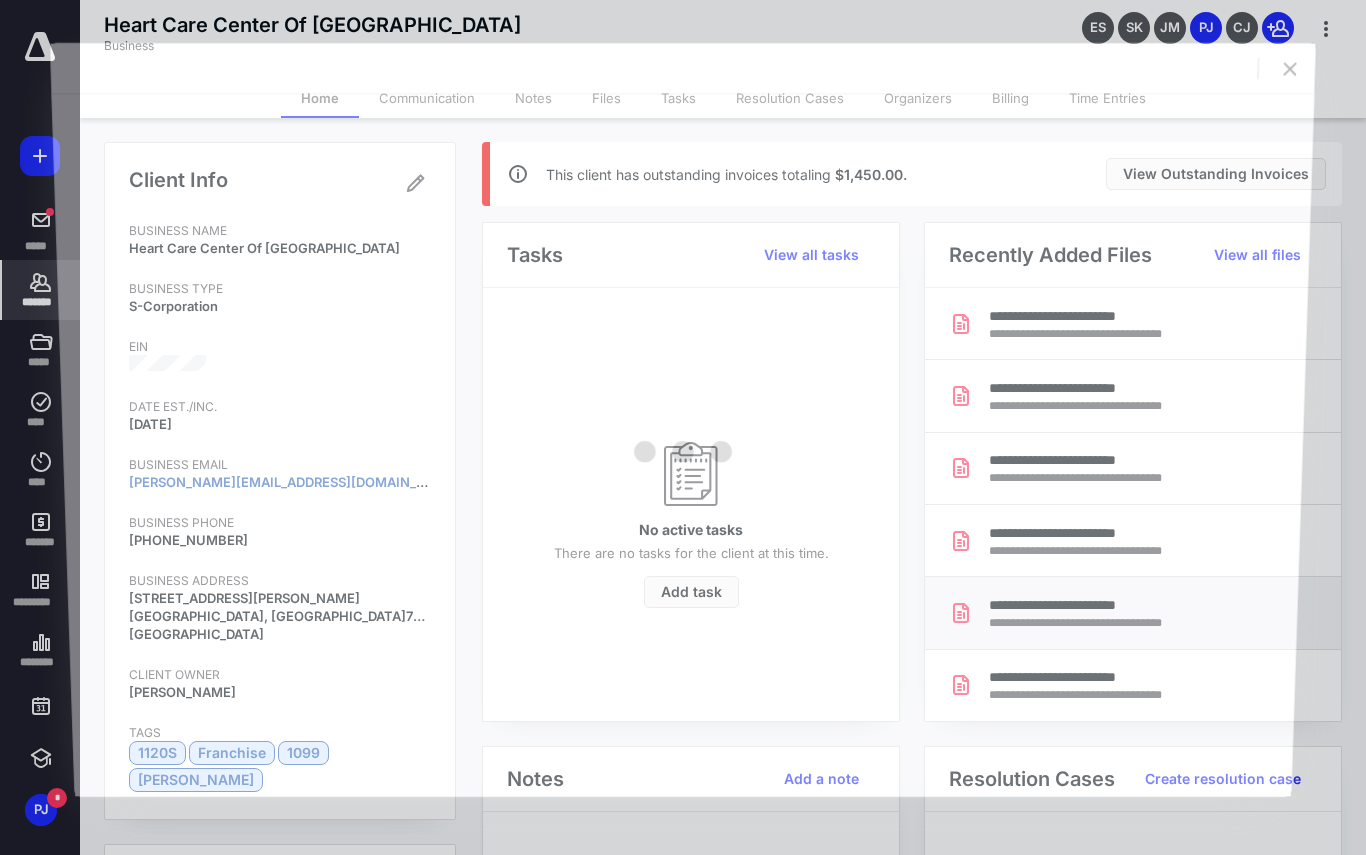 click at bounding box center [683, 444] 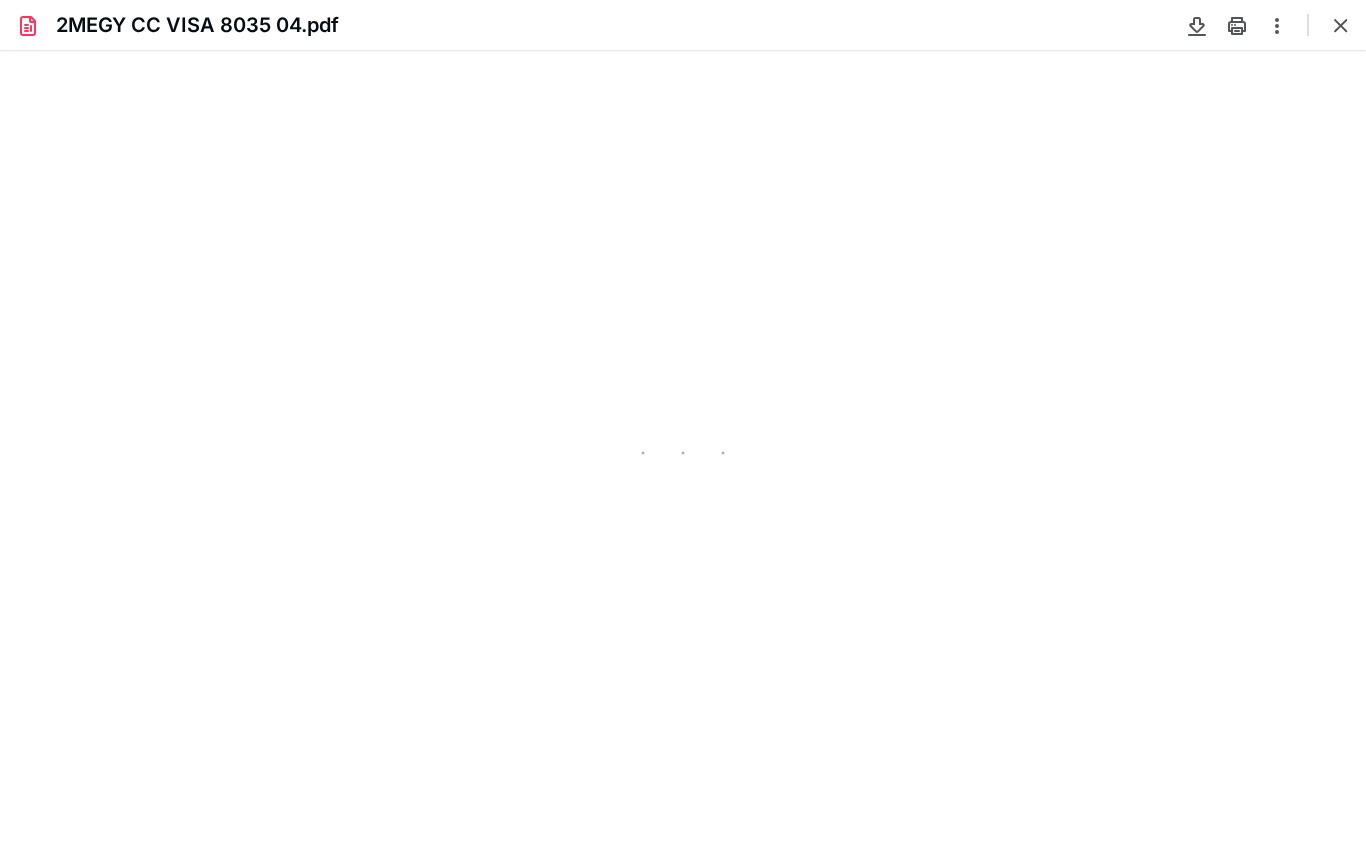 scroll, scrollTop: 0, scrollLeft: 0, axis: both 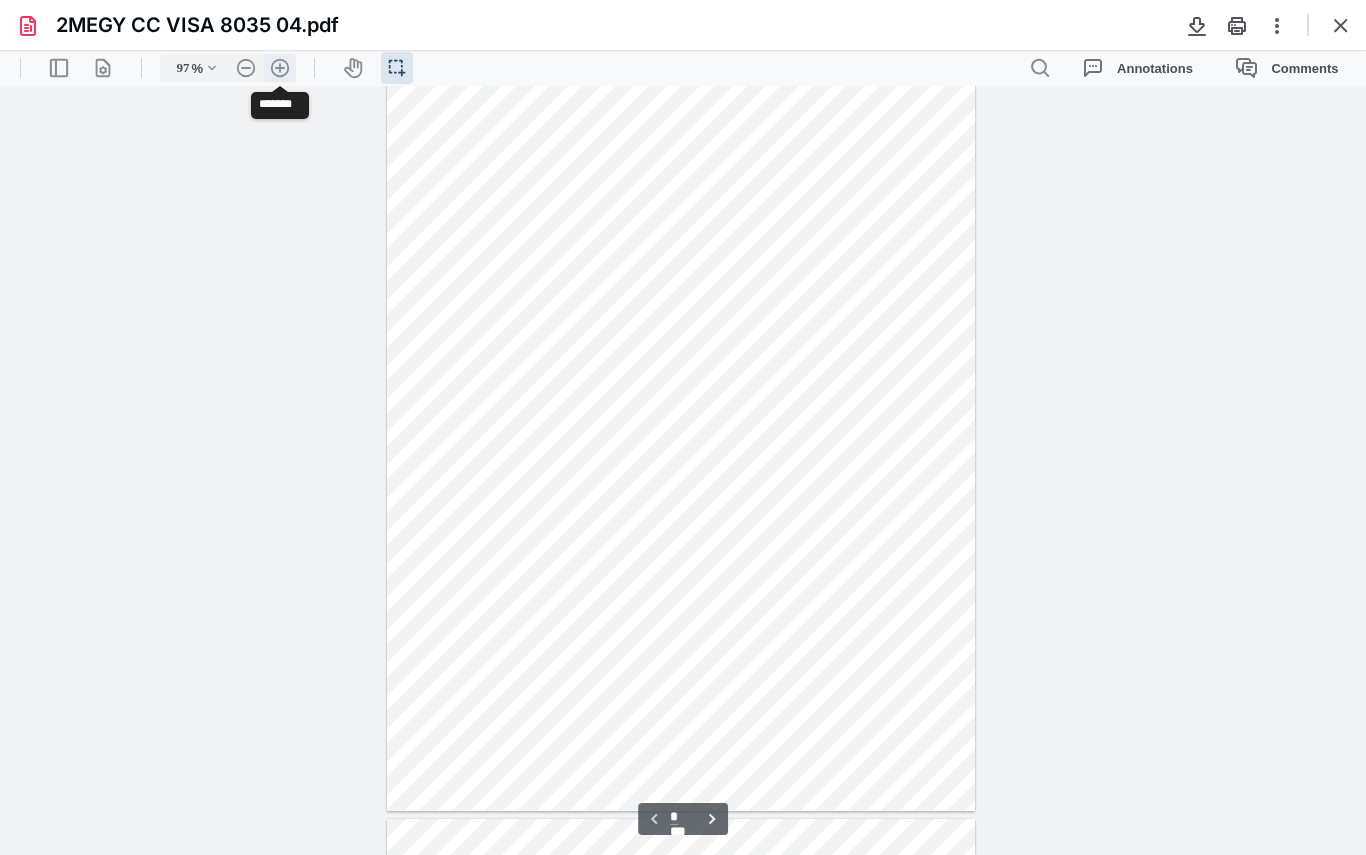 click on ".cls-1{fill:#abb0c4;} icon - header - zoom - in - line" at bounding box center (280, 68) 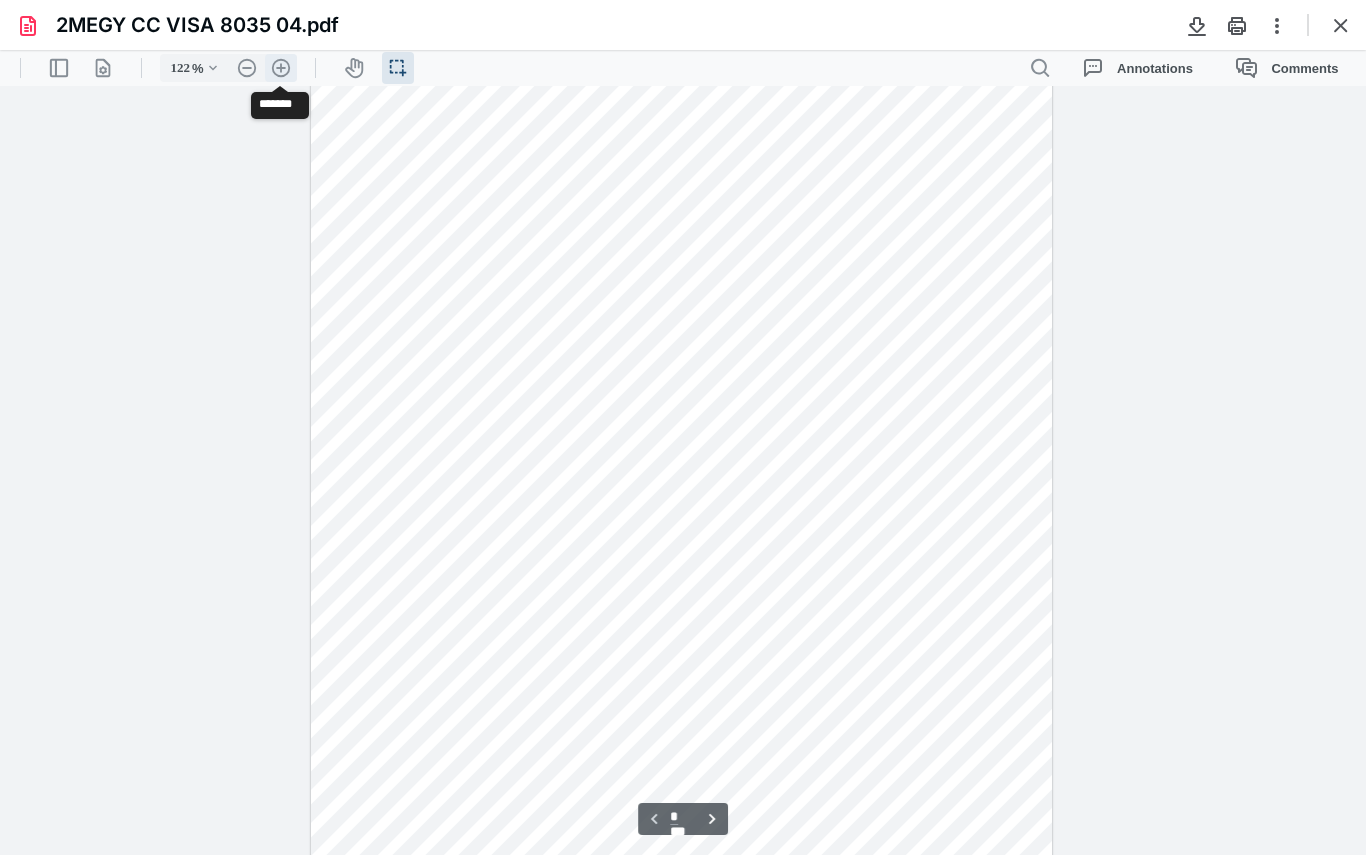 click on ".cls-1{fill:#abb0c4;} icon - header - zoom - in - line" at bounding box center [281, 68] 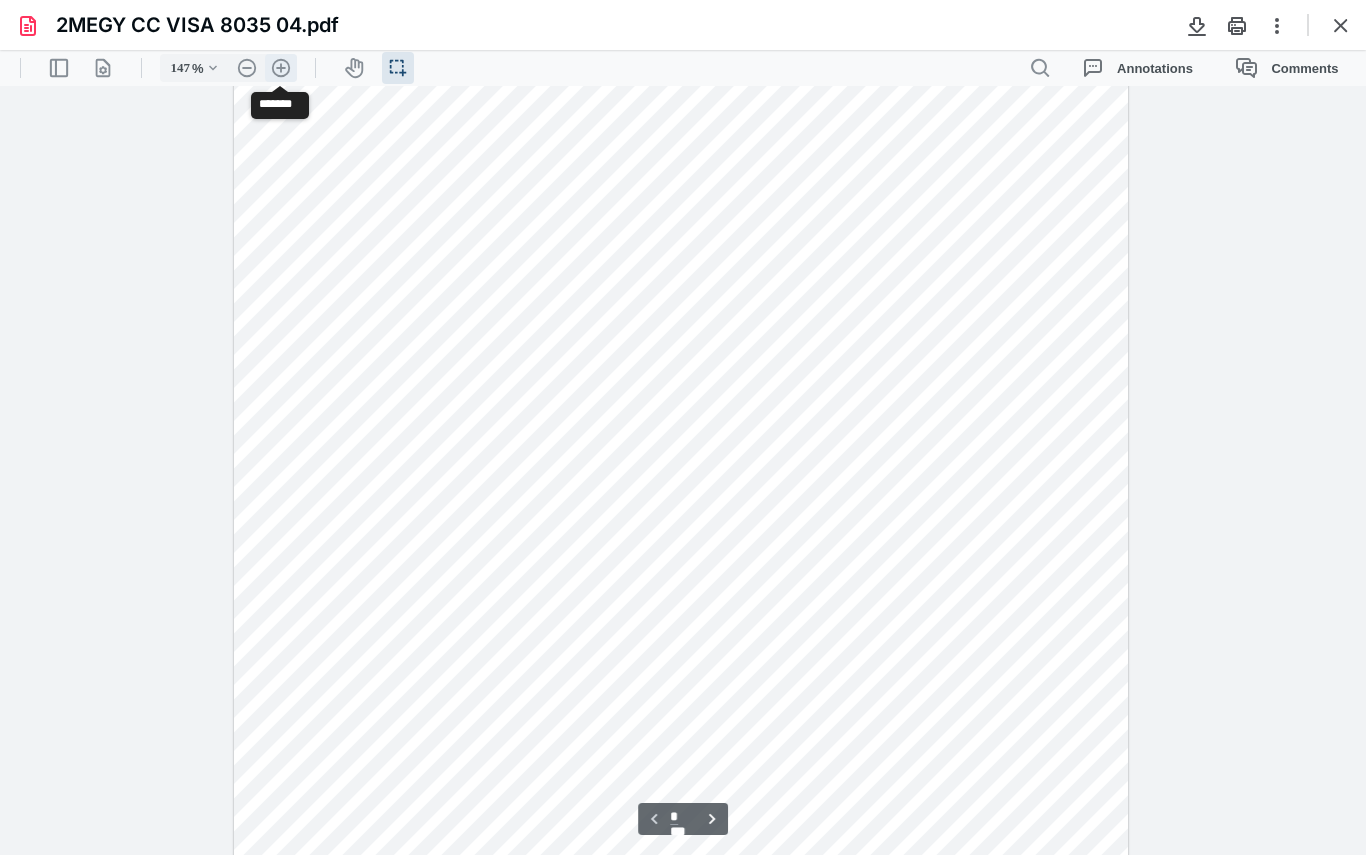 click on ".cls-1{fill:#abb0c4;} icon - header - zoom - in - line" at bounding box center (281, 68) 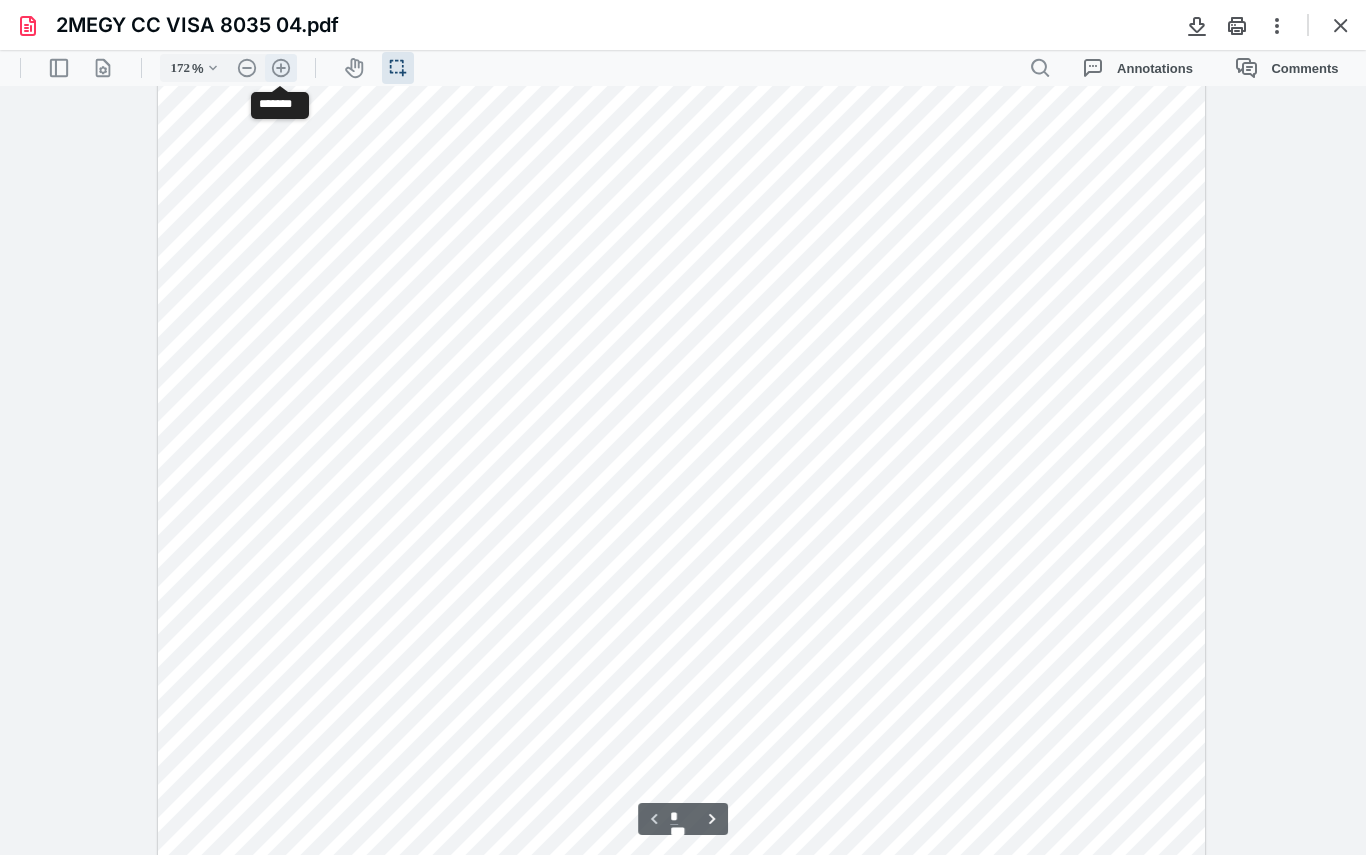 scroll, scrollTop: 356, scrollLeft: 0, axis: vertical 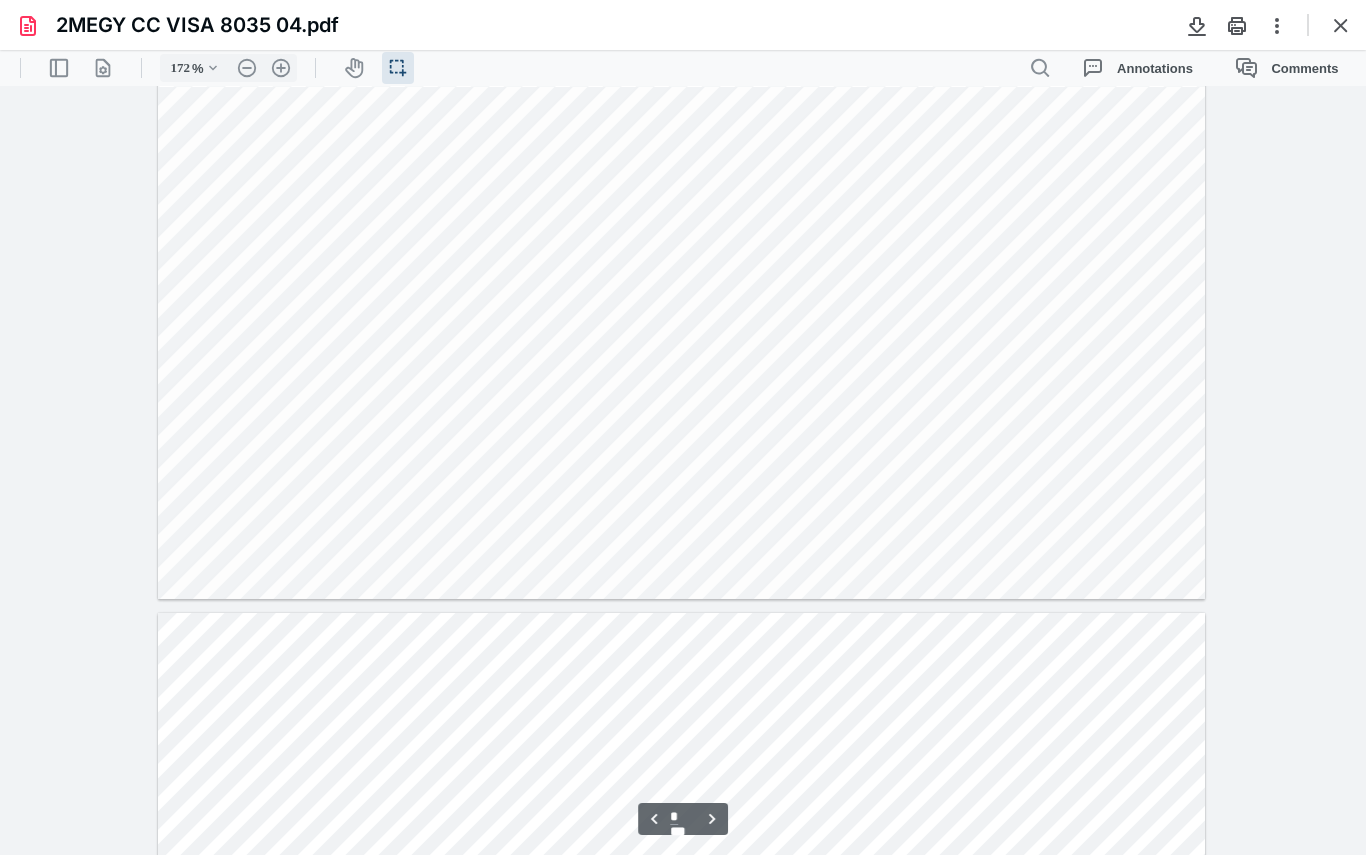 type on "*" 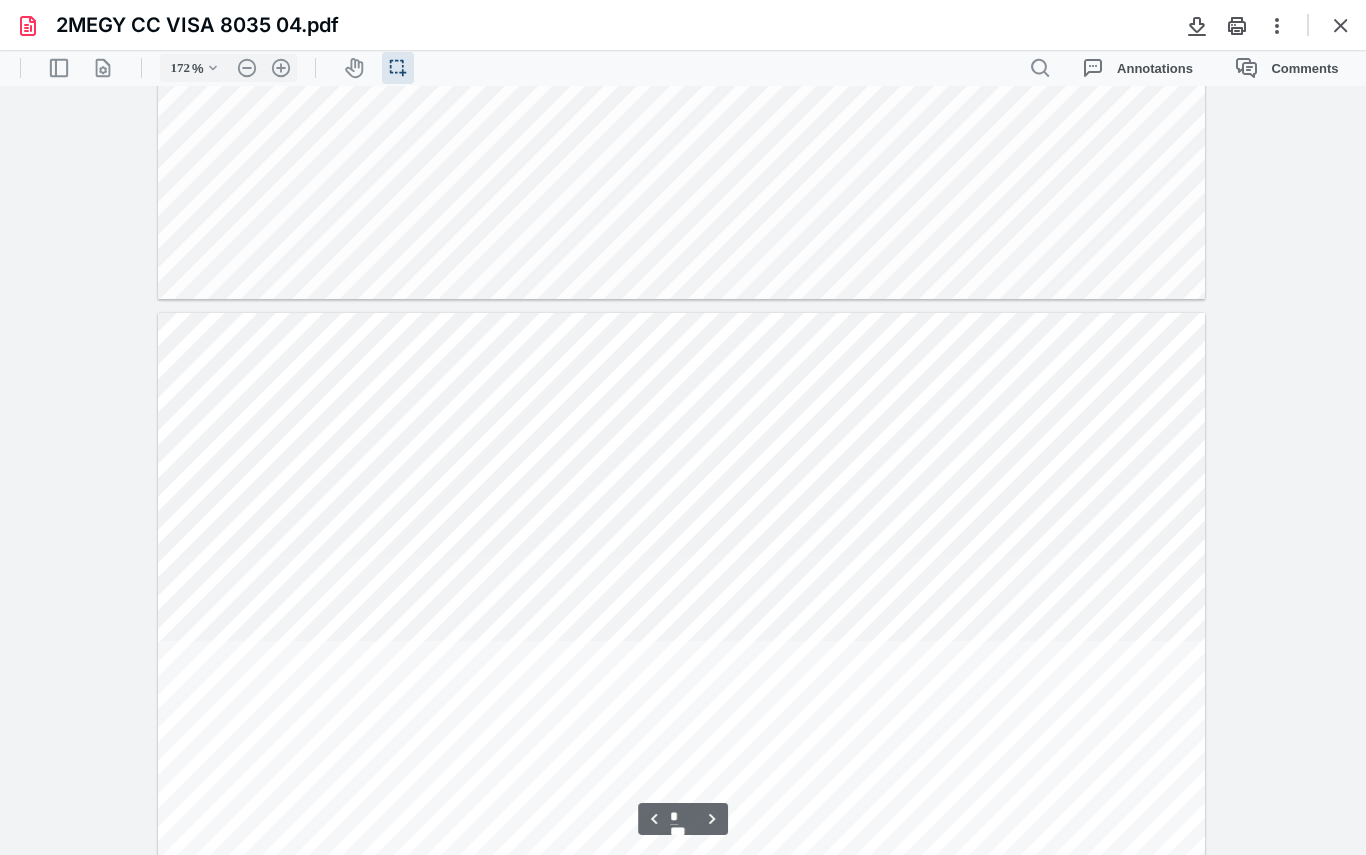 scroll, scrollTop: 5256, scrollLeft: 0, axis: vertical 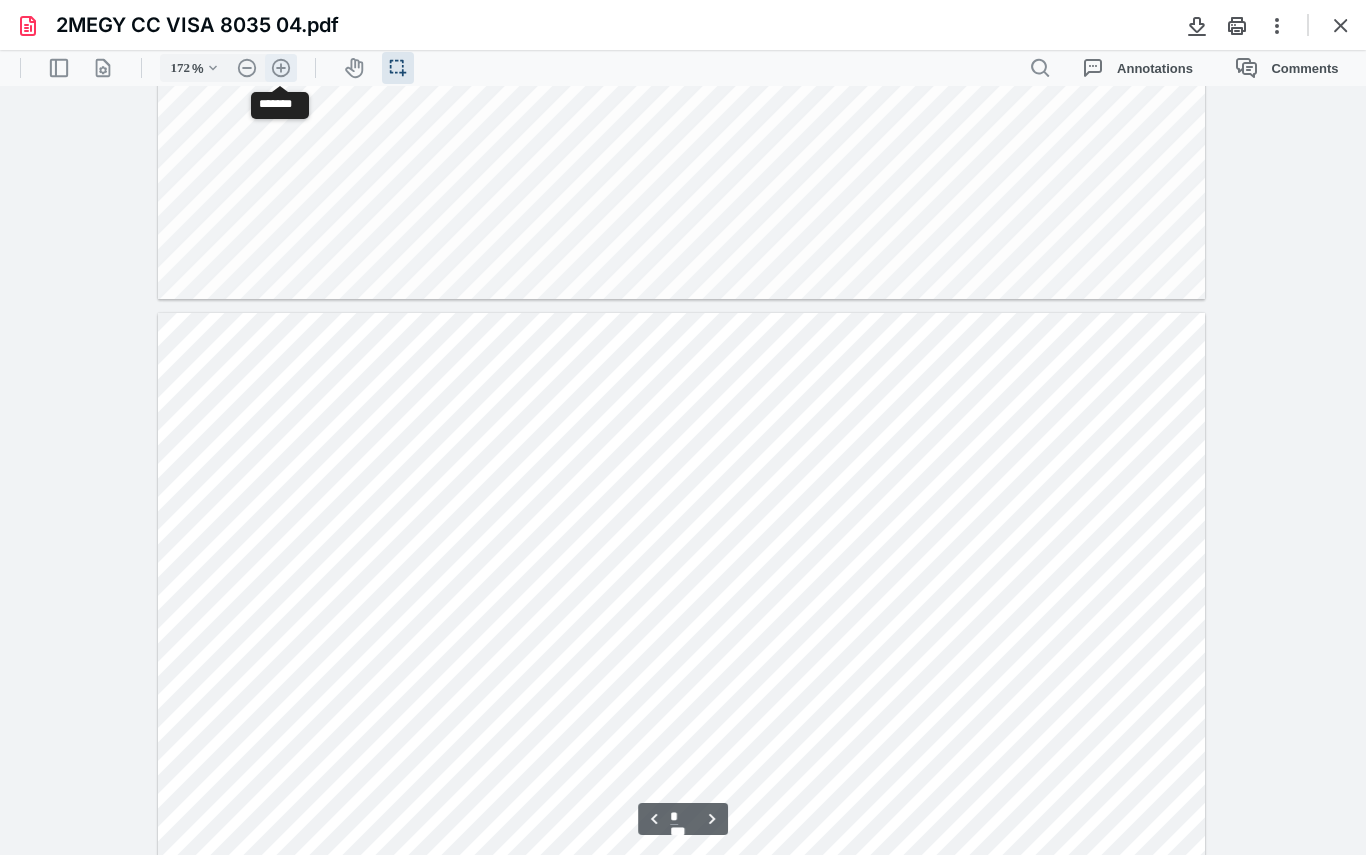 click on ".cls-1{fill:#abb0c4;} icon - header - zoom - in - line" at bounding box center [281, 68] 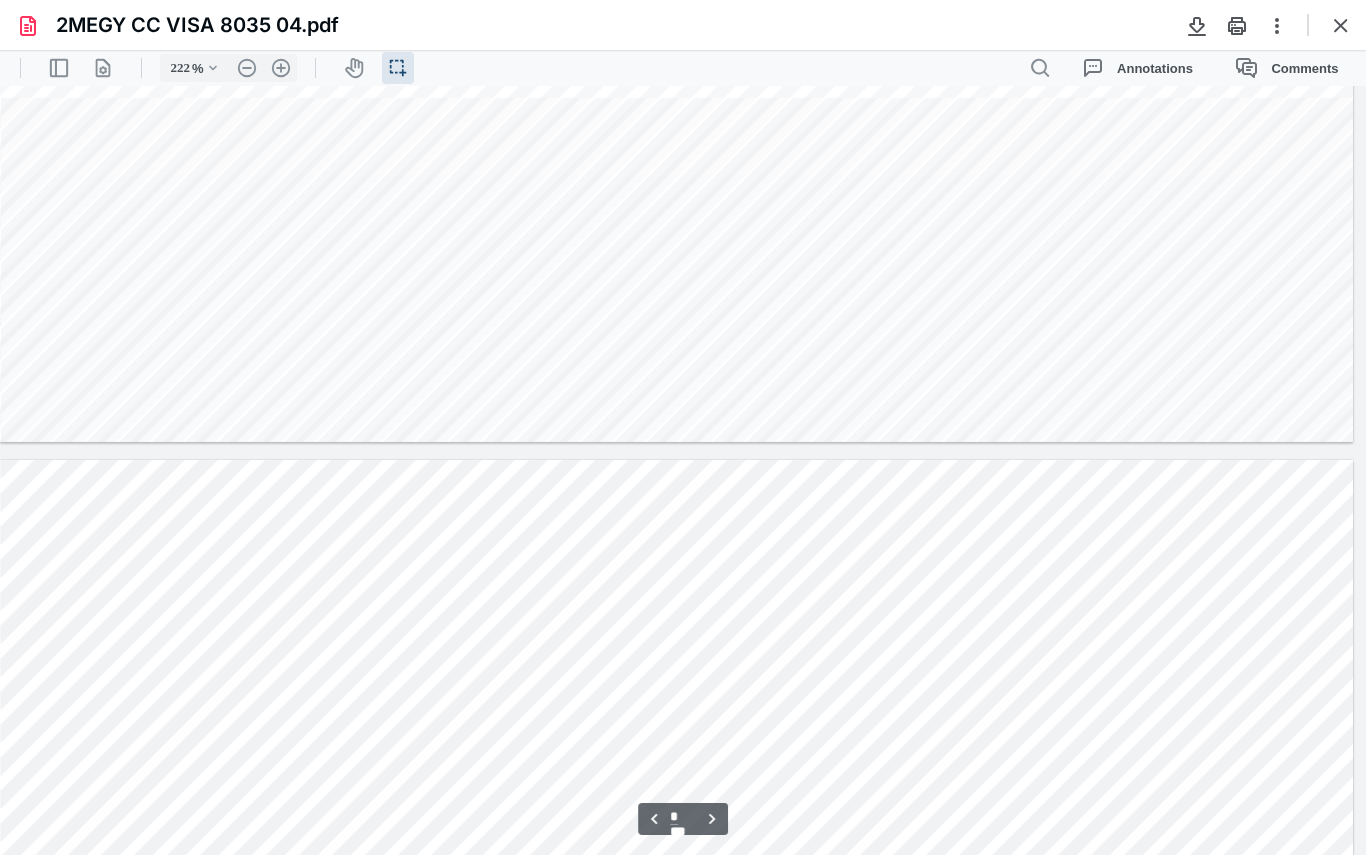 scroll, scrollTop: 6699, scrollLeft: 9, axis: both 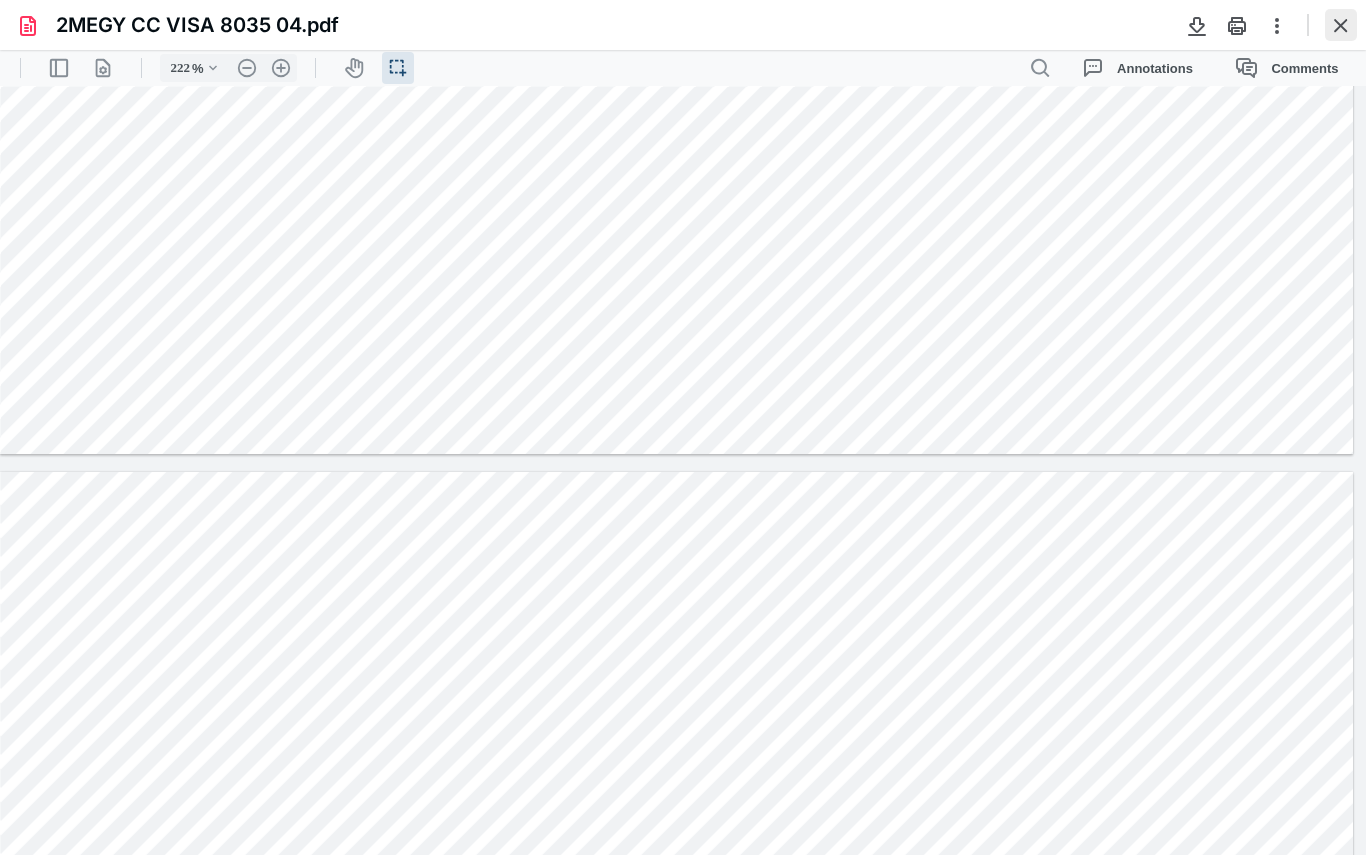click at bounding box center (1341, 25) 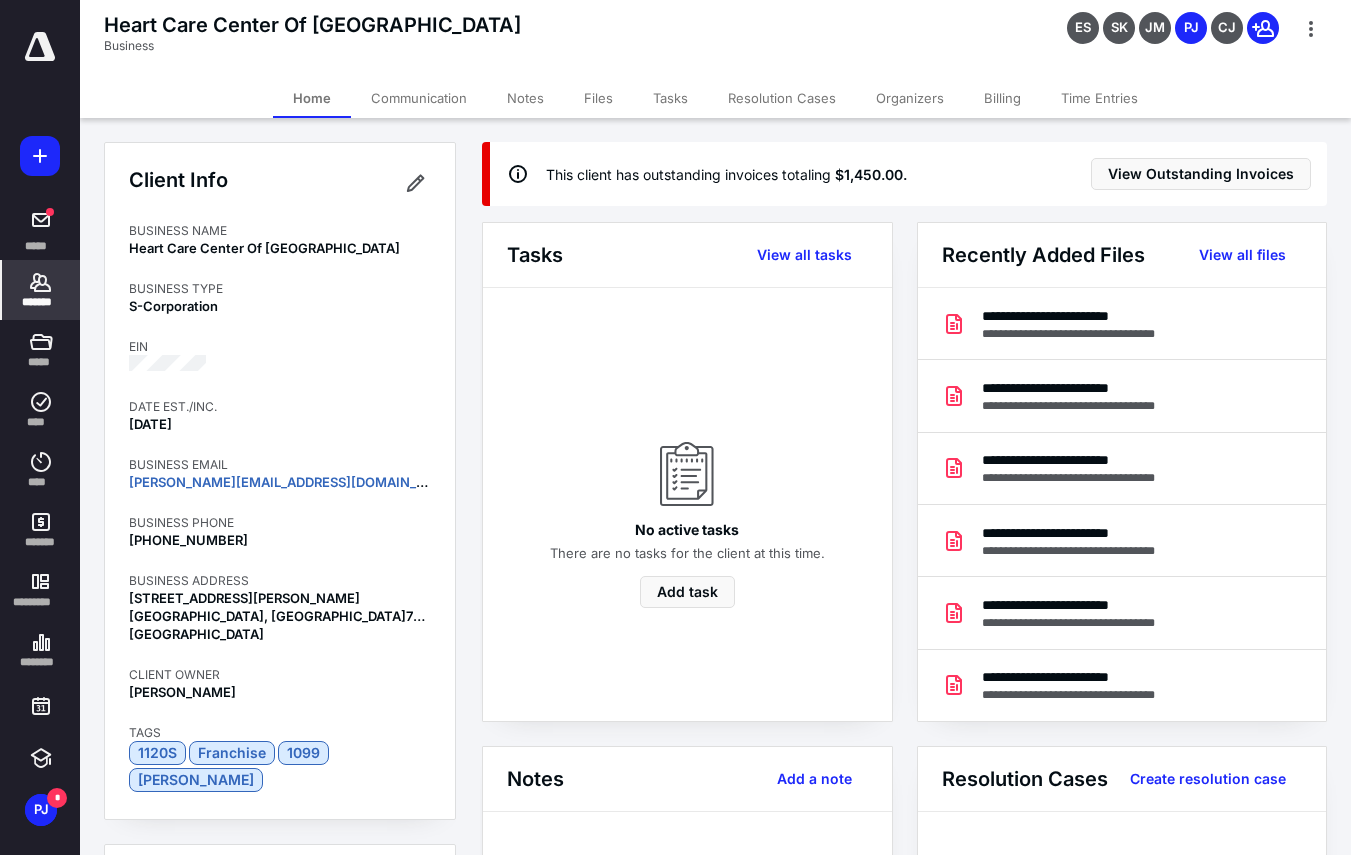 click on "Tasks" at bounding box center (670, 98) 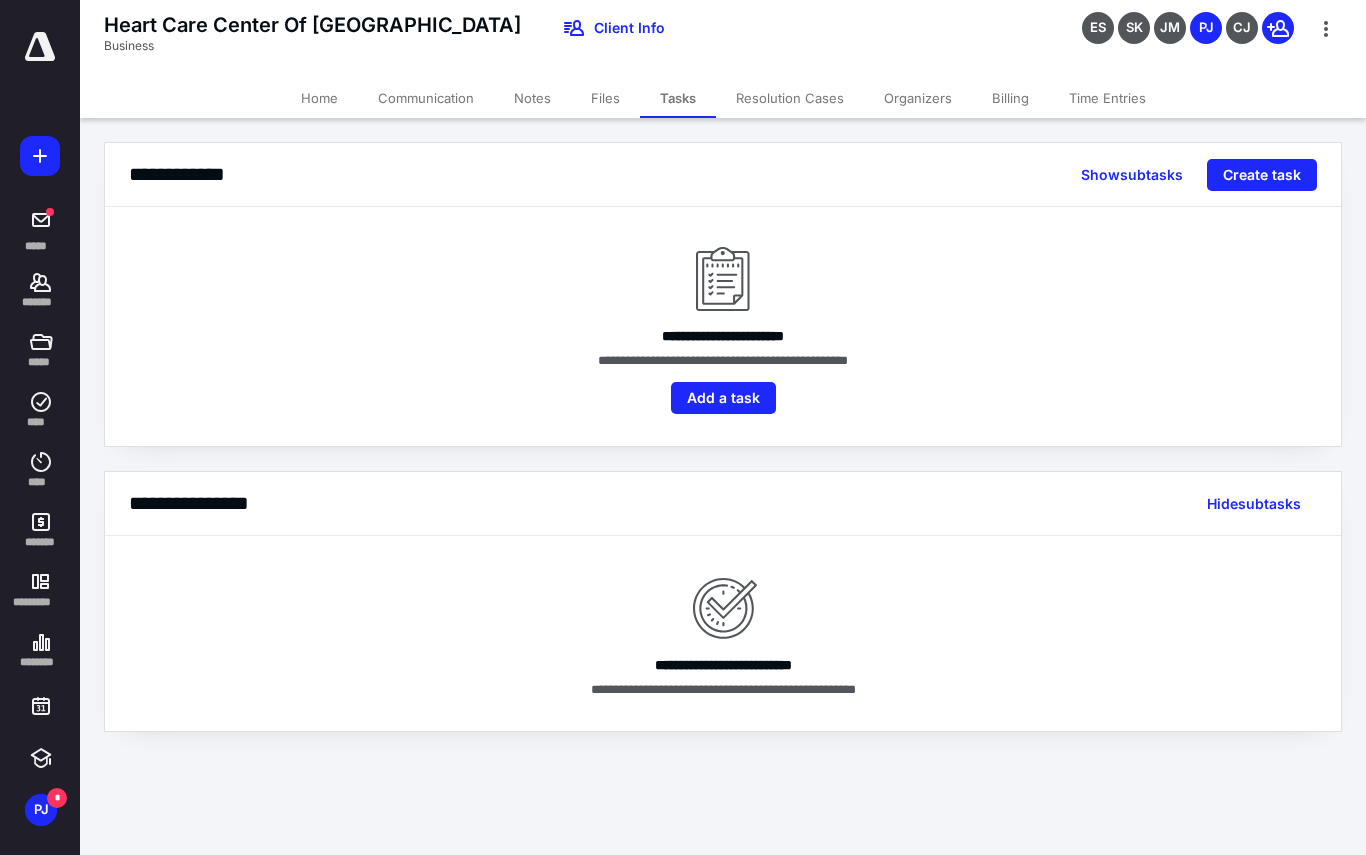 click on "Files" at bounding box center [605, 98] 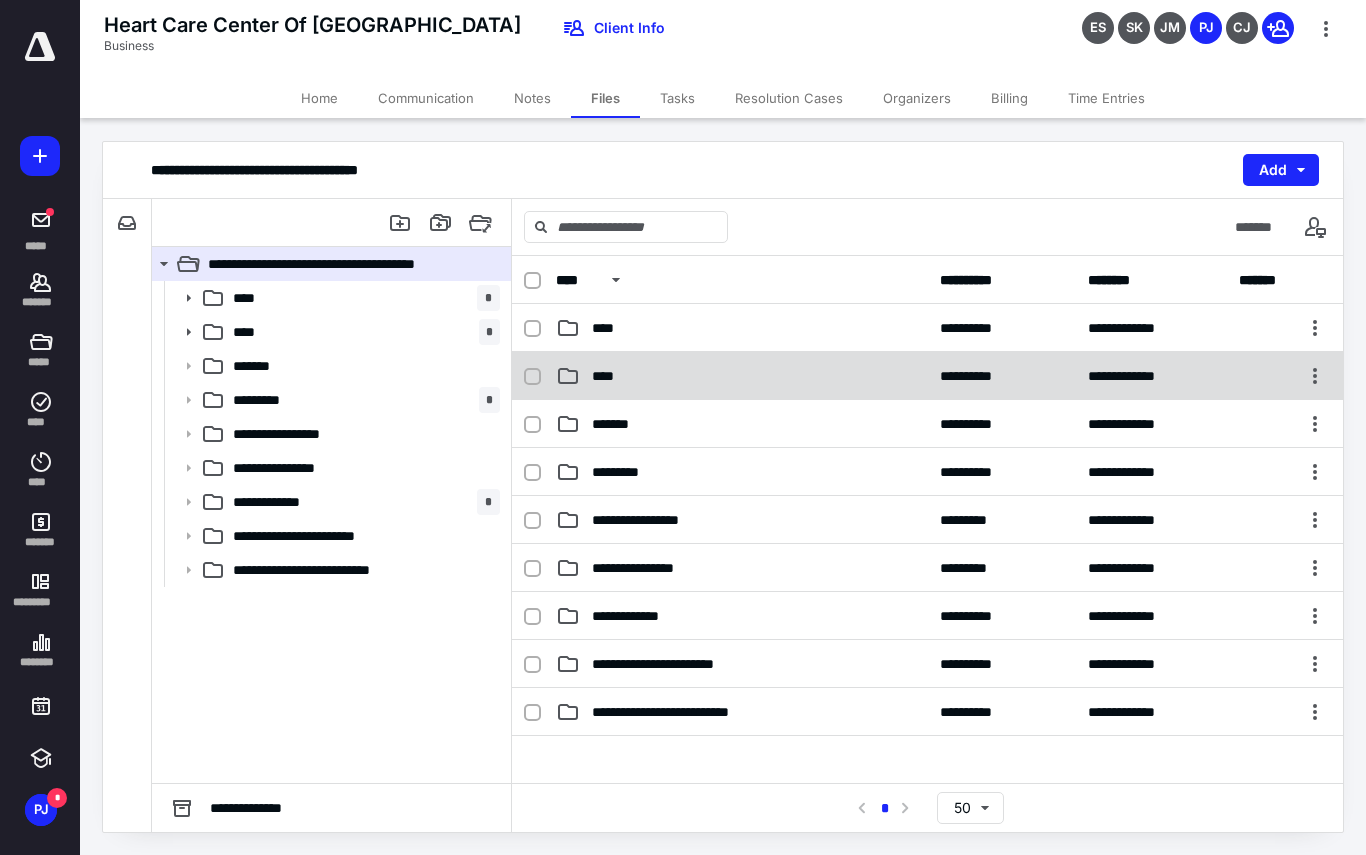 click on "****" at bounding box center (742, 376) 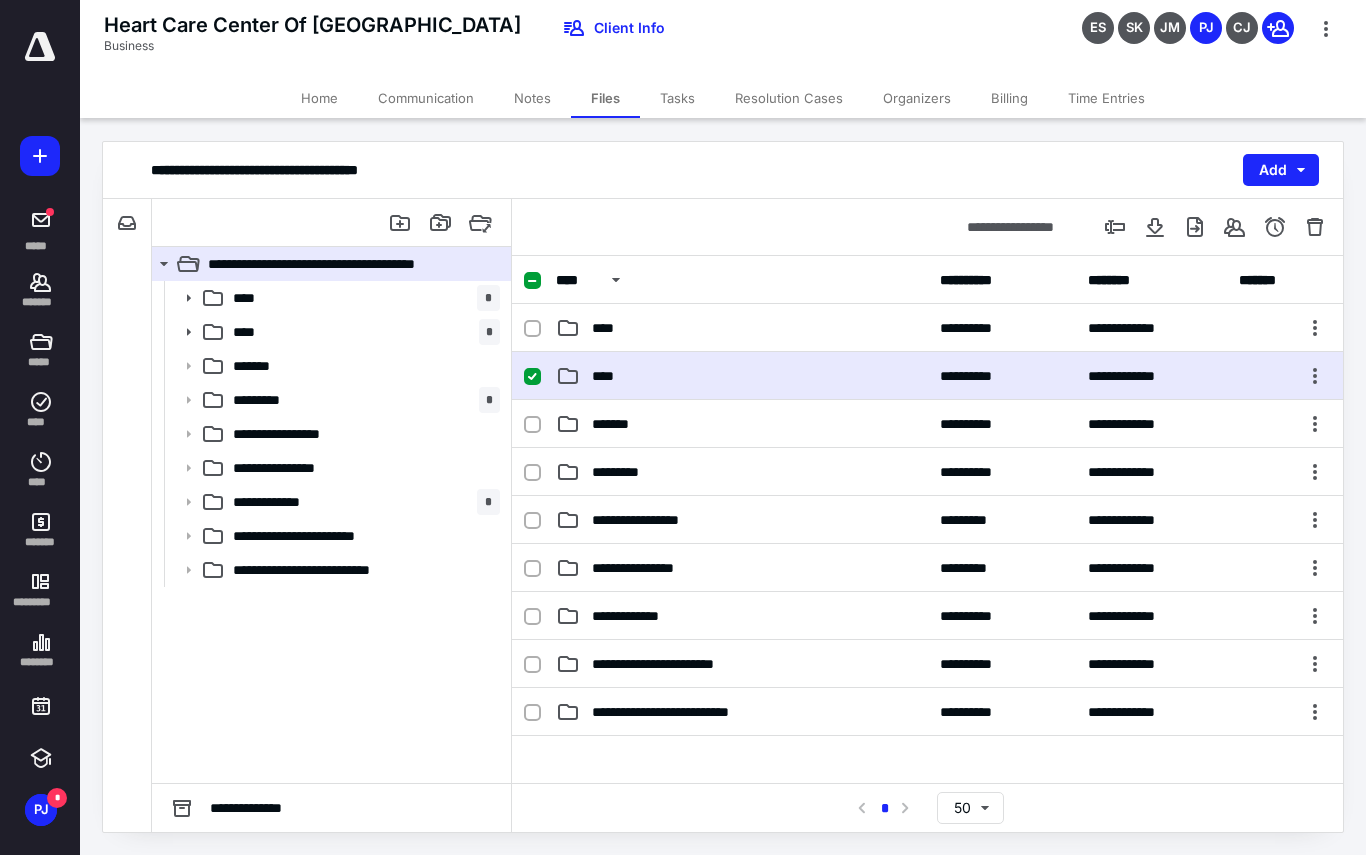 click on "****" at bounding box center [742, 376] 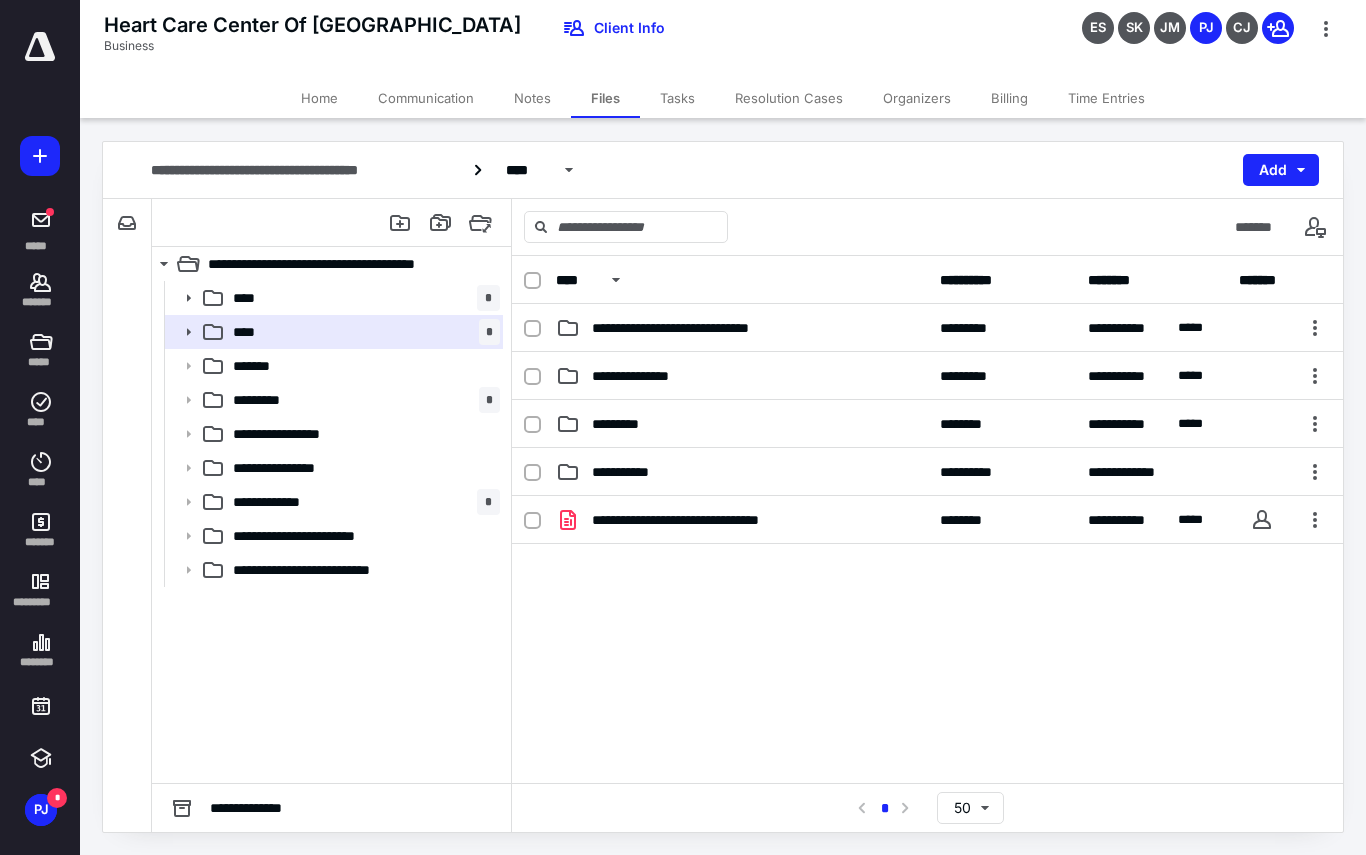 click on "**********" at bounding box center [927, 280] 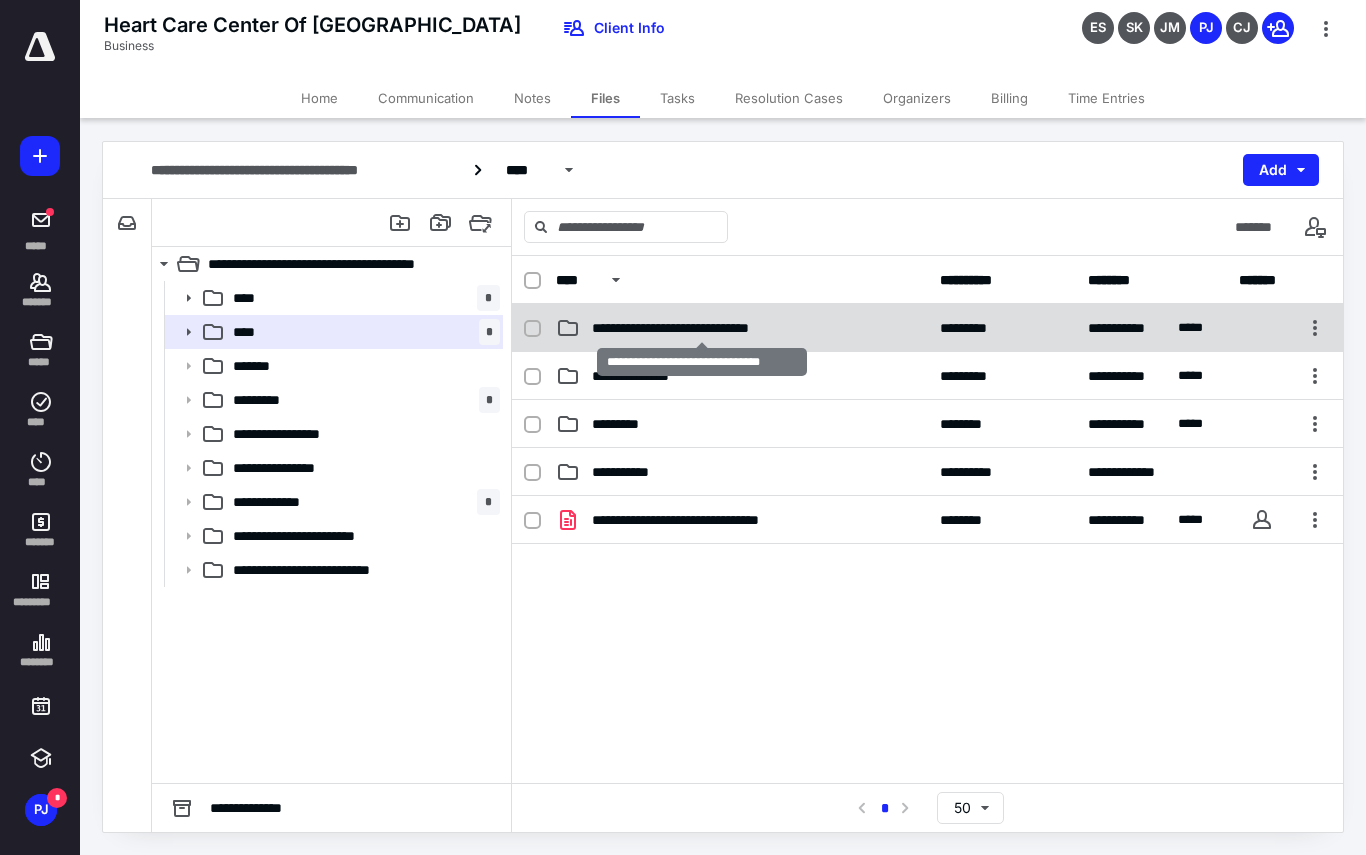click on "**********" at bounding box center (702, 328) 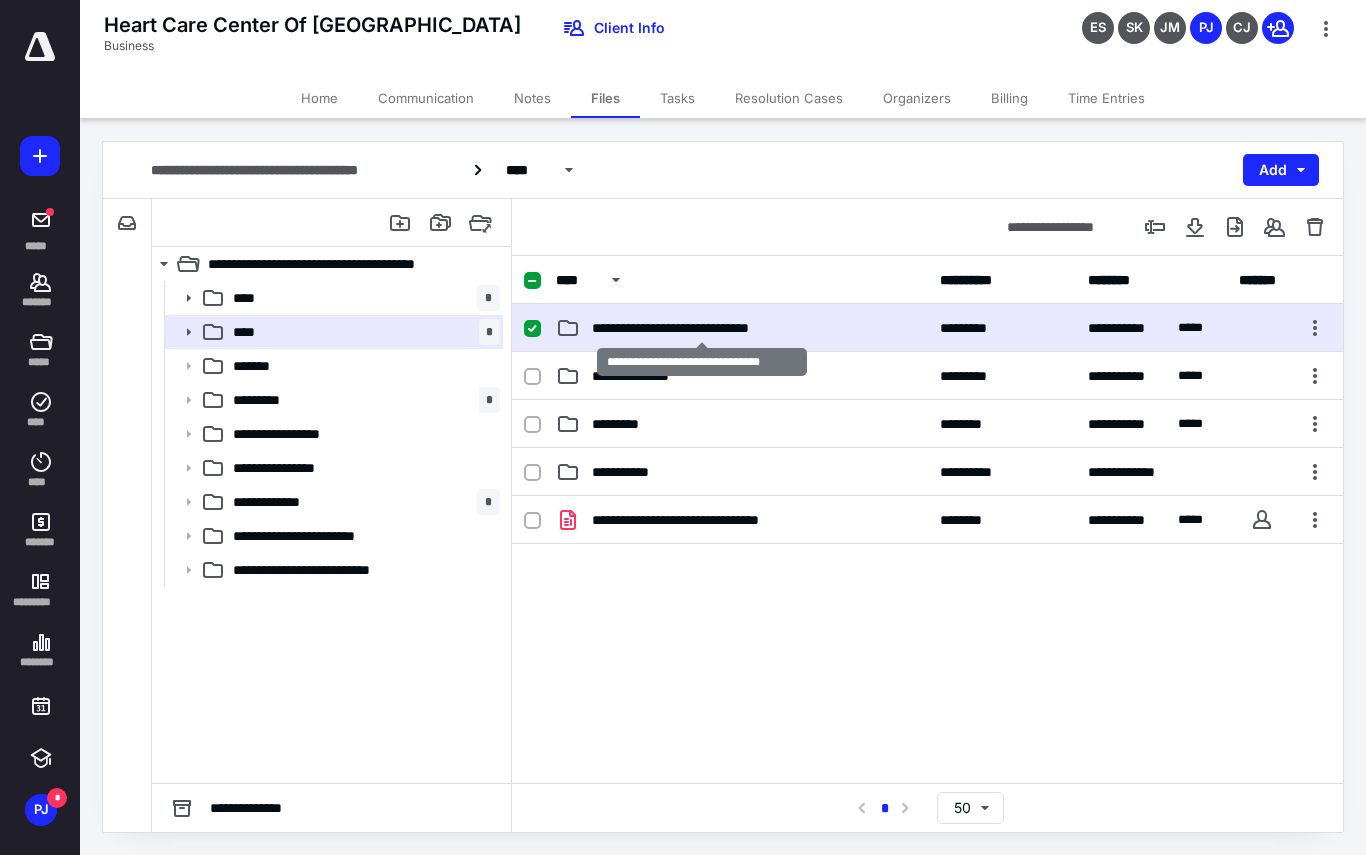 click on "**********" at bounding box center [702, 328] 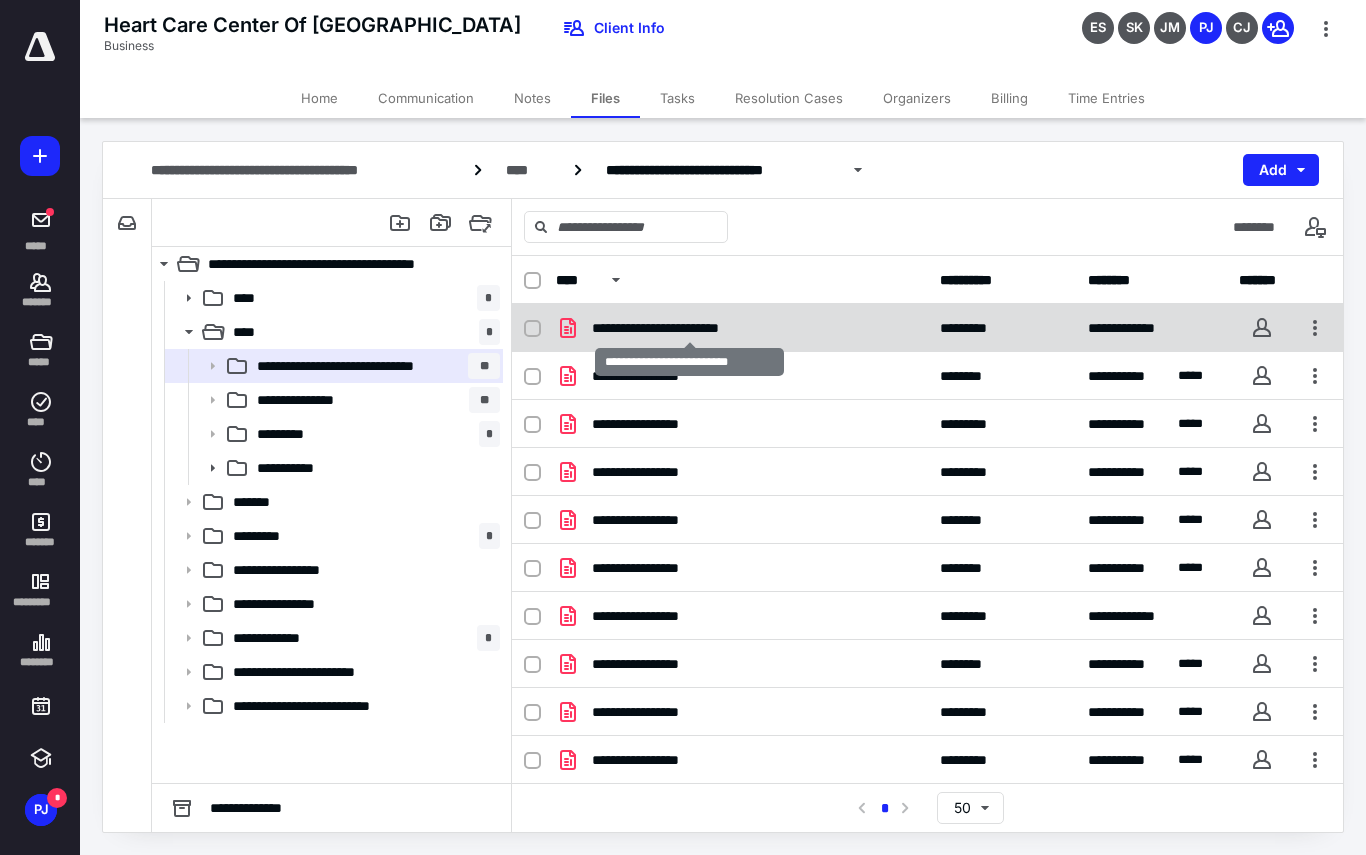click on "**********" at bounding box center (690, 328) 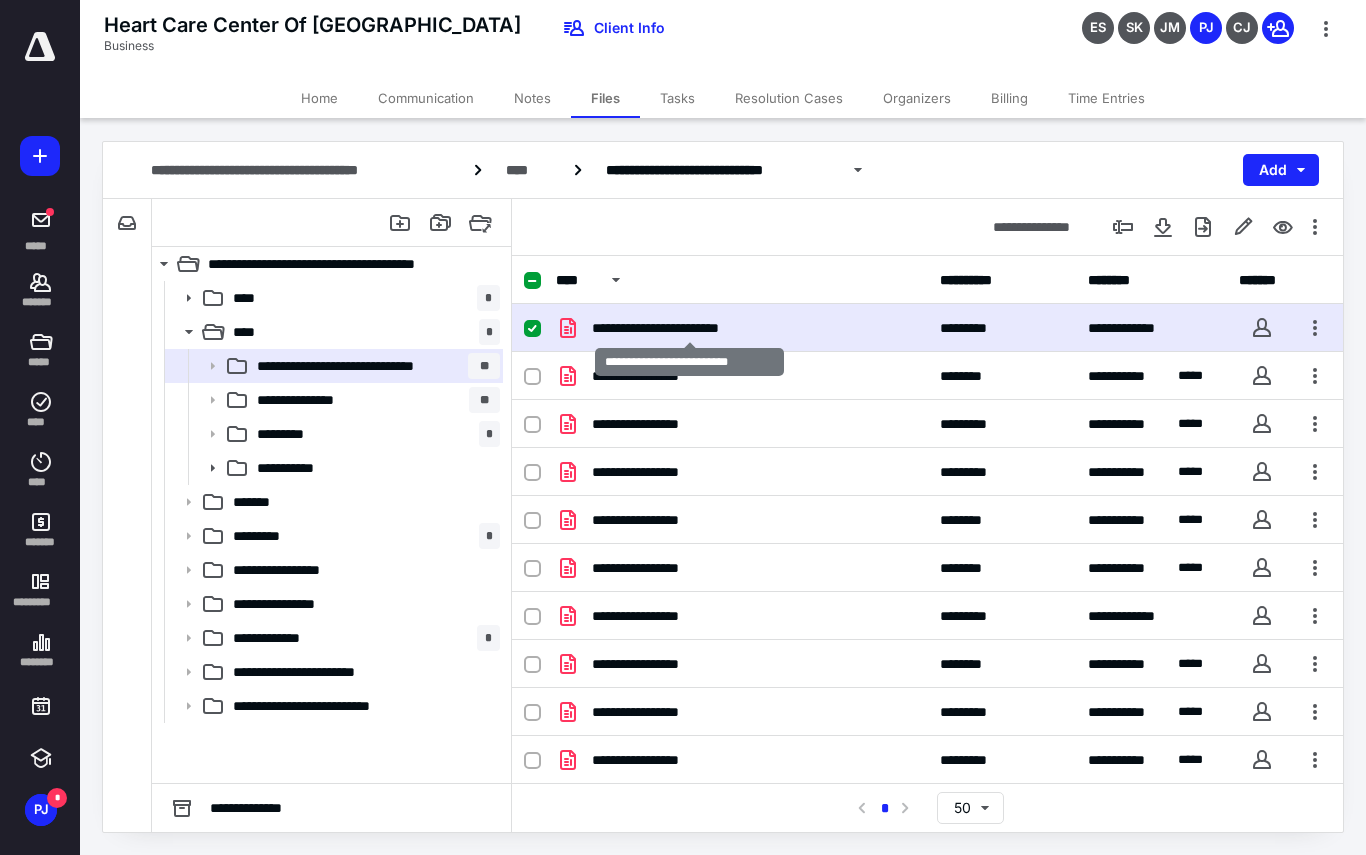 click on "**********" at bounding box center (690, 328) 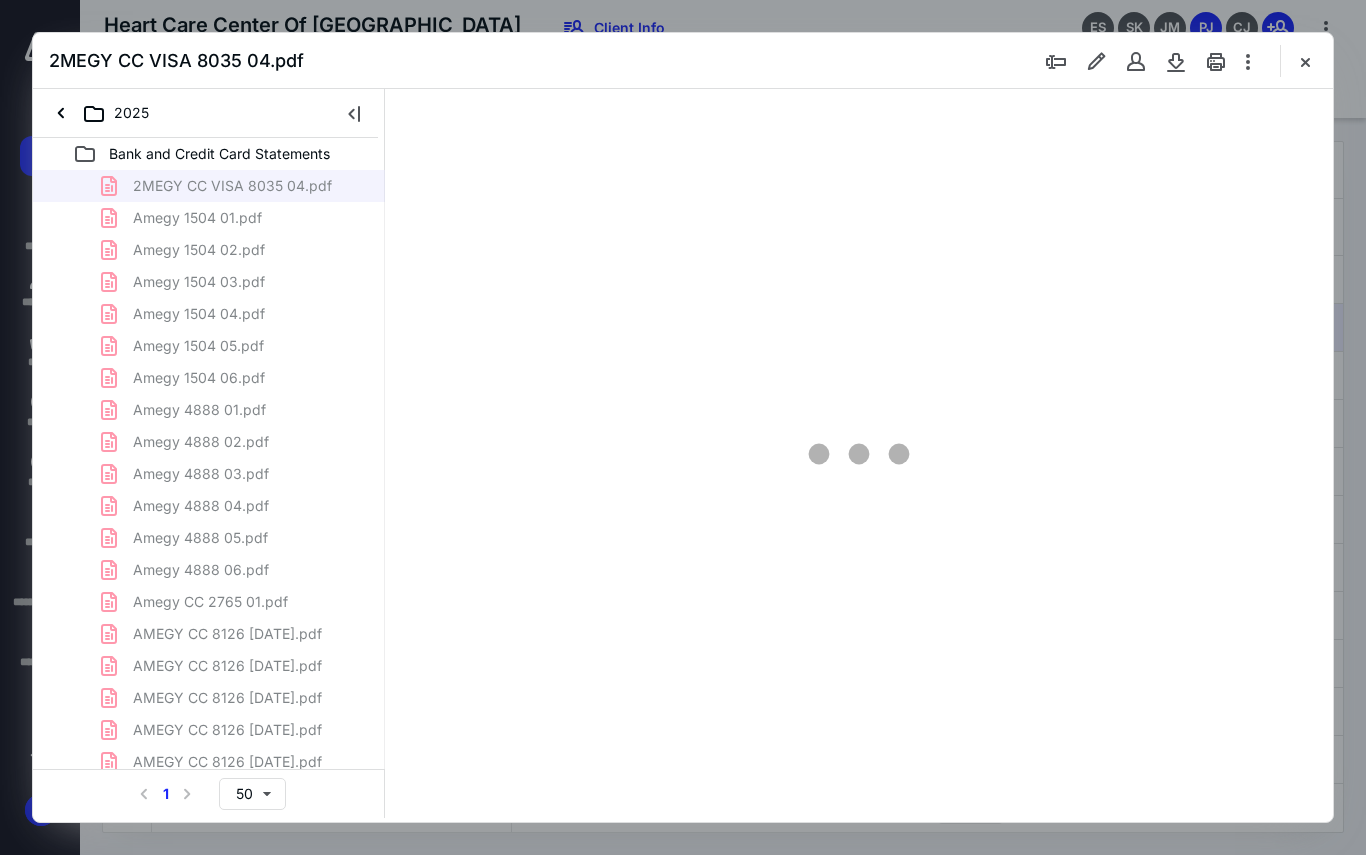 scroll, scrollTop: 0, scrollLeft: 0, axis: both 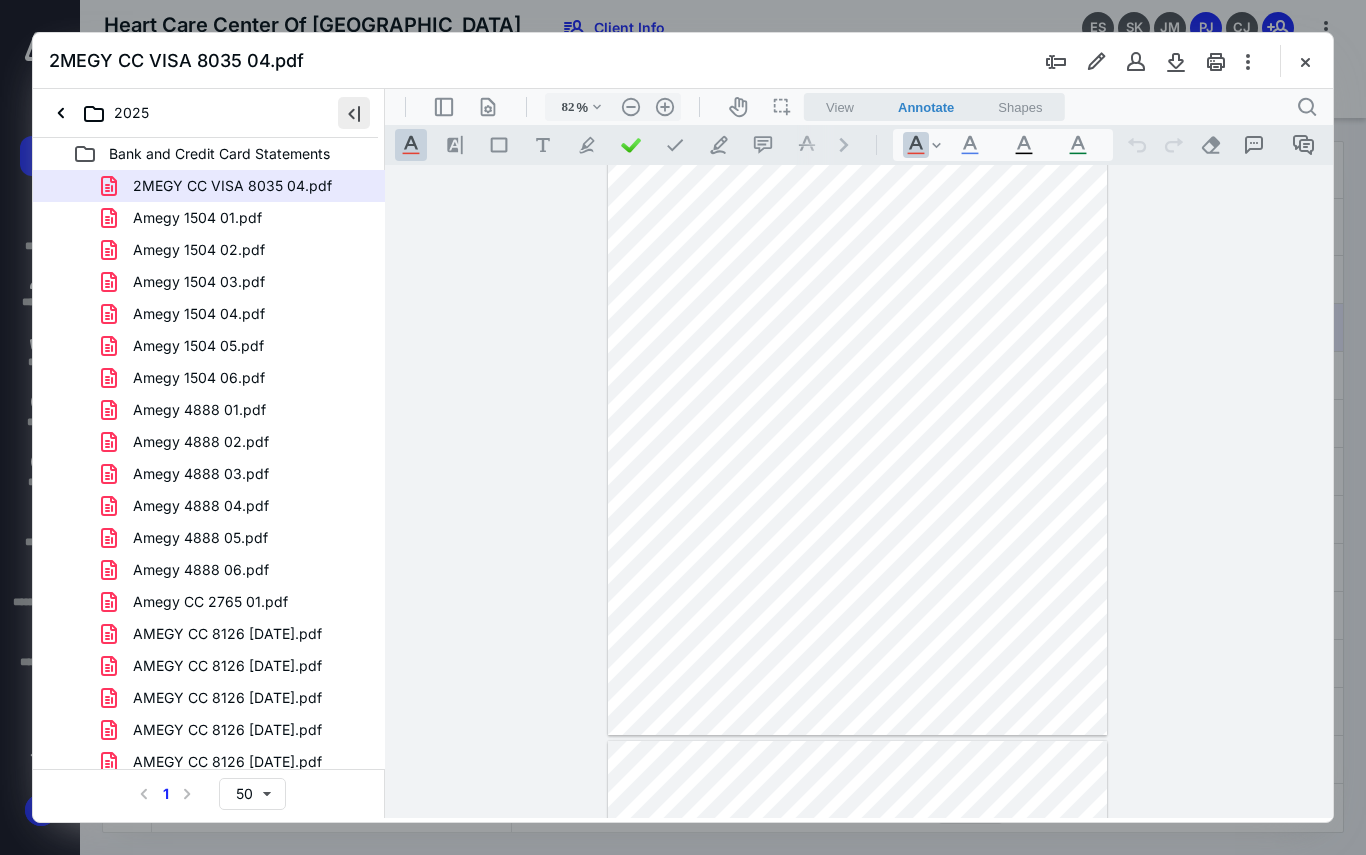 click at bounding box center [354, 113] 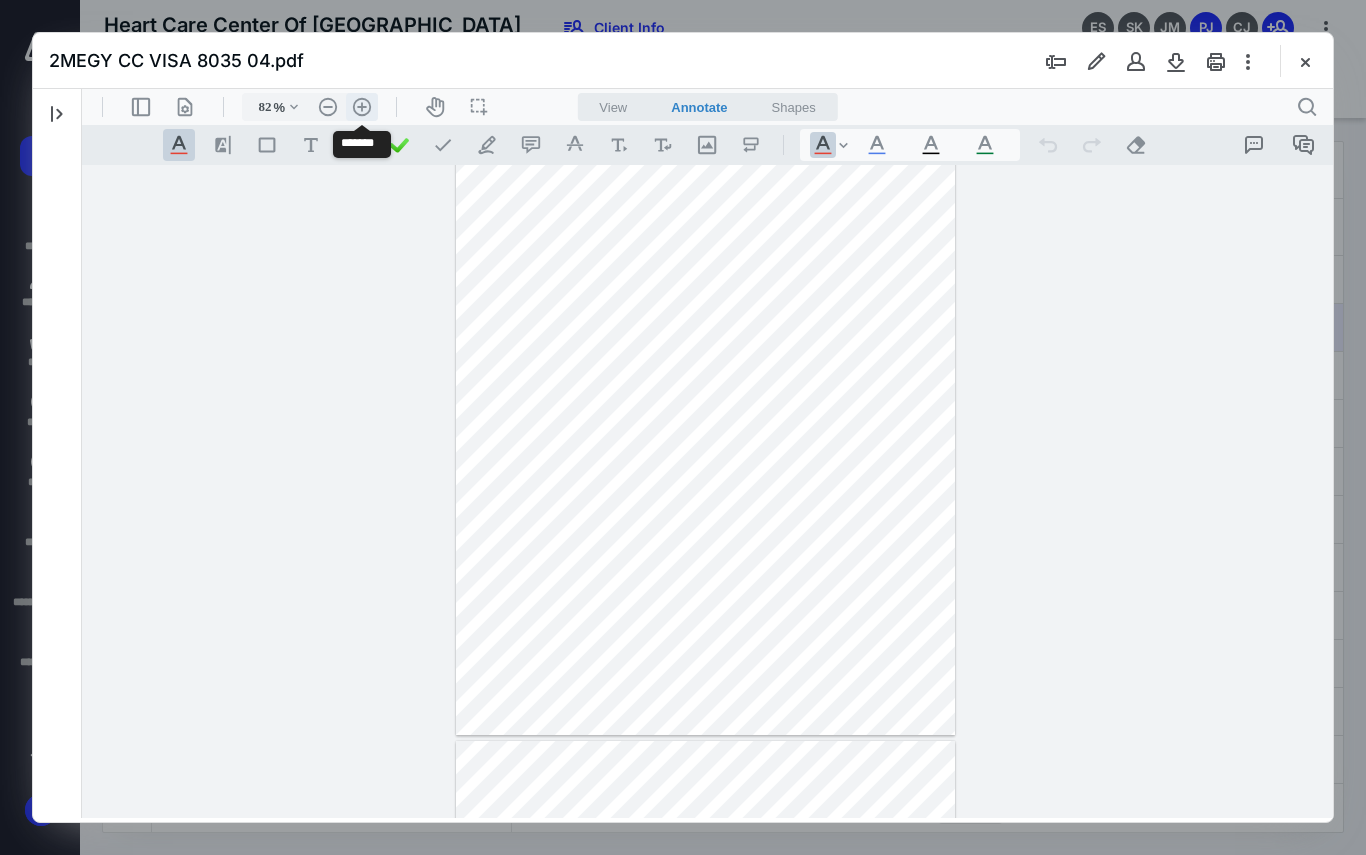 click on ".cls-1{fill:#abb0c4;} icon - header - zoom - in - line" at bounding box center [362, 107] 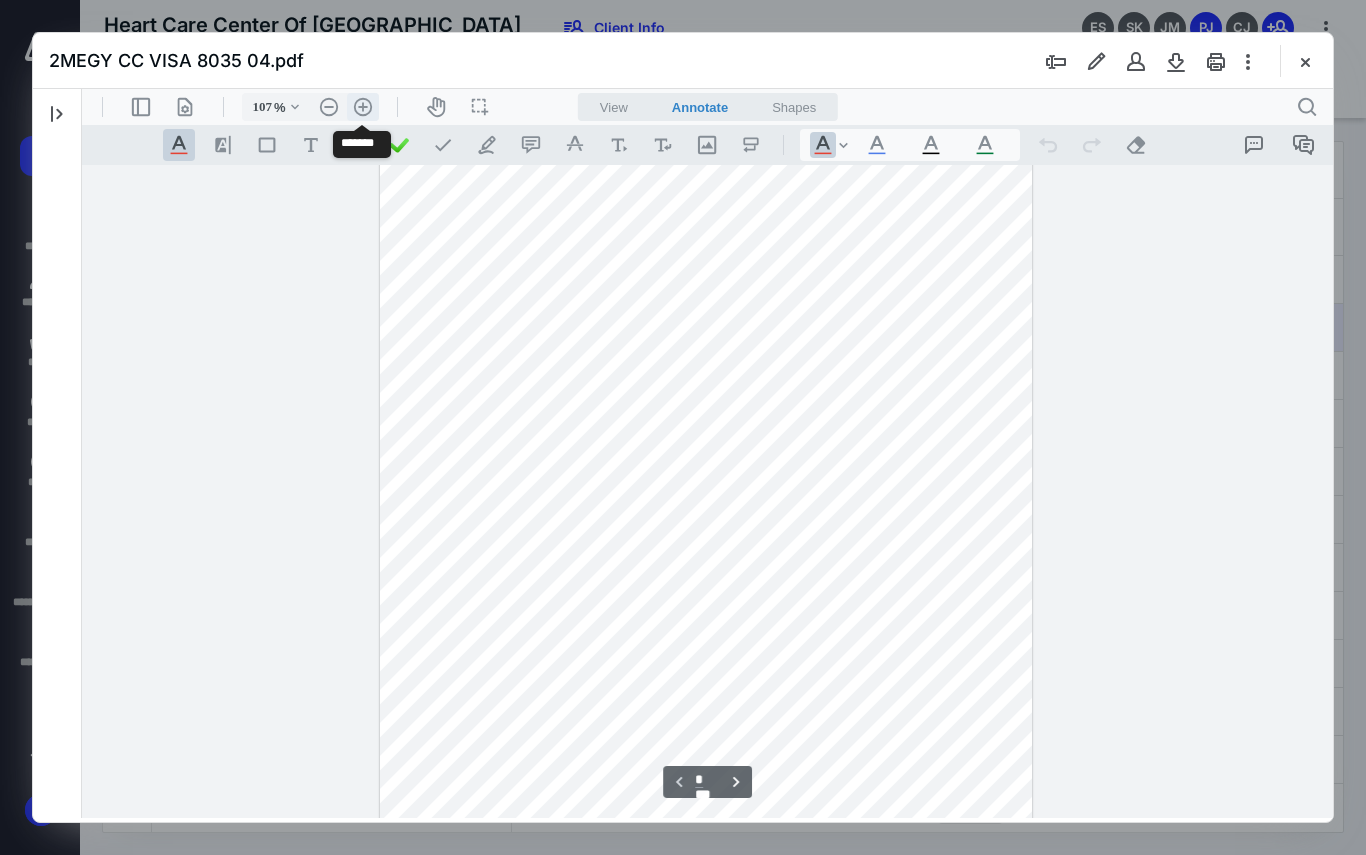 click on ".cls-1{fill:#abb0c4;} icon - header - zoom - in - line" at bounding box center [363, 107] 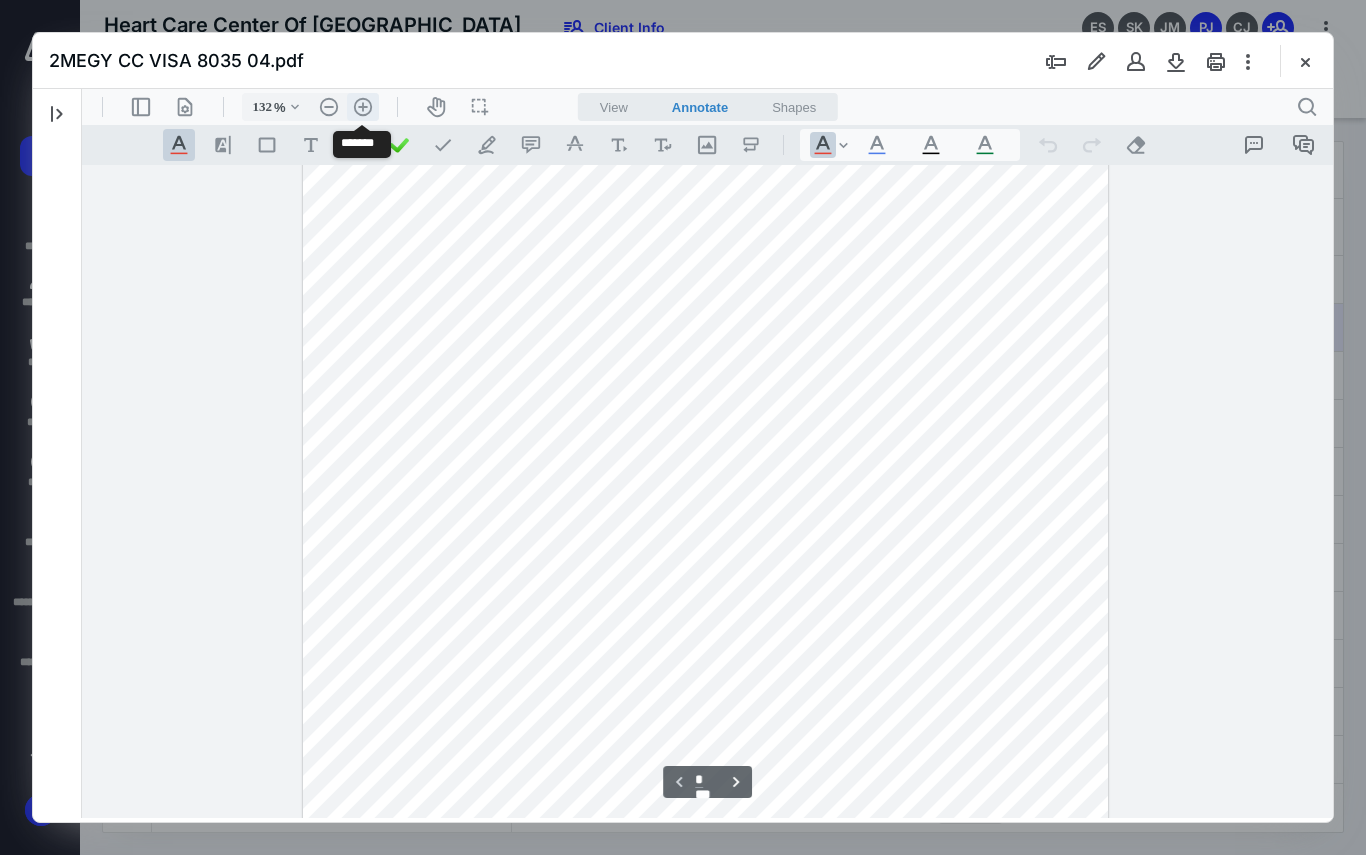 click on ".cls-1{fill:#abb0c4;} icon - header - zoom - in - line" at bounding box center (363, 107) 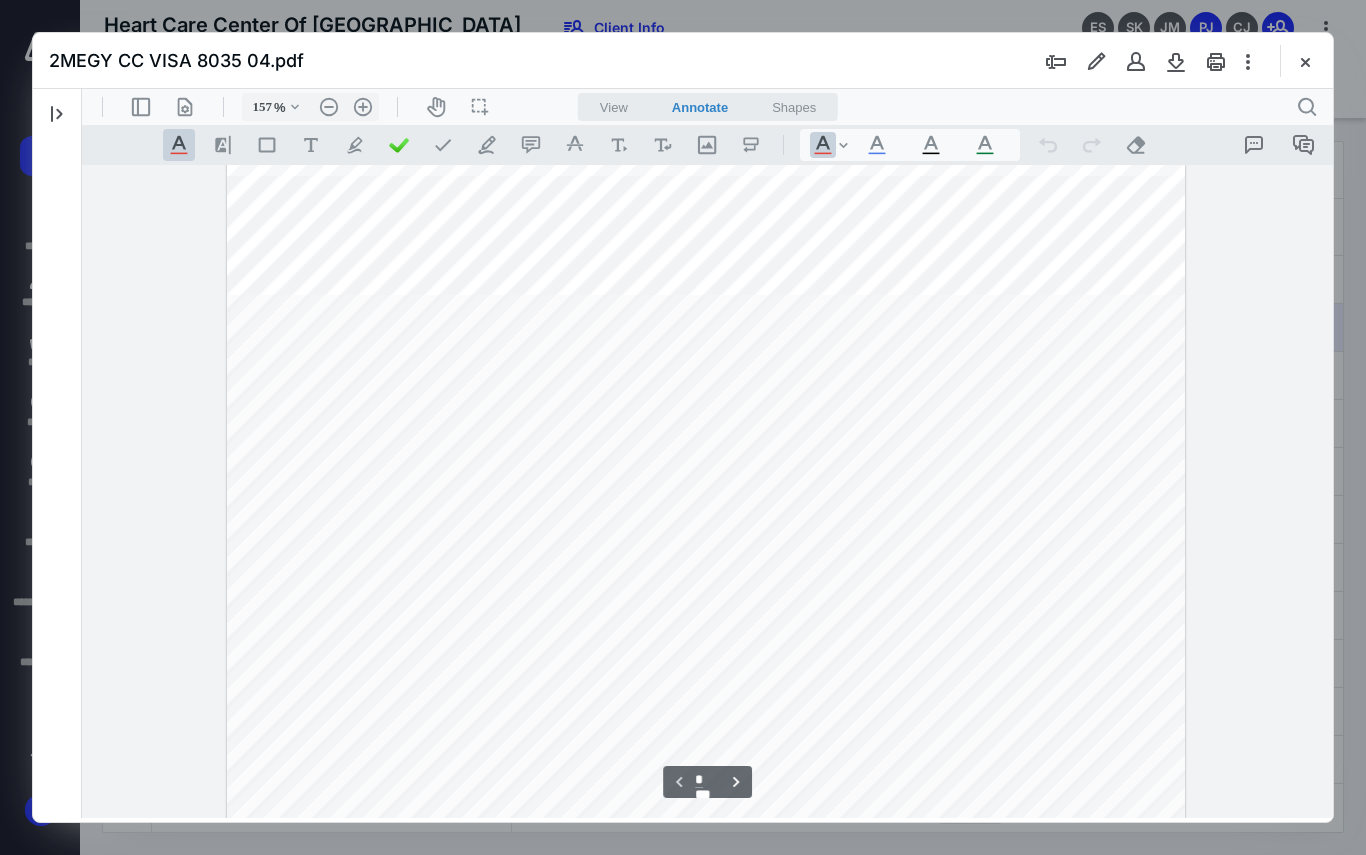 scroll, scrollTop: 16, scrollLeft: 0, axis: vertical 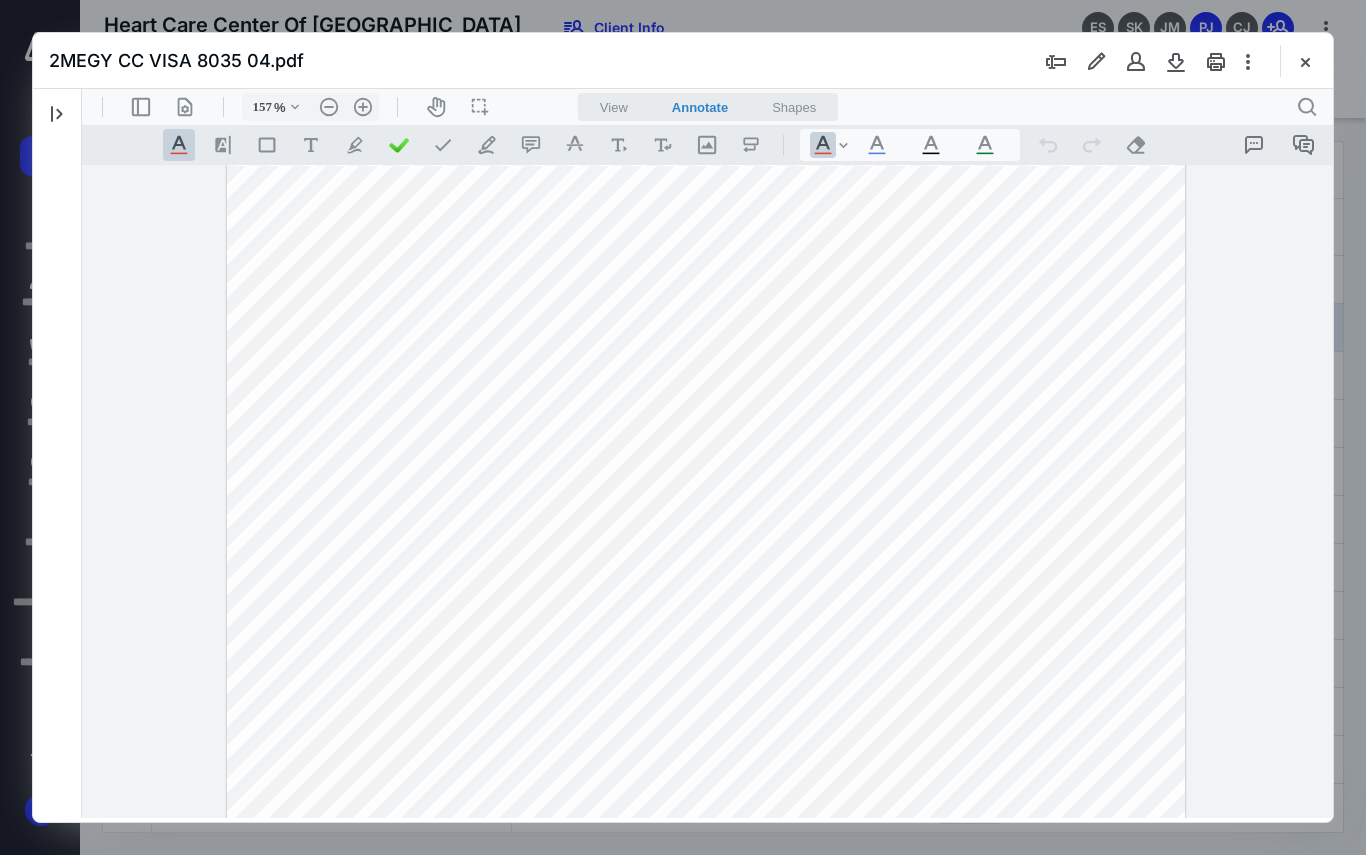 click on "2MEGY CC VISA 8035 04.pdf" at bounding box center (683, 61) 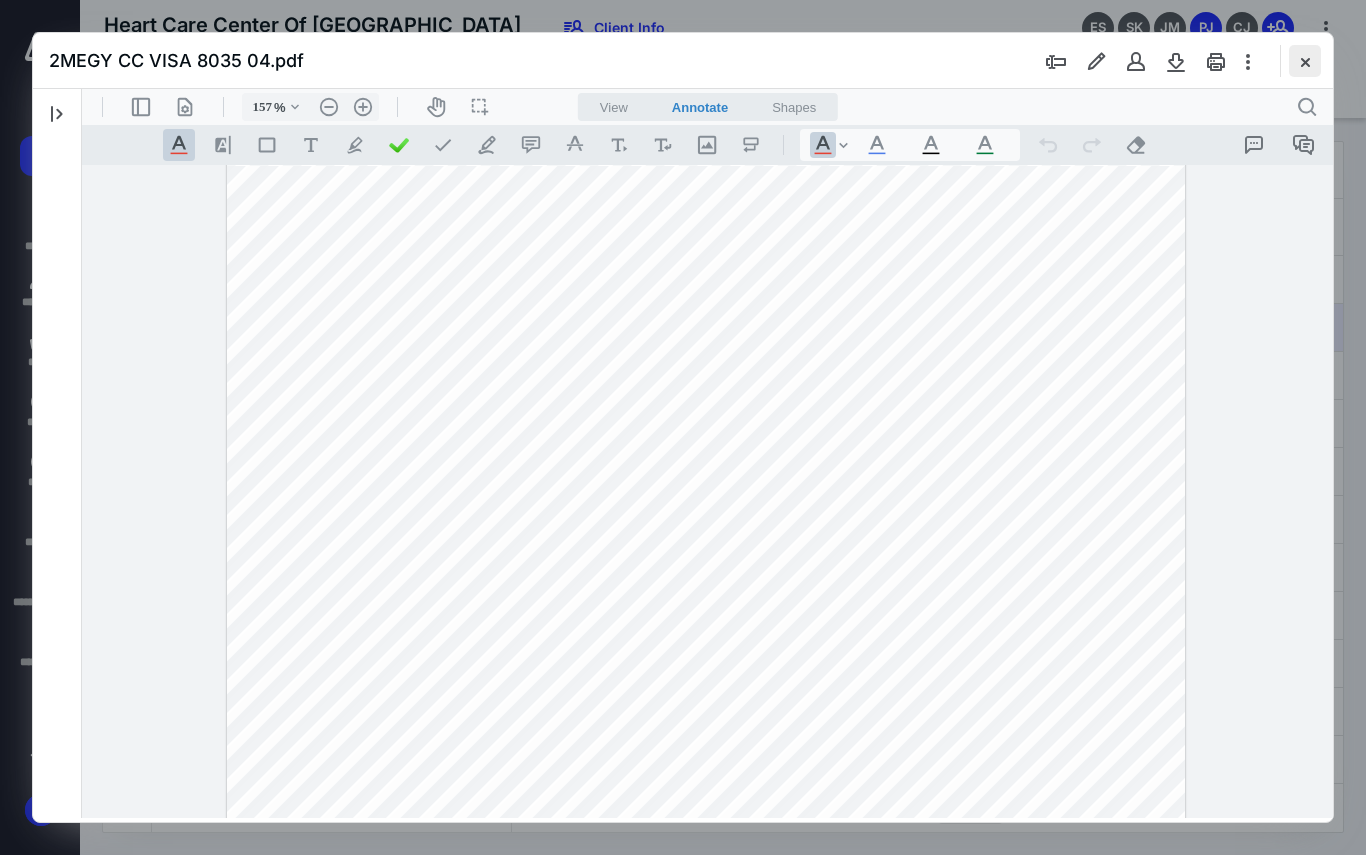 click at bounding box center [1305, 61] 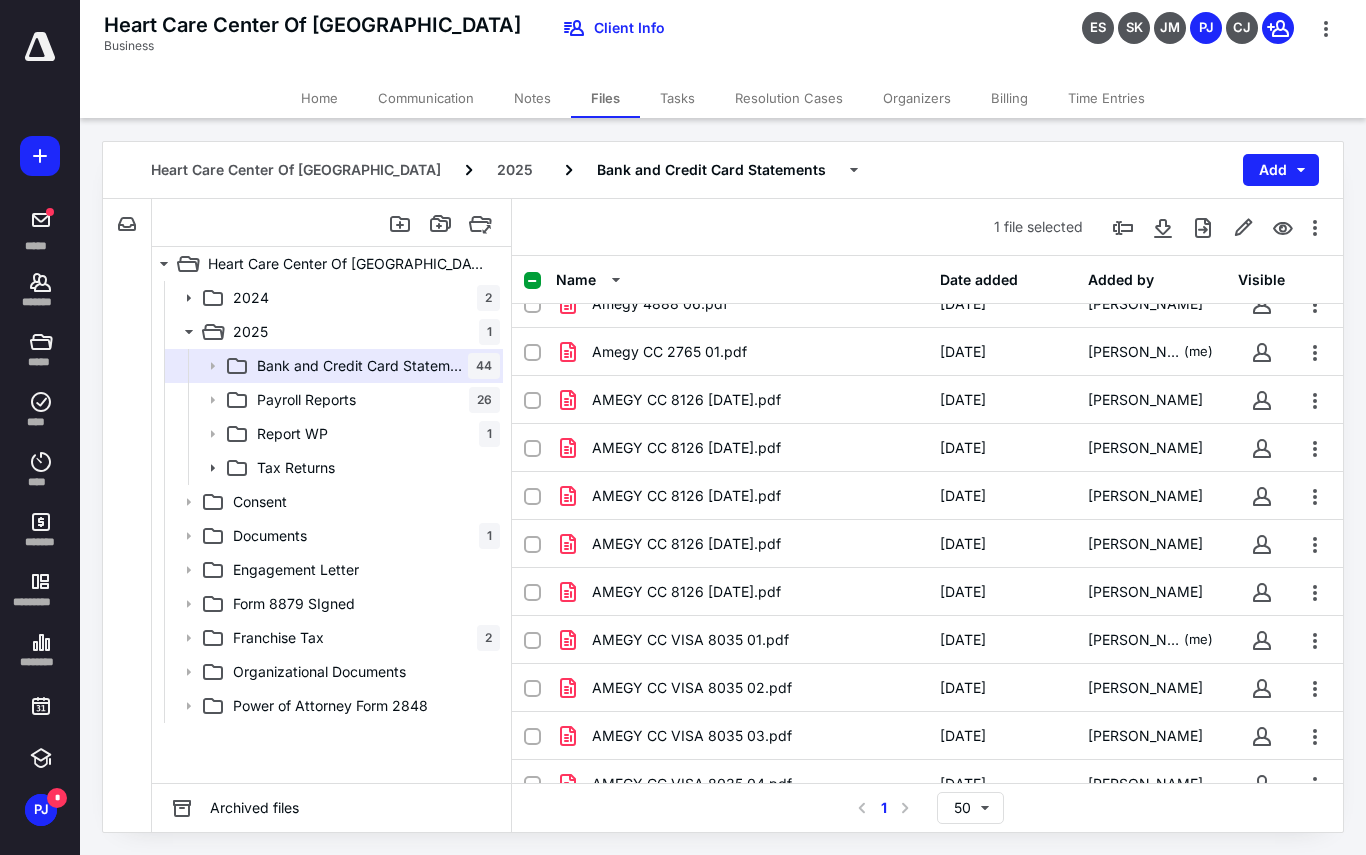 scroll, scrollTop: 700, scrollLeft: 0, axis: vertical 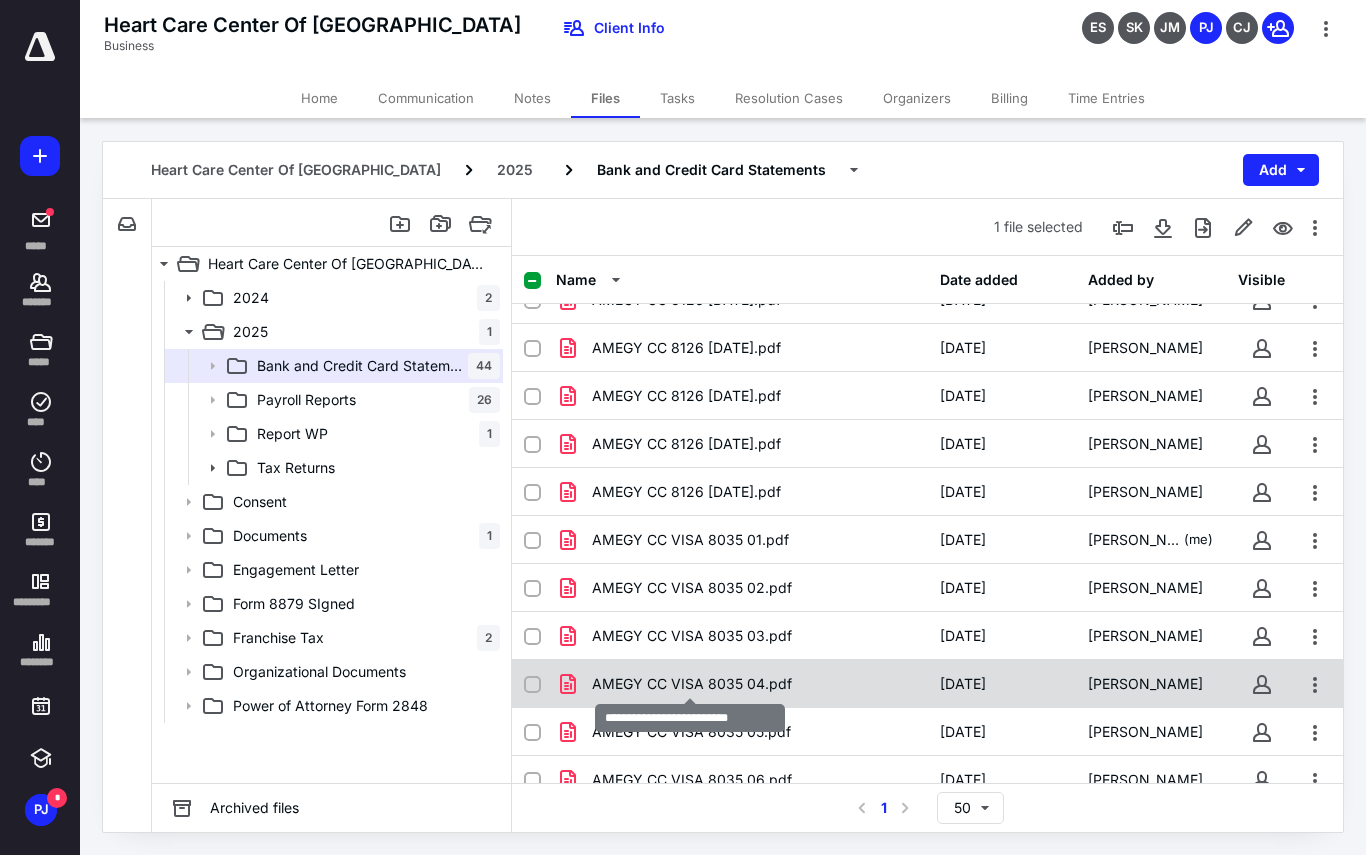 click on "AMEGY CC VISA 8035 04.pdf" at bounding box center (692, 684) 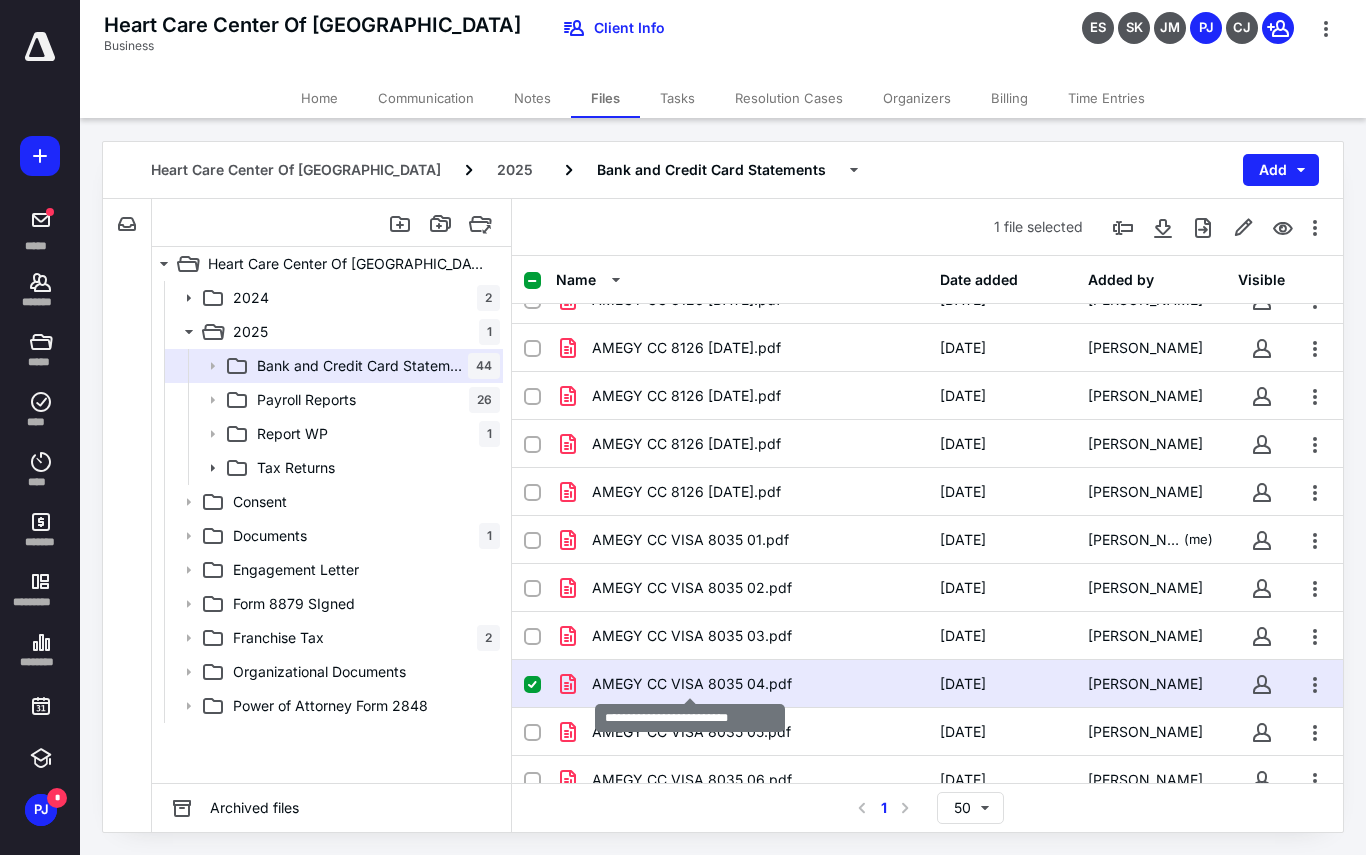 click on "AMEGY CC VISA 8035 04.pdf" at bounding box center (692, 684) 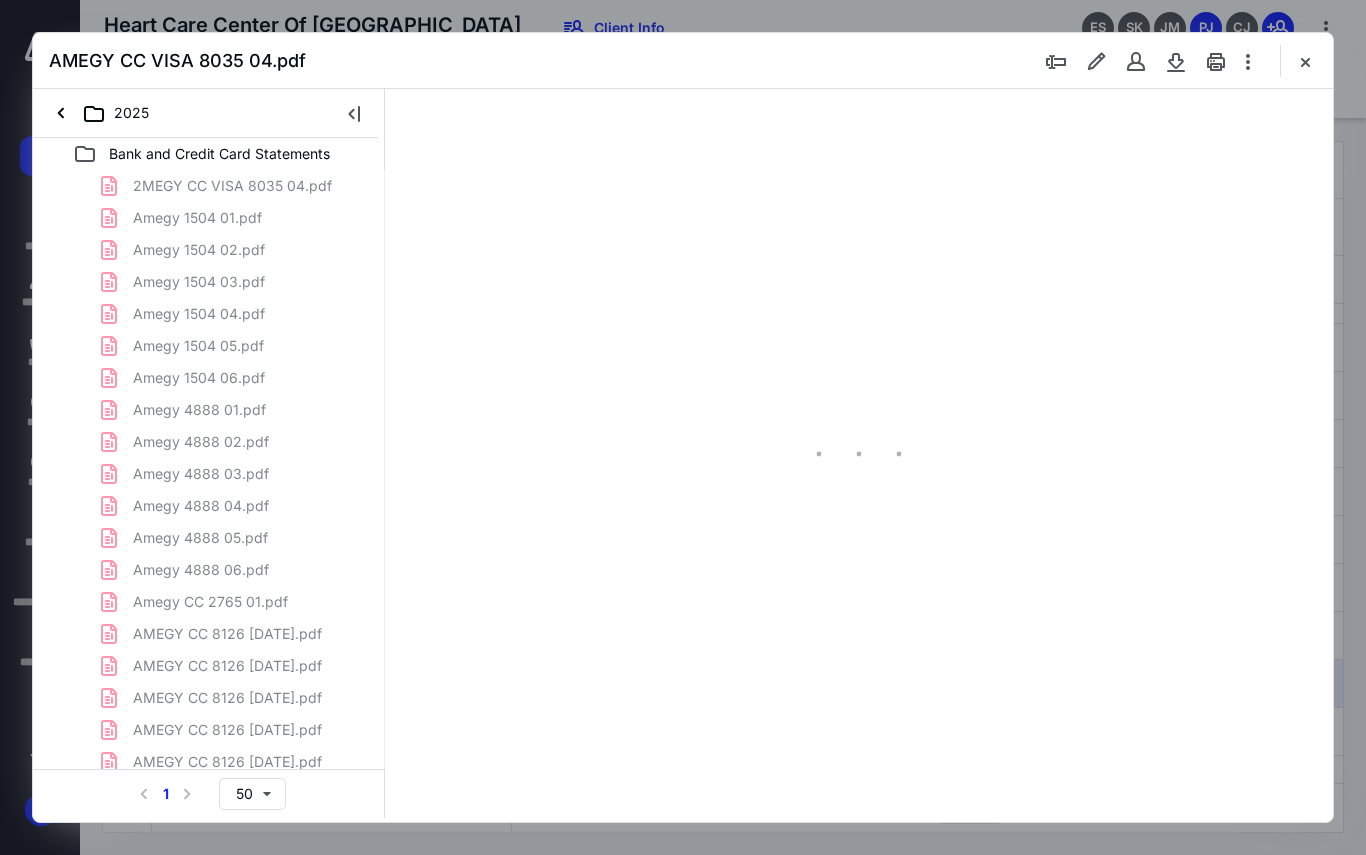 scroll, scrollTop: 0, scrollLeft: 0, axis: both 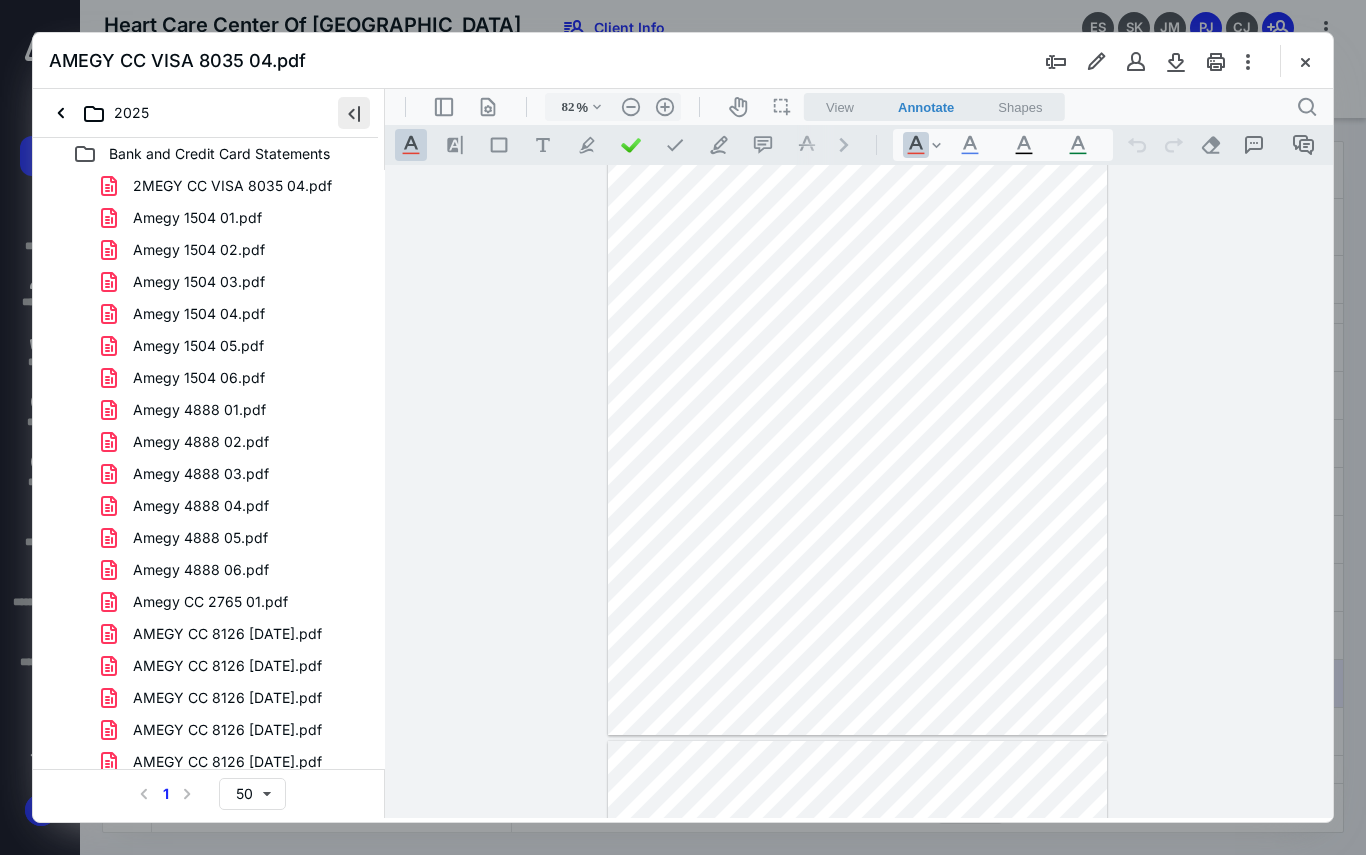 click at bounding box center [354, 113] 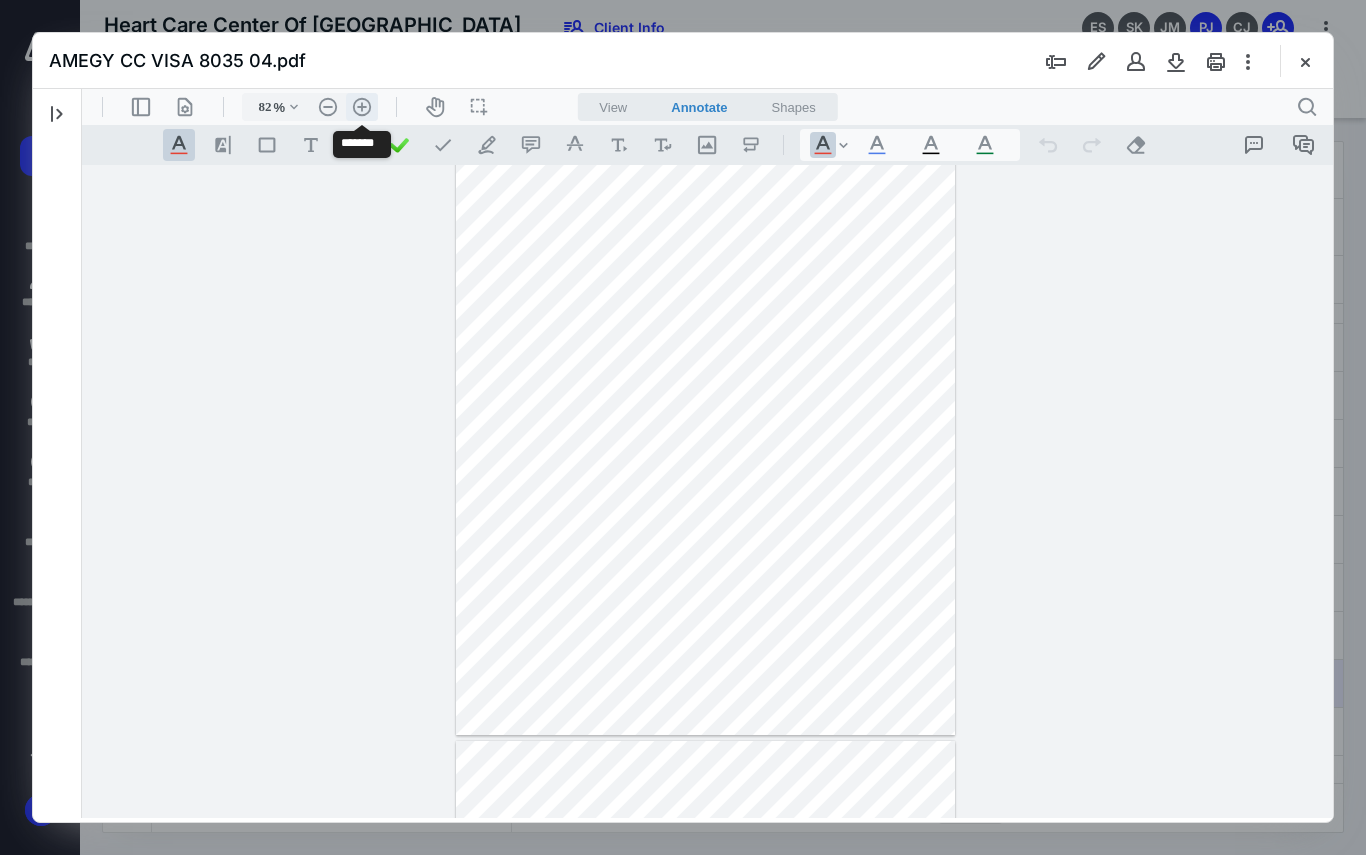 click on ".cls-1{fill:#abb0c4;} icon - header - zoom - in - line" at bounding box center (362, 107) 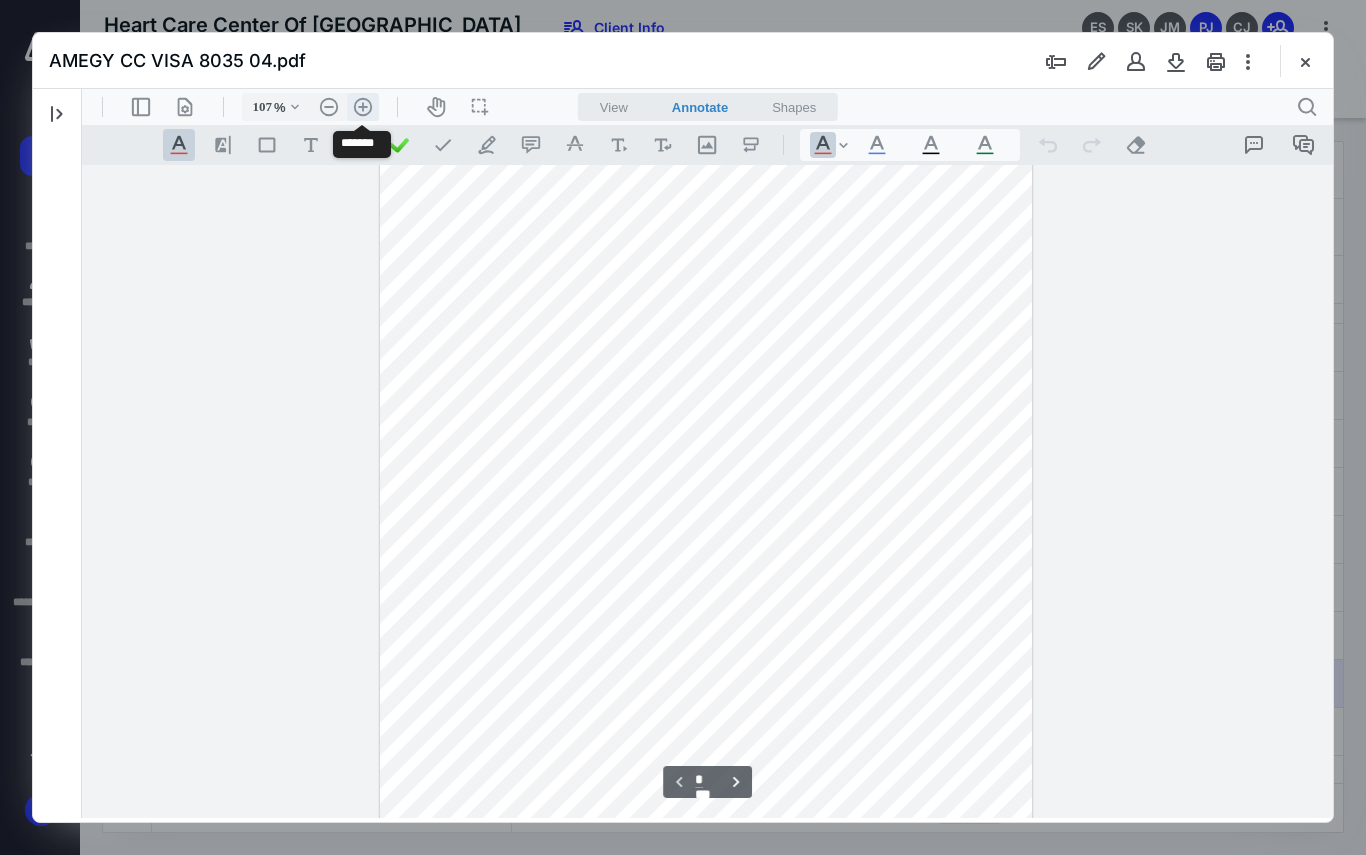click on ".cls-1{fill:#abb0c4;} icon - header - zoom - in - line" at bounding box center (363, 107) 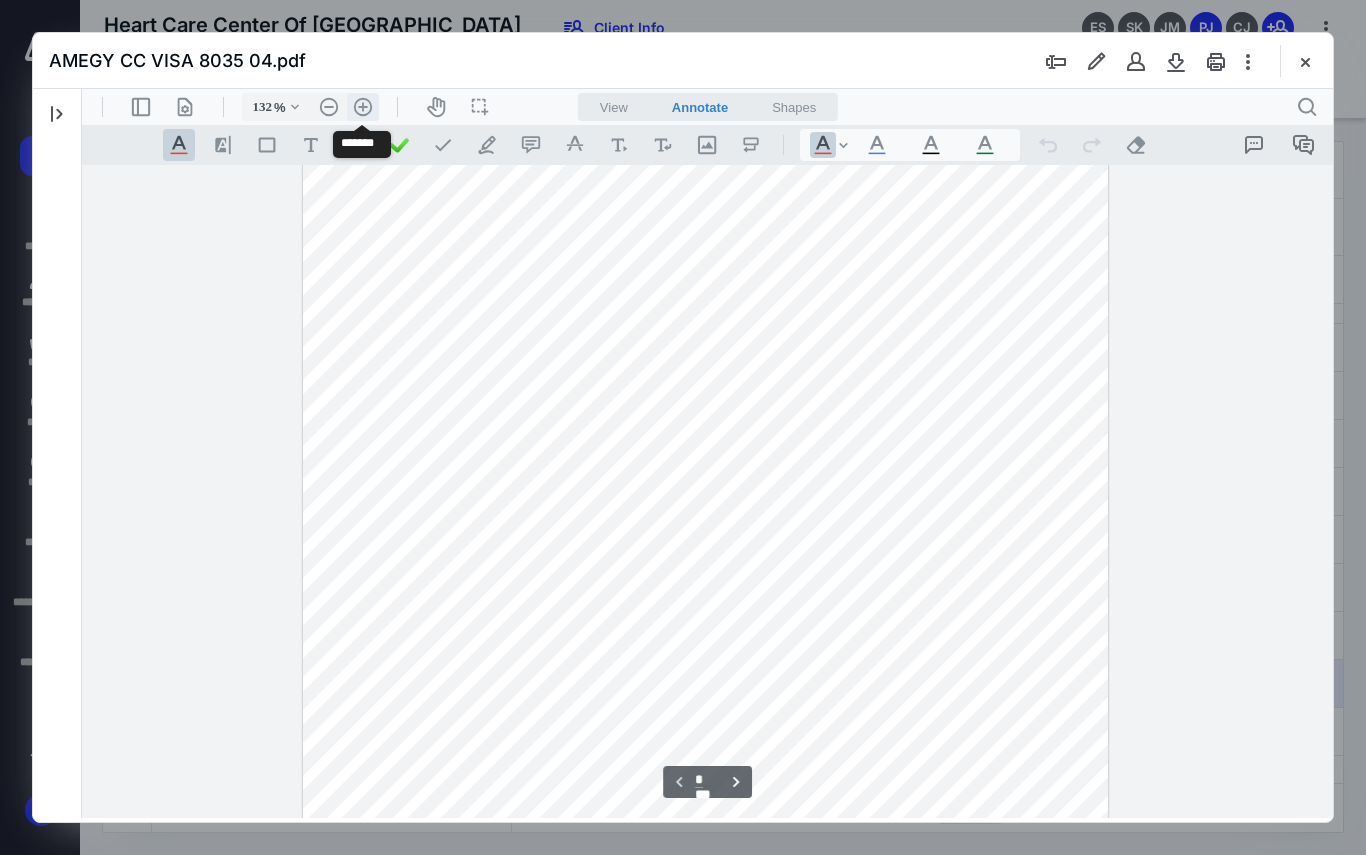click on ".cls-1{fill:#abb0c4;} icon - header - zoom - in - line" at bounding box center (363, 107) 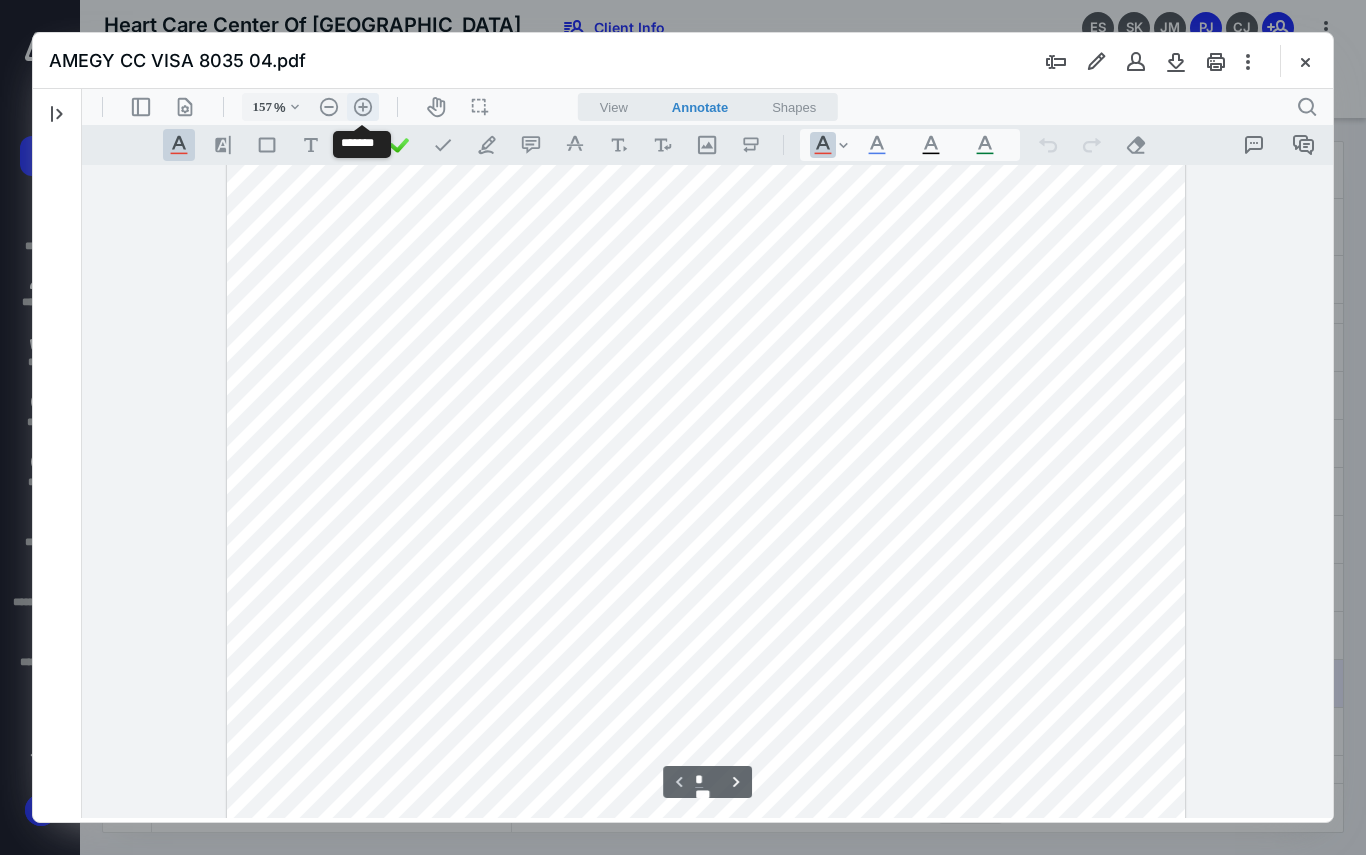 scroll, scrollTop: 416, scrollLeft: 0, axis: vertical 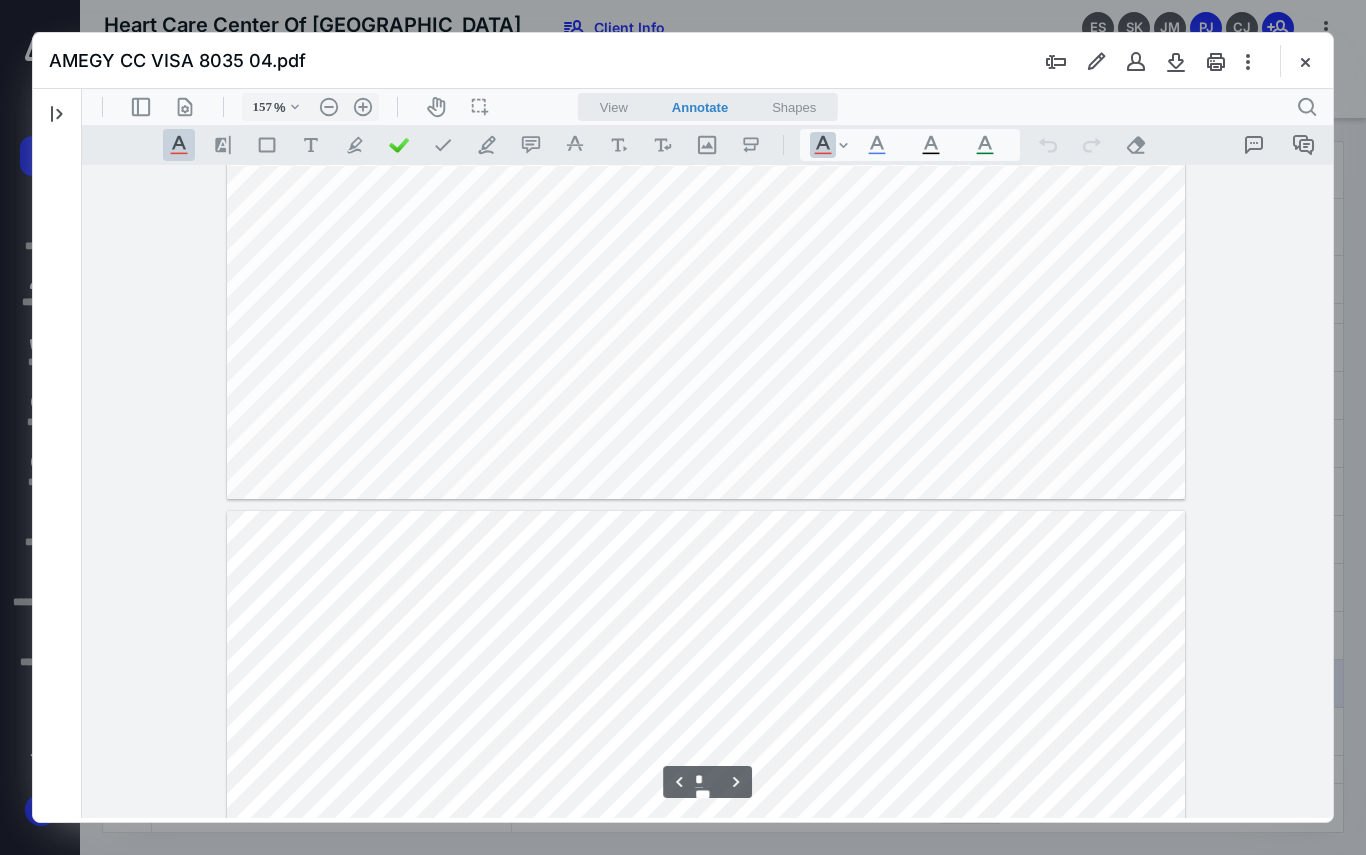 type on "*" 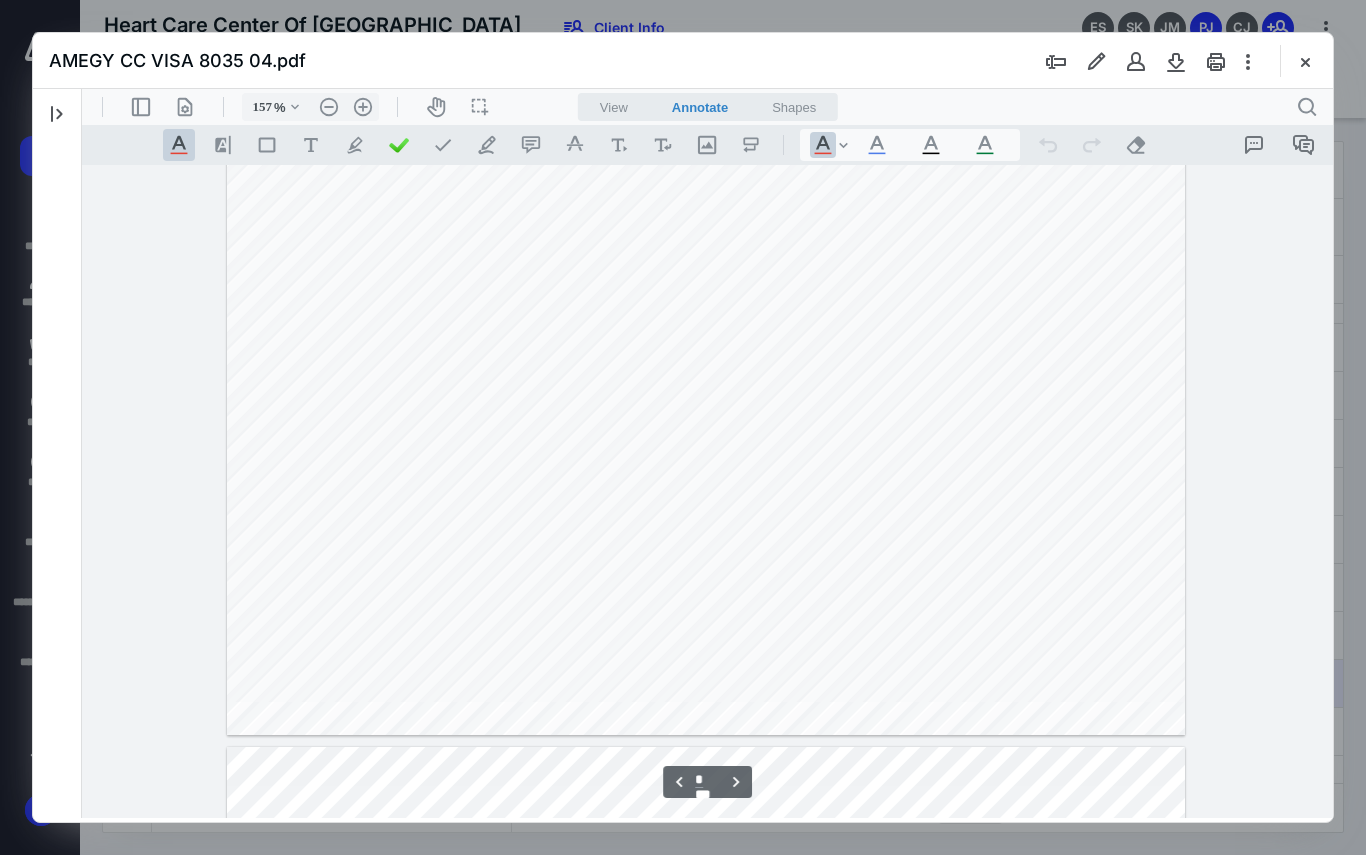 scroll, scrollTop: 4516, scrollLeft: 0, axis: vertical 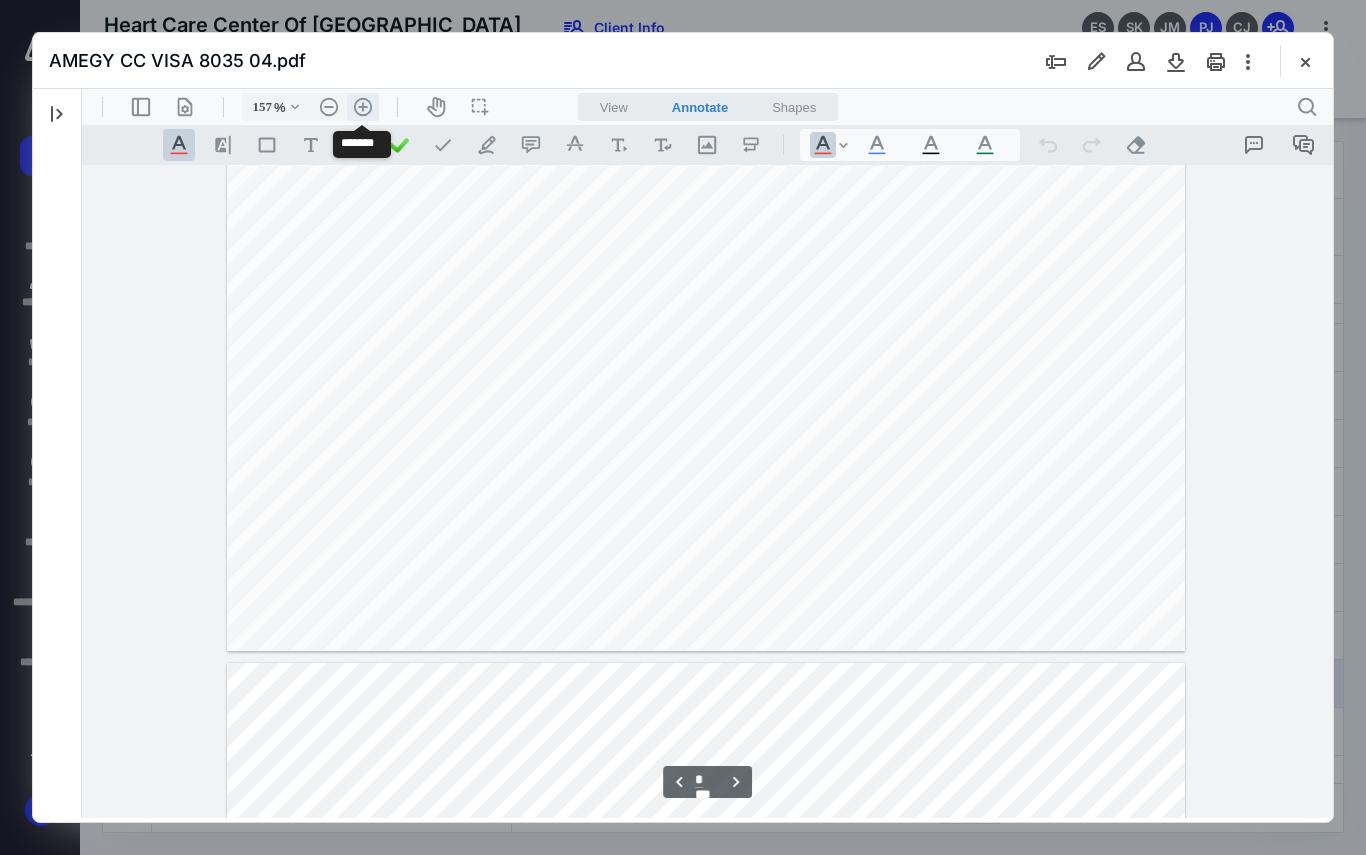click on ".cls-1{fill:#abb0c4;} icon - header - zoom - in - line" at bounding box center (363, 107) 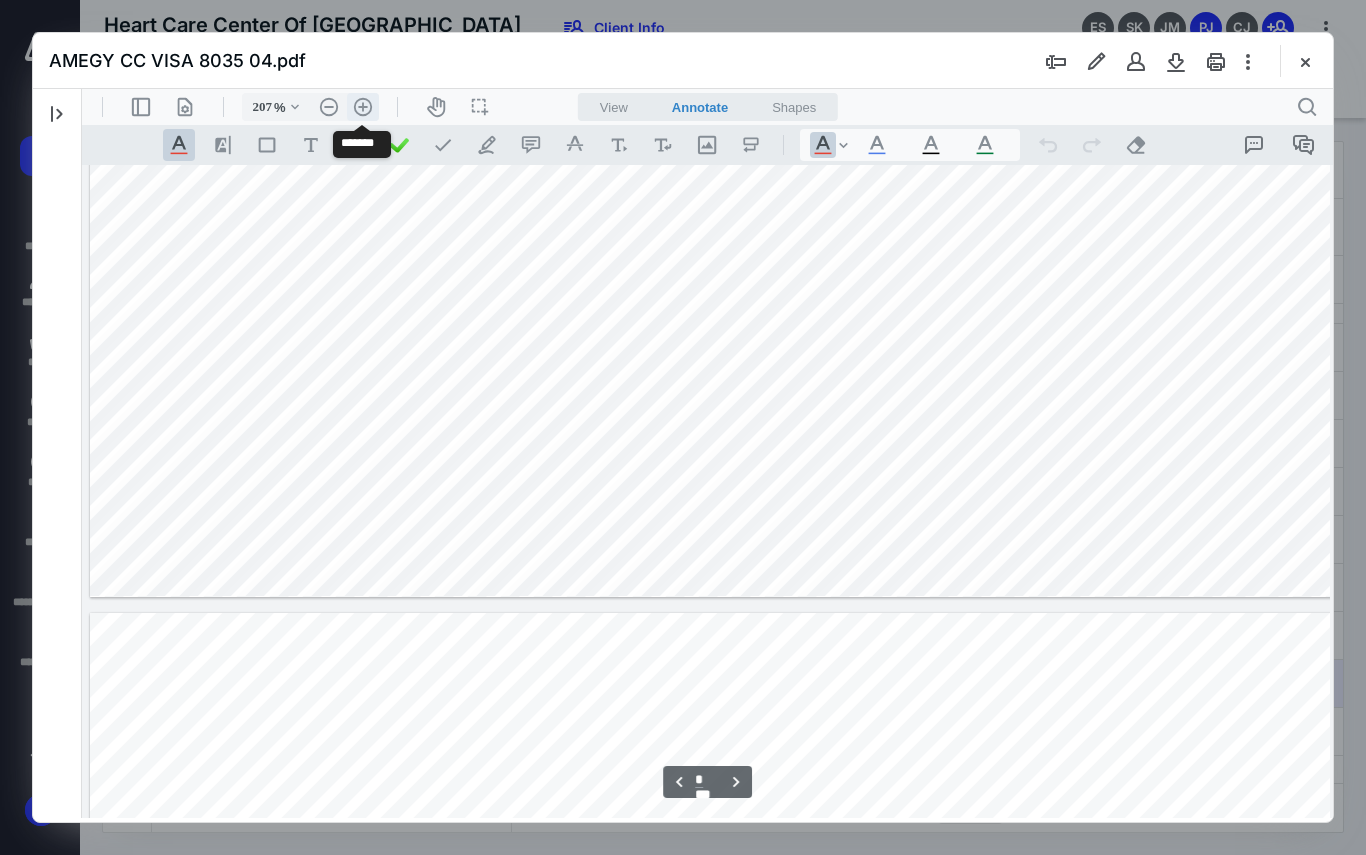scroll, scrollTop: 6050, scrollLeft: 21, axis: both 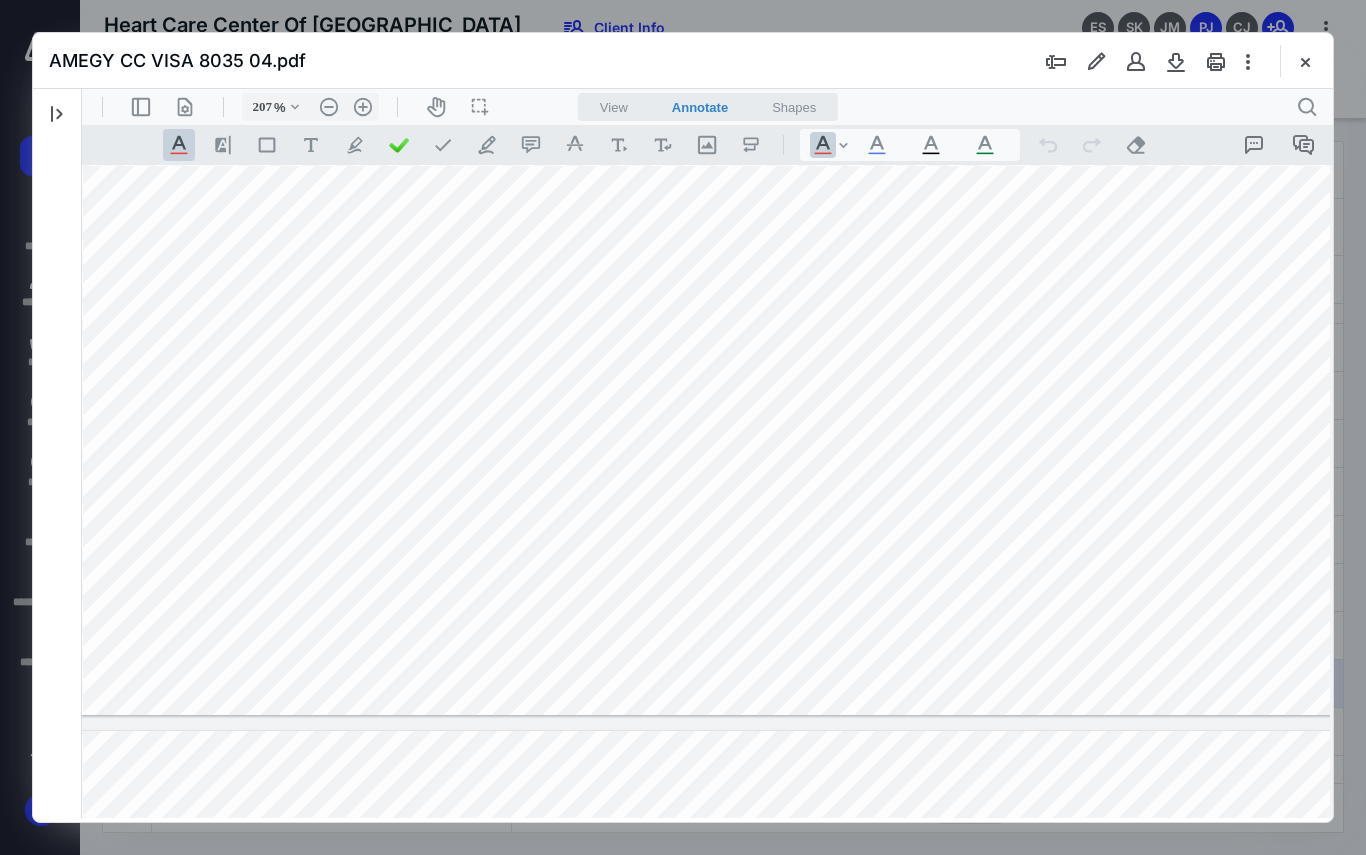 click at bounding box center (701, -103) 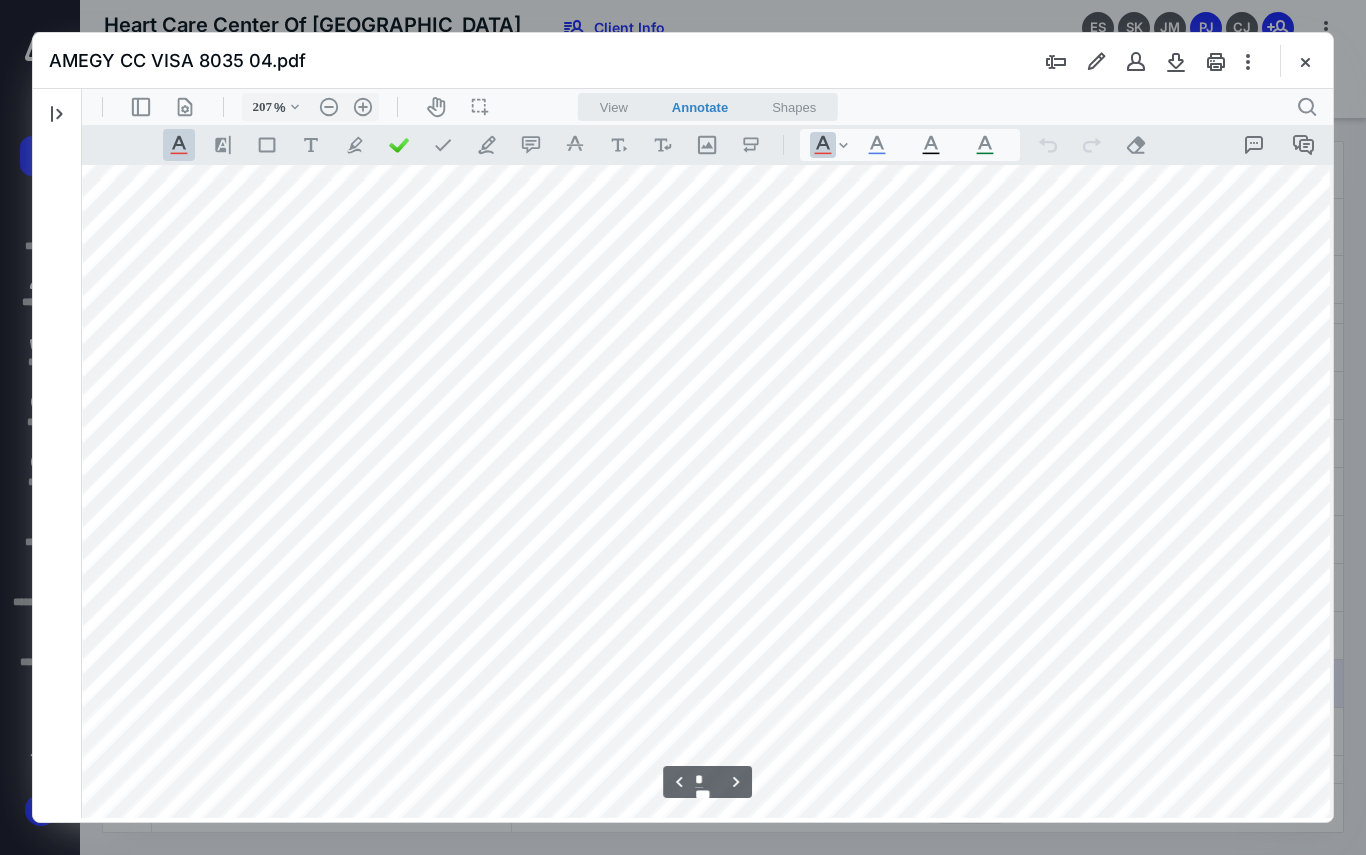 scroll, scrollTop: 3600, scrollLeft: 21, axis: both 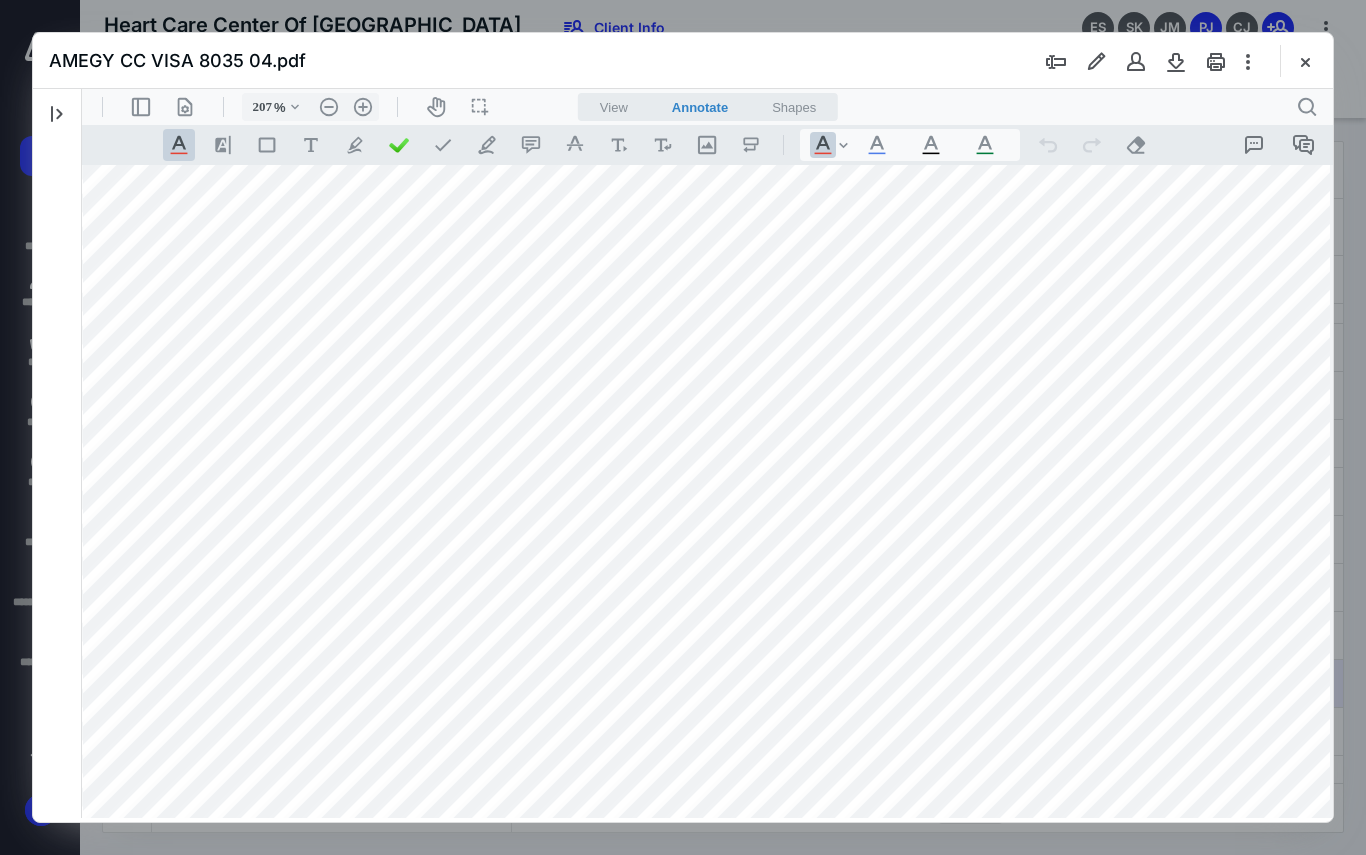click at bounding box center [701, 695] 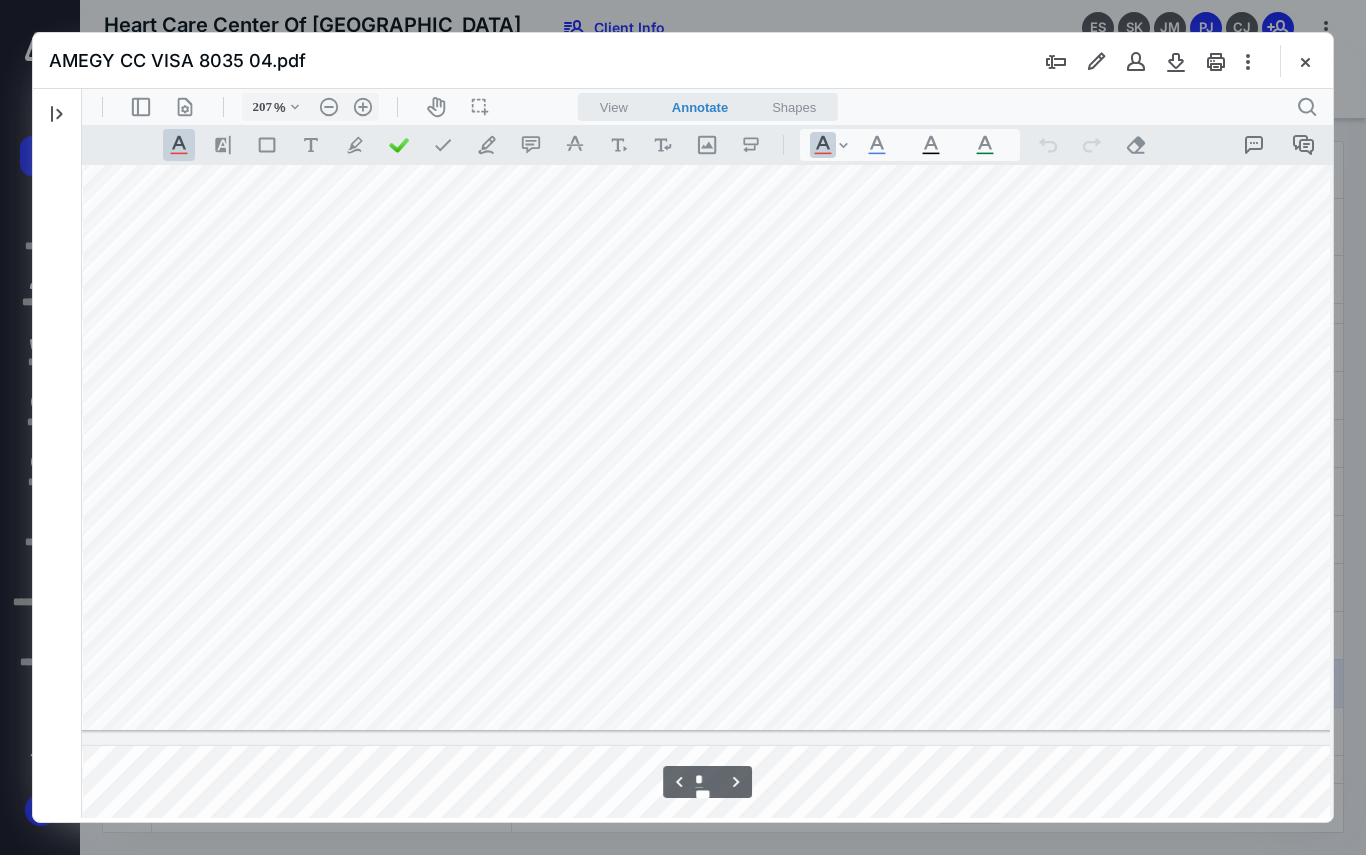 scroll, scrollTop: 7700, scrollLeft: 21, axis: both 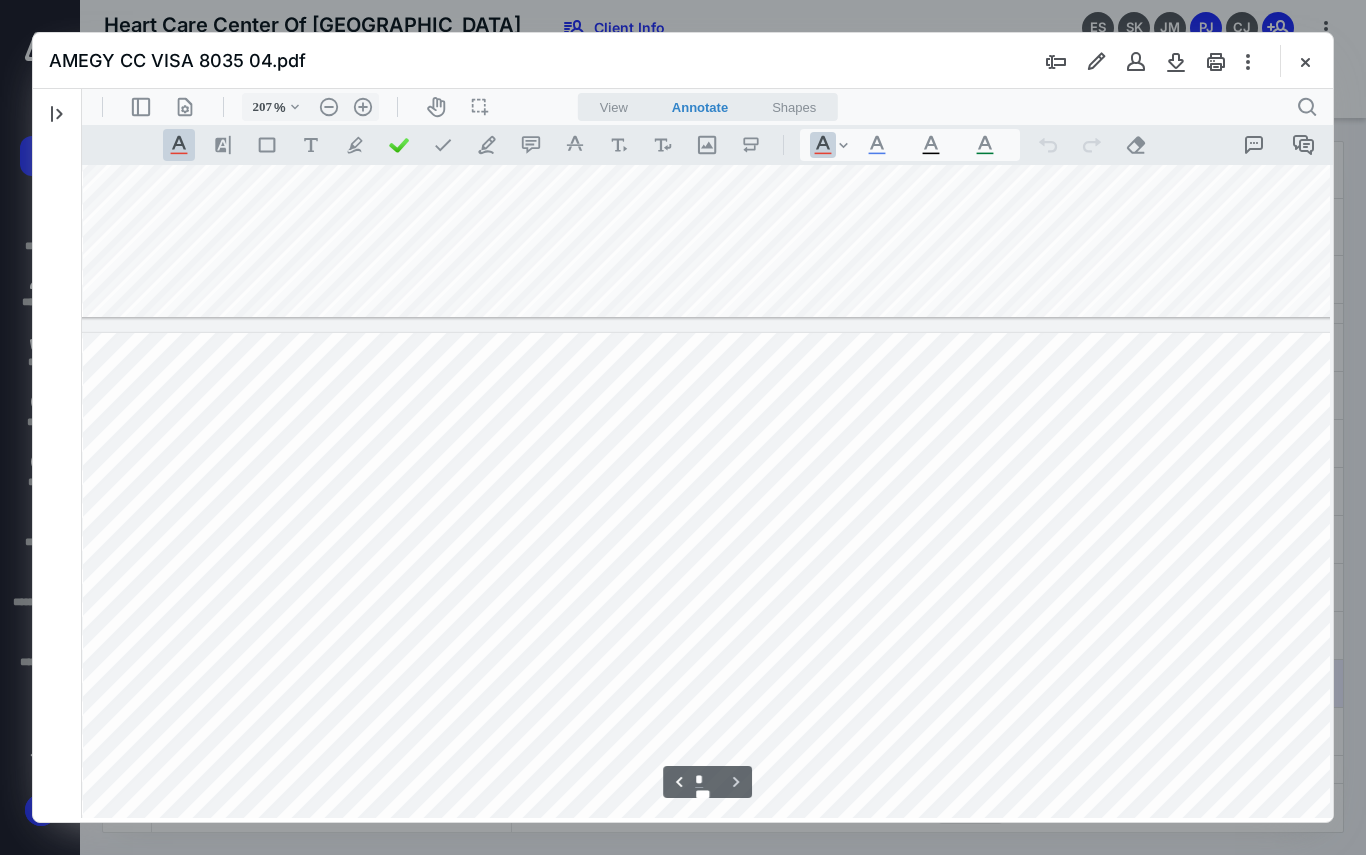 type on "*" 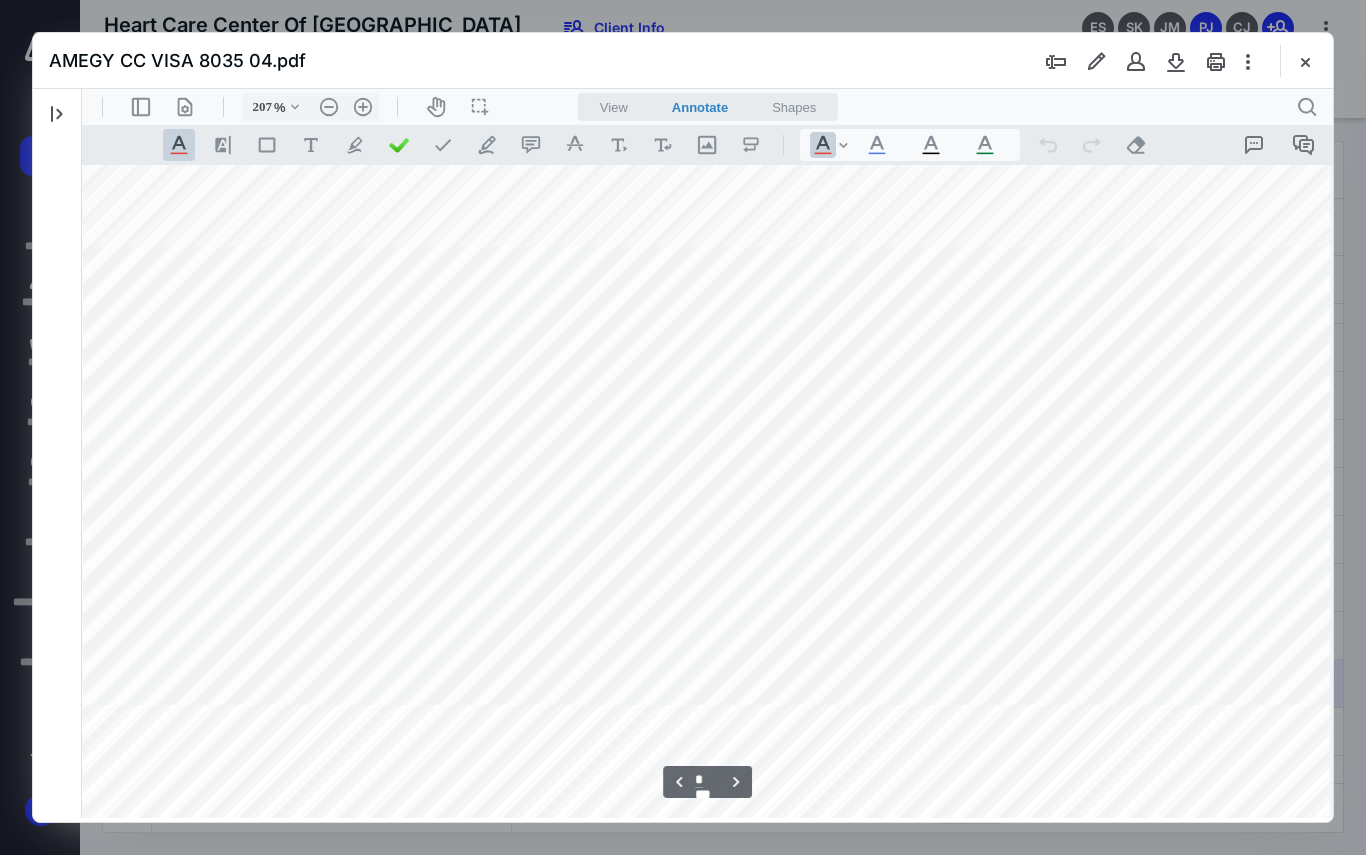 scroll, scrollTop: 7400, scrollLeft: 21, axis: both 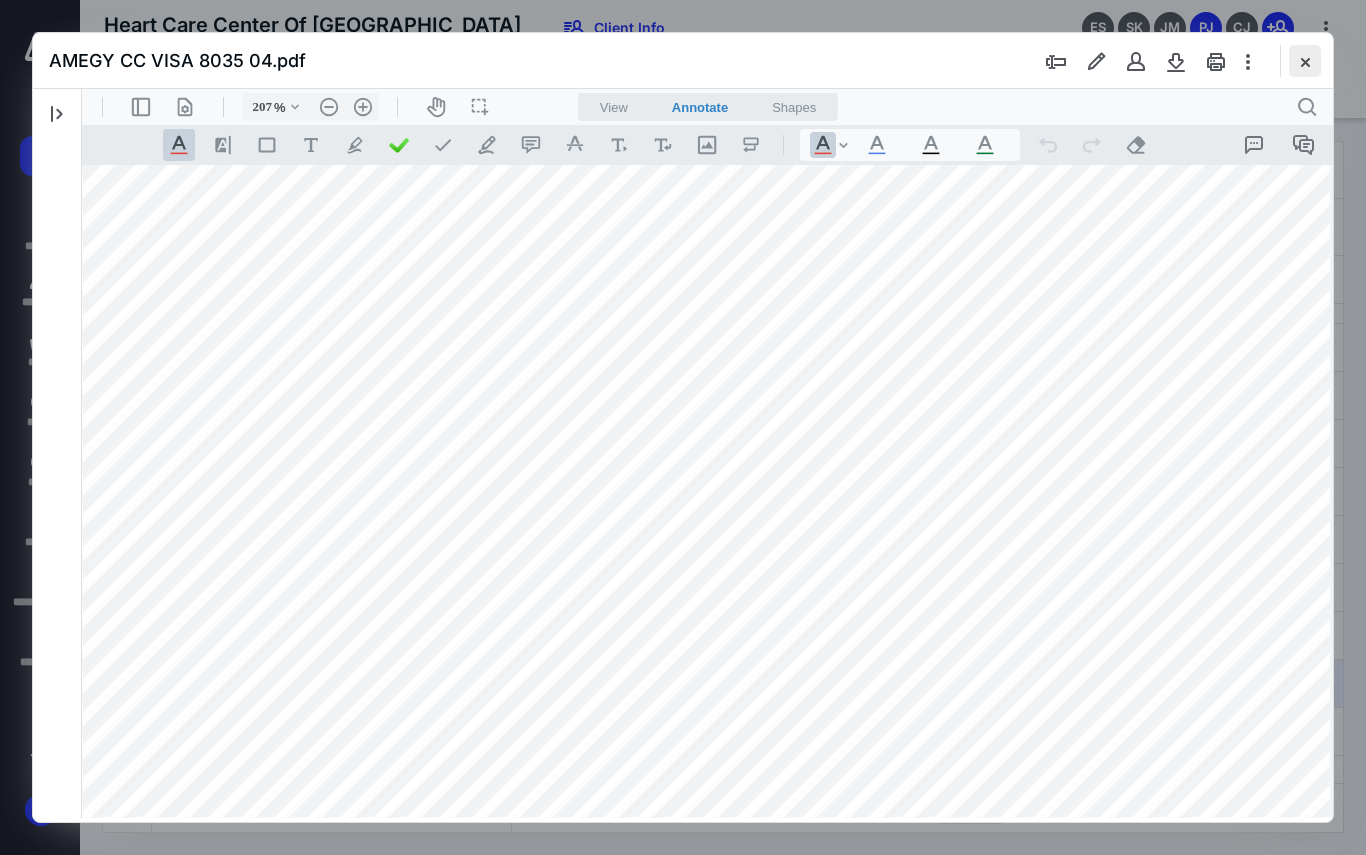click at bounding box center (1305, 61) 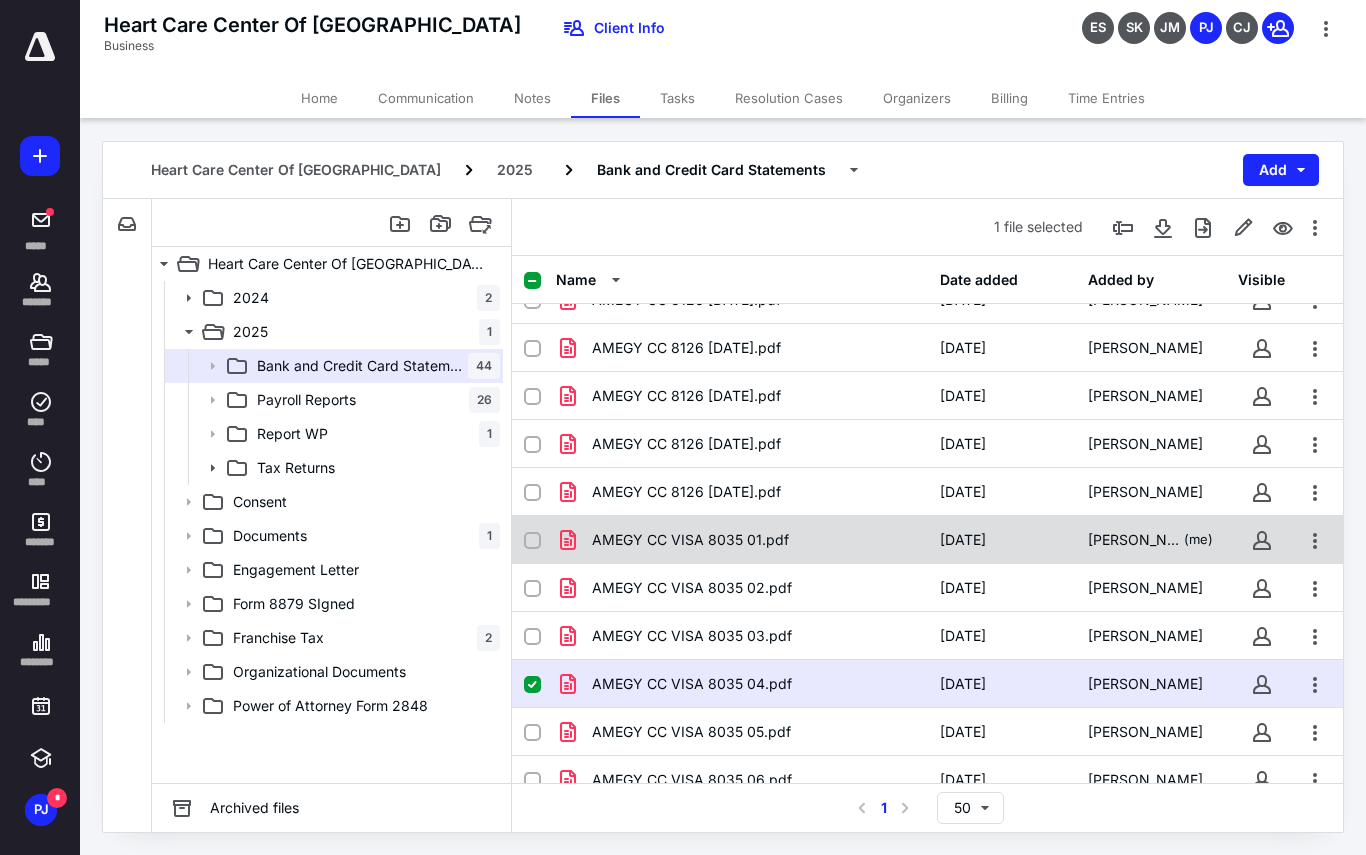 scroll, scrollTop: 800, scrollLeft: 0, axis: vertical 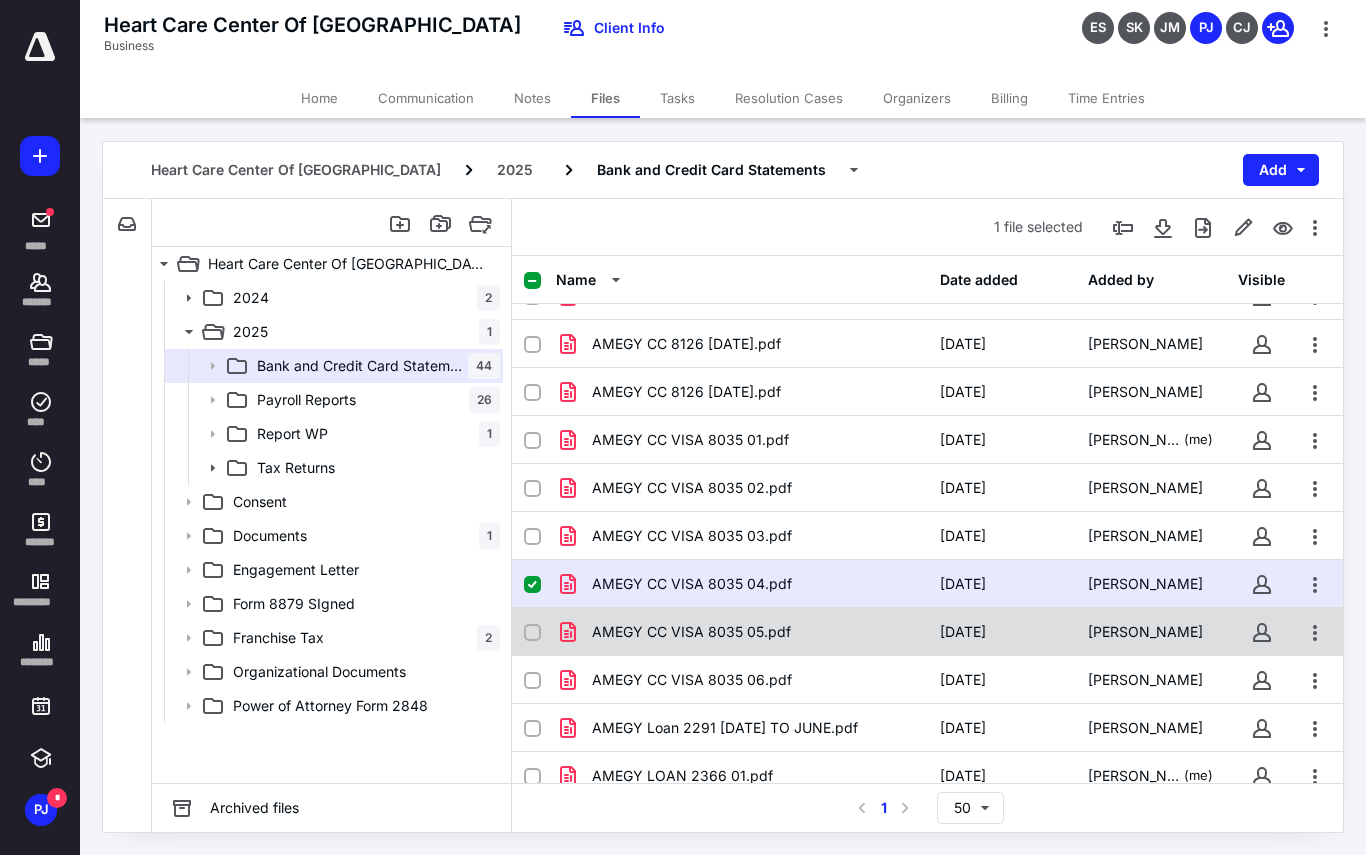 click on "AMEGY CC VISA 8035 05.pdf" at bounding box center [742, 632] 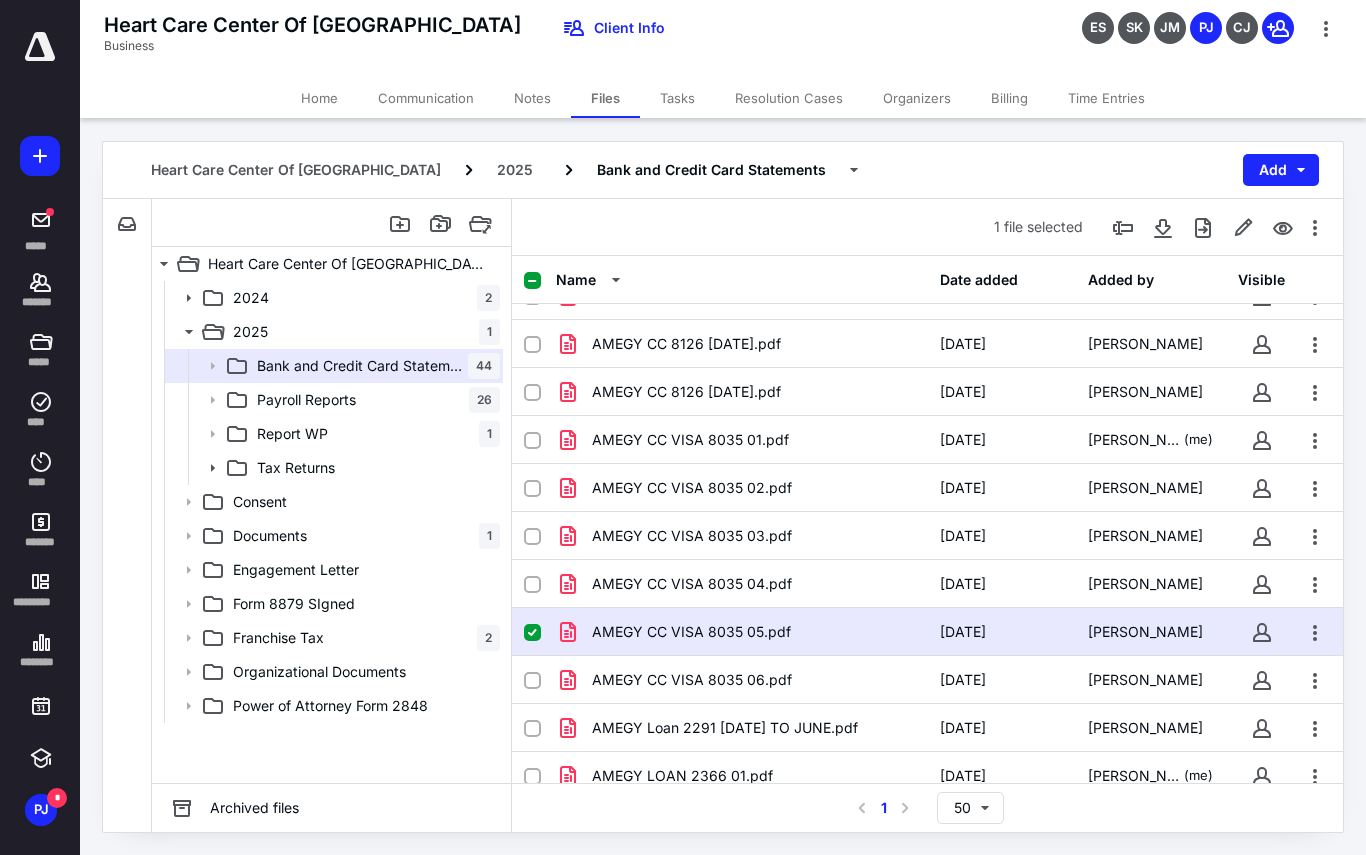 checkbox on "false" 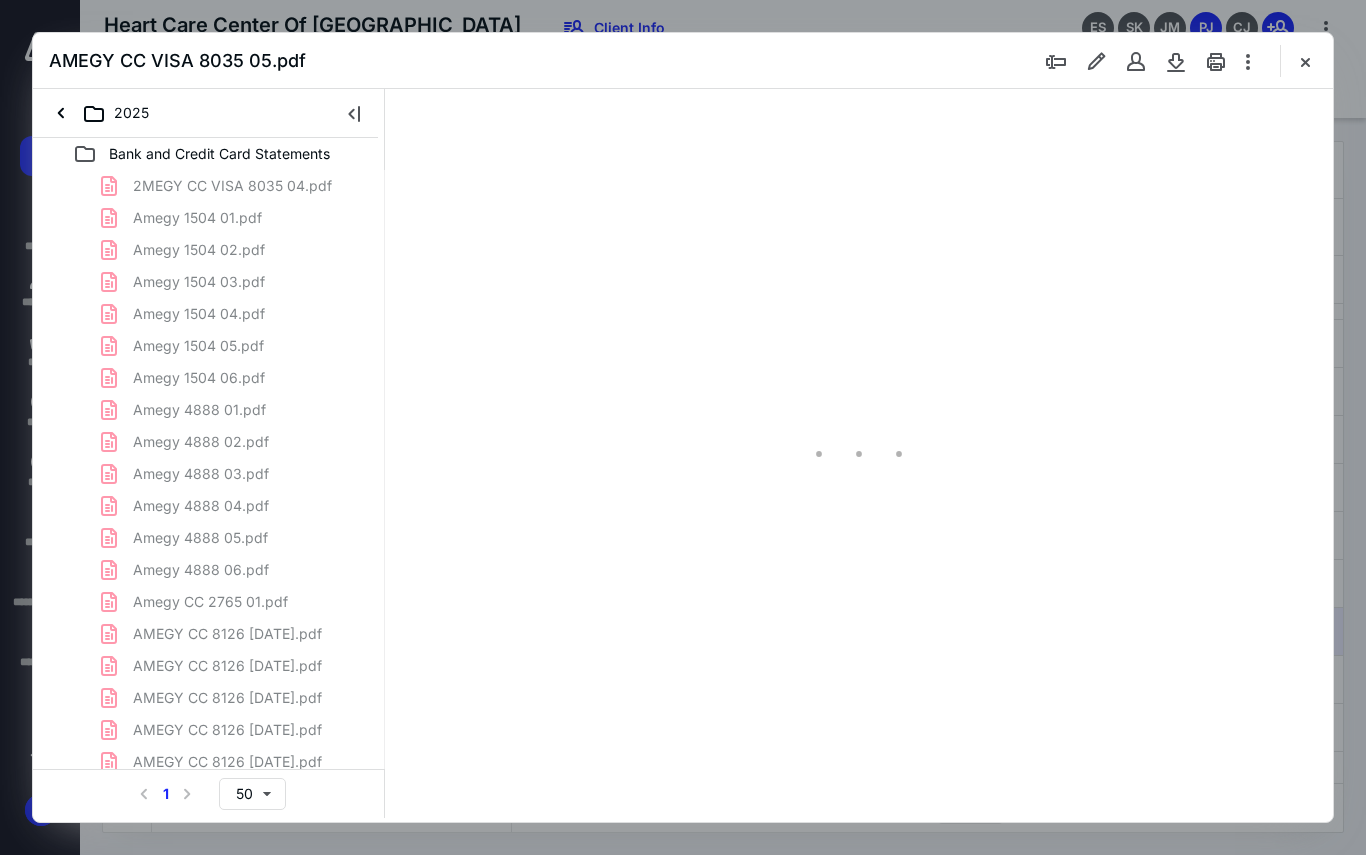 scroll, scrollTop: 0, scrollLeft: 0, axis: both 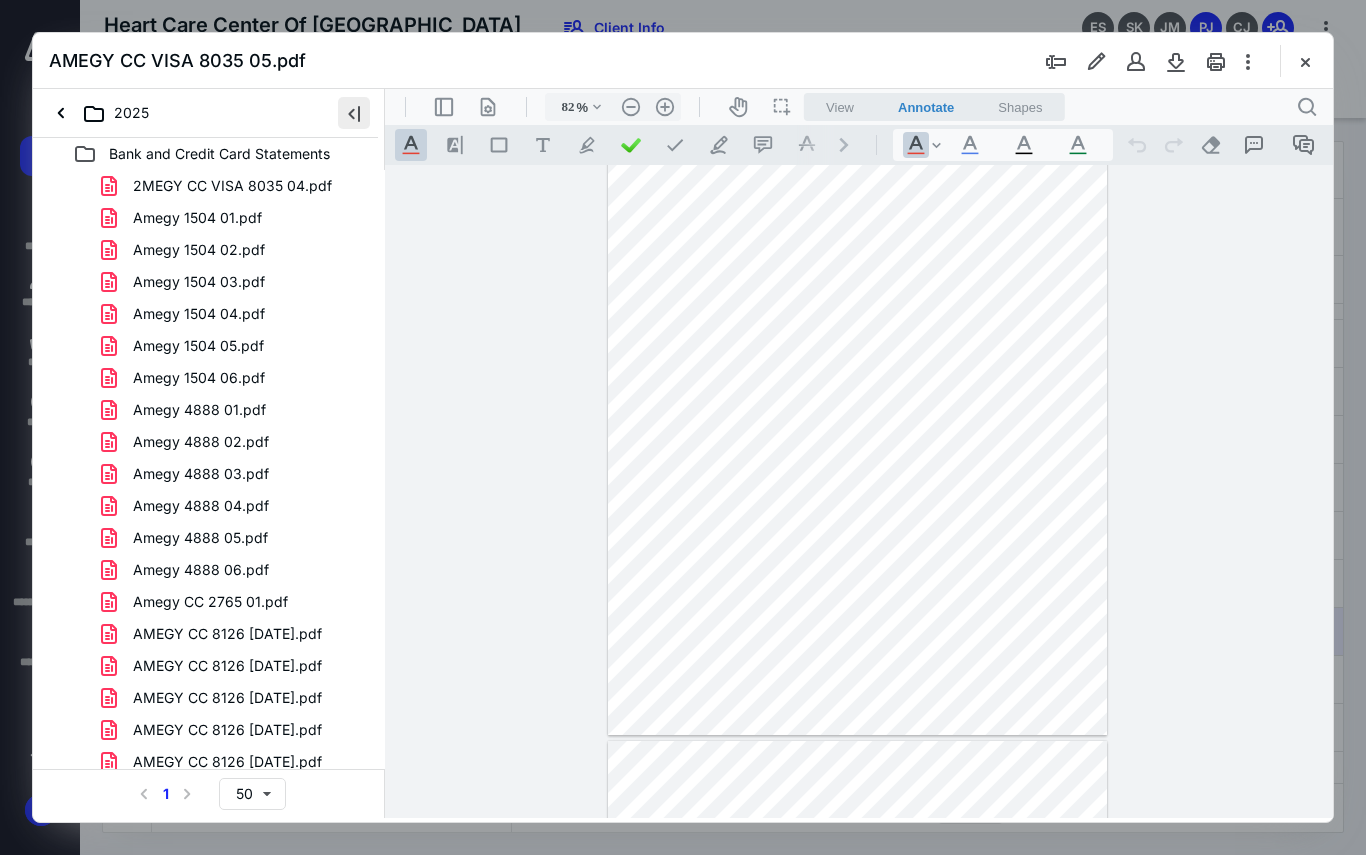 click at bounding box center (354, 113) 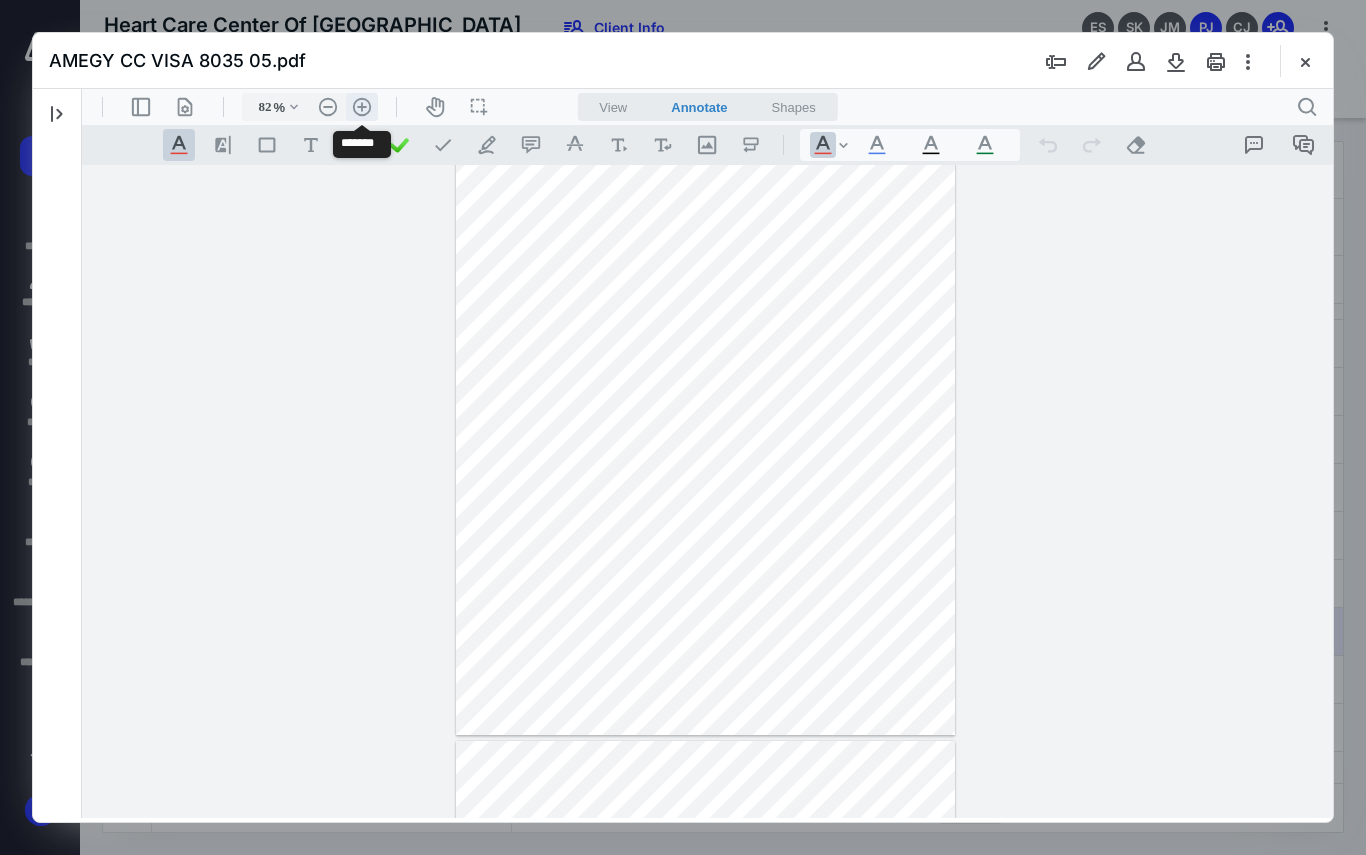 click on ".cls-1{fill:#abb0c4;} icon - header - zoom - in - line" at bounding box center (362, 107) 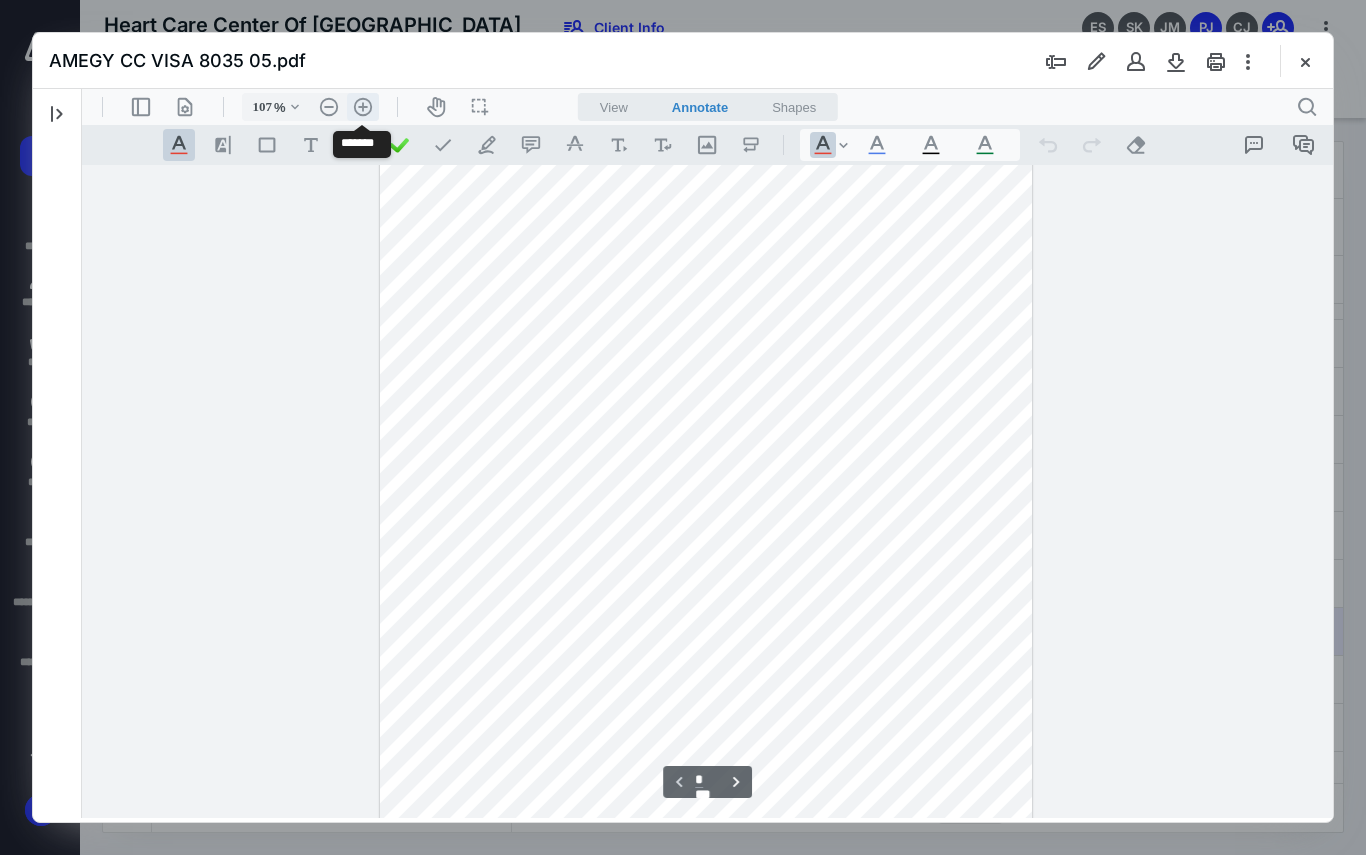 click on ".cls-1{fill:#abb0c4;} icon - header - zoom - in - line" at bounding box center [363, 107] 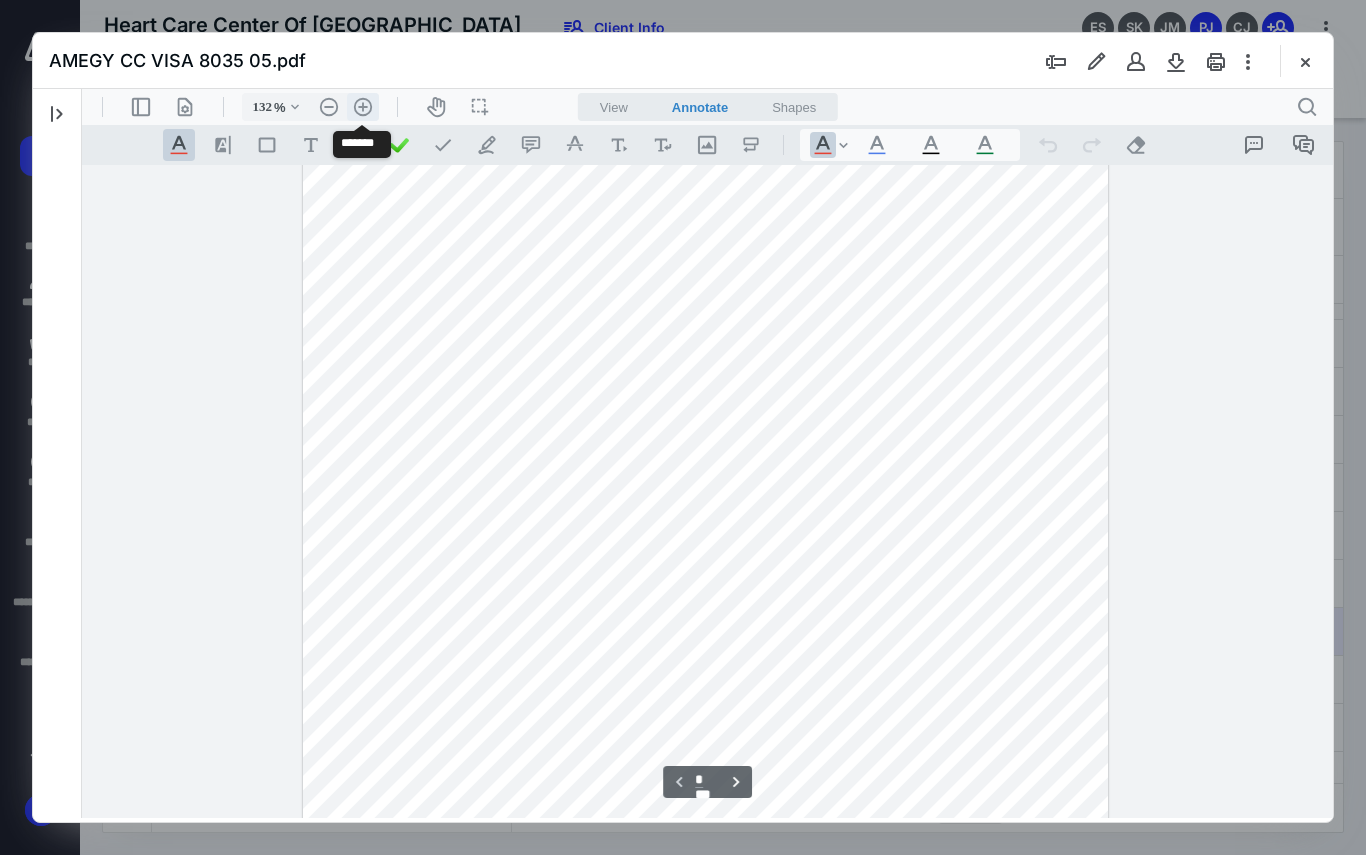 click on ".cls-1{fill:#abb0c4;} icon - header - zoom - in - line" at bounding box center (363, 107) 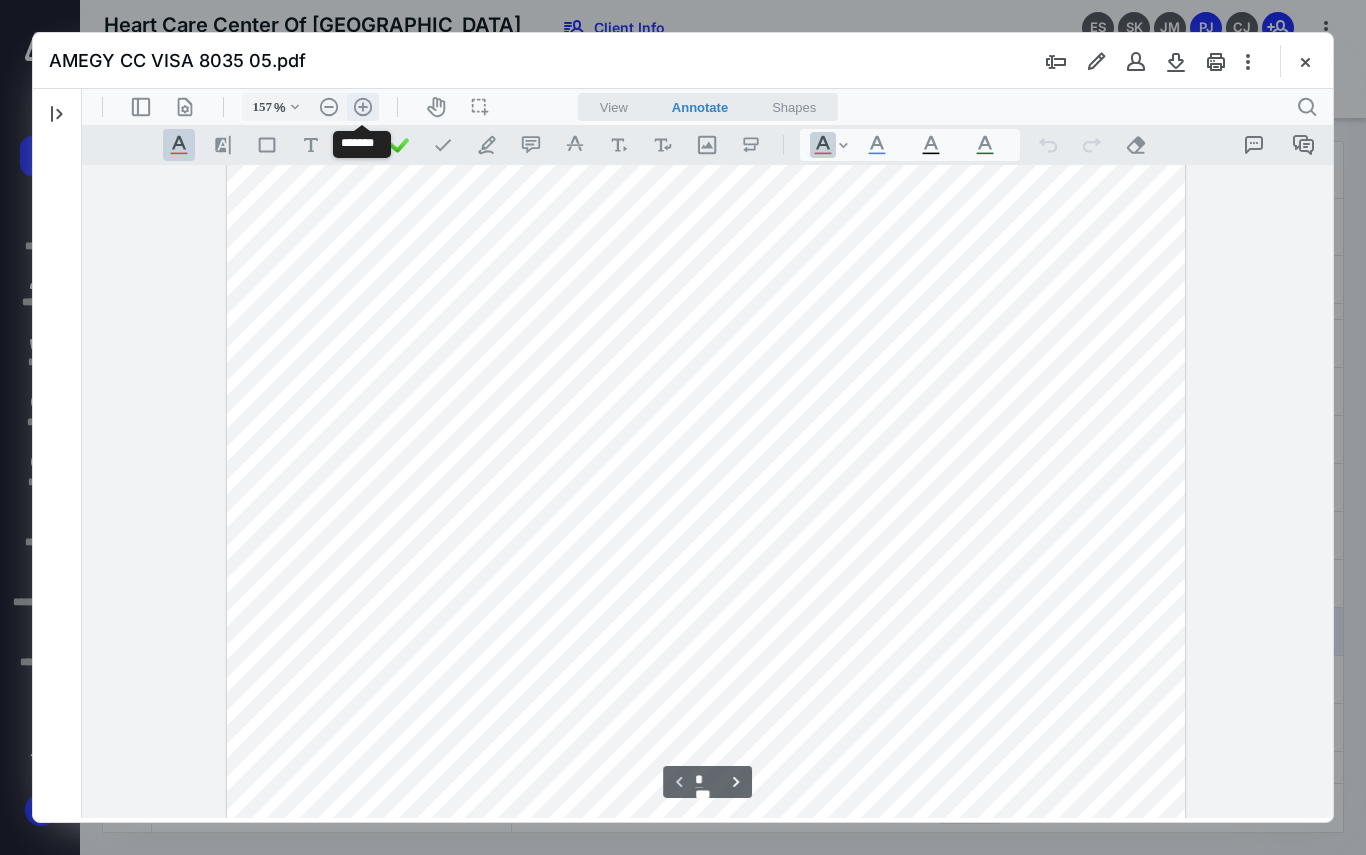 scroll, scrollTop: 416, scrollLeft: 0, axis: vertical 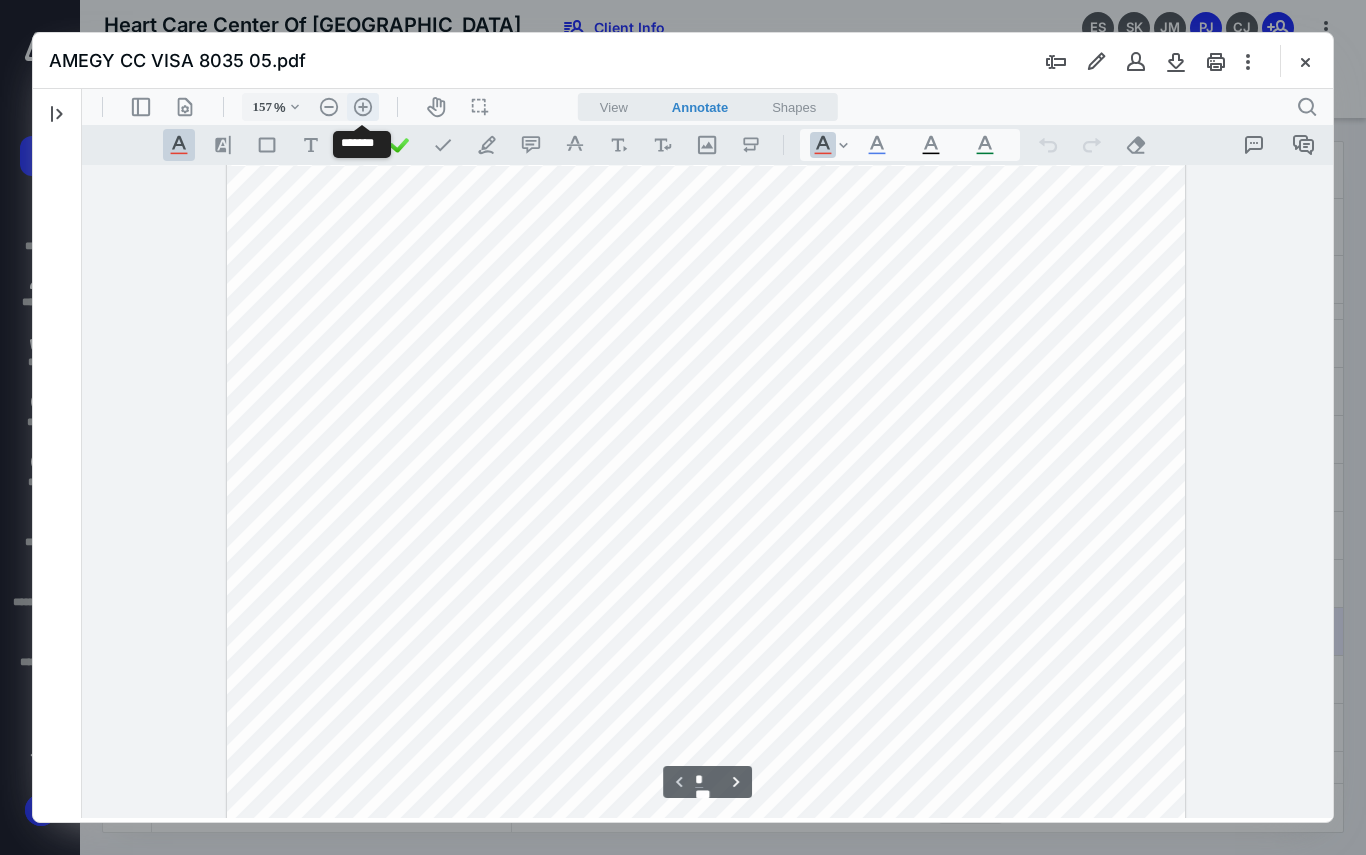 click on ".cls-1{fill:#abb0c4;} icon - header - zoom - in - line" at bounding box center [363, 107] 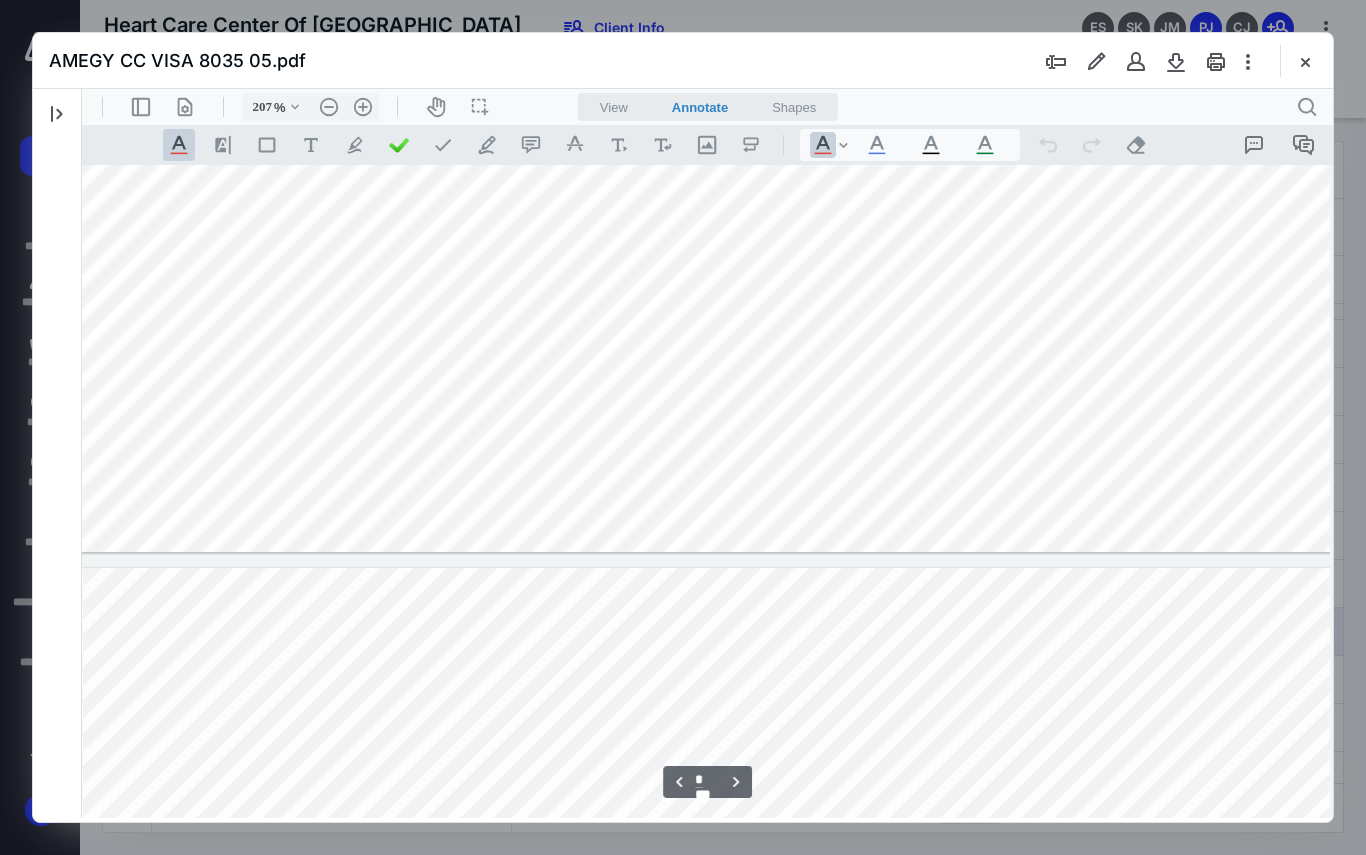 scroll, scrollTop: 7841, scrollLeft: 21, axis: both 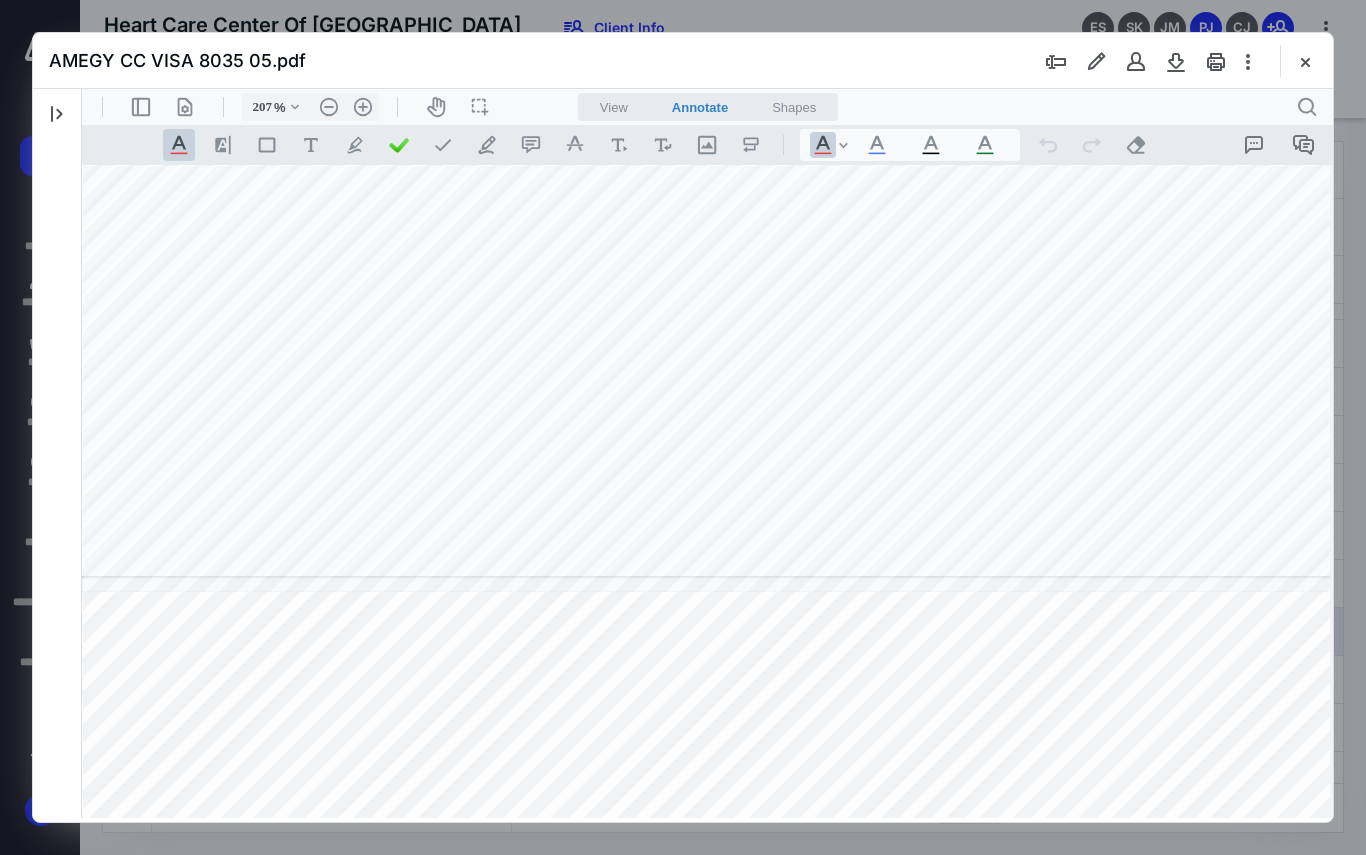 click at bounding box center [701, -242] 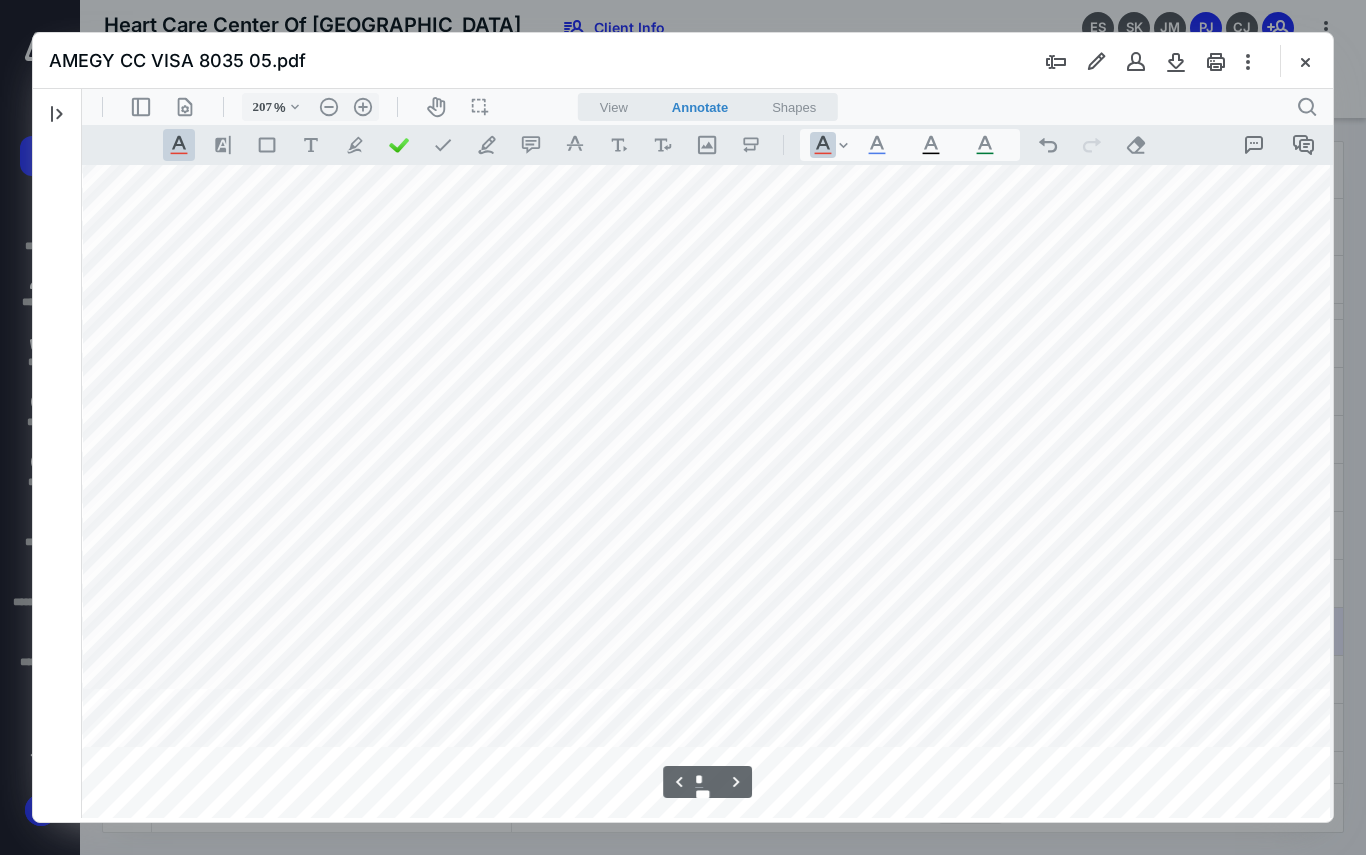 scroll, scrollTop: 5741, scrollLeft: 21, axis: both 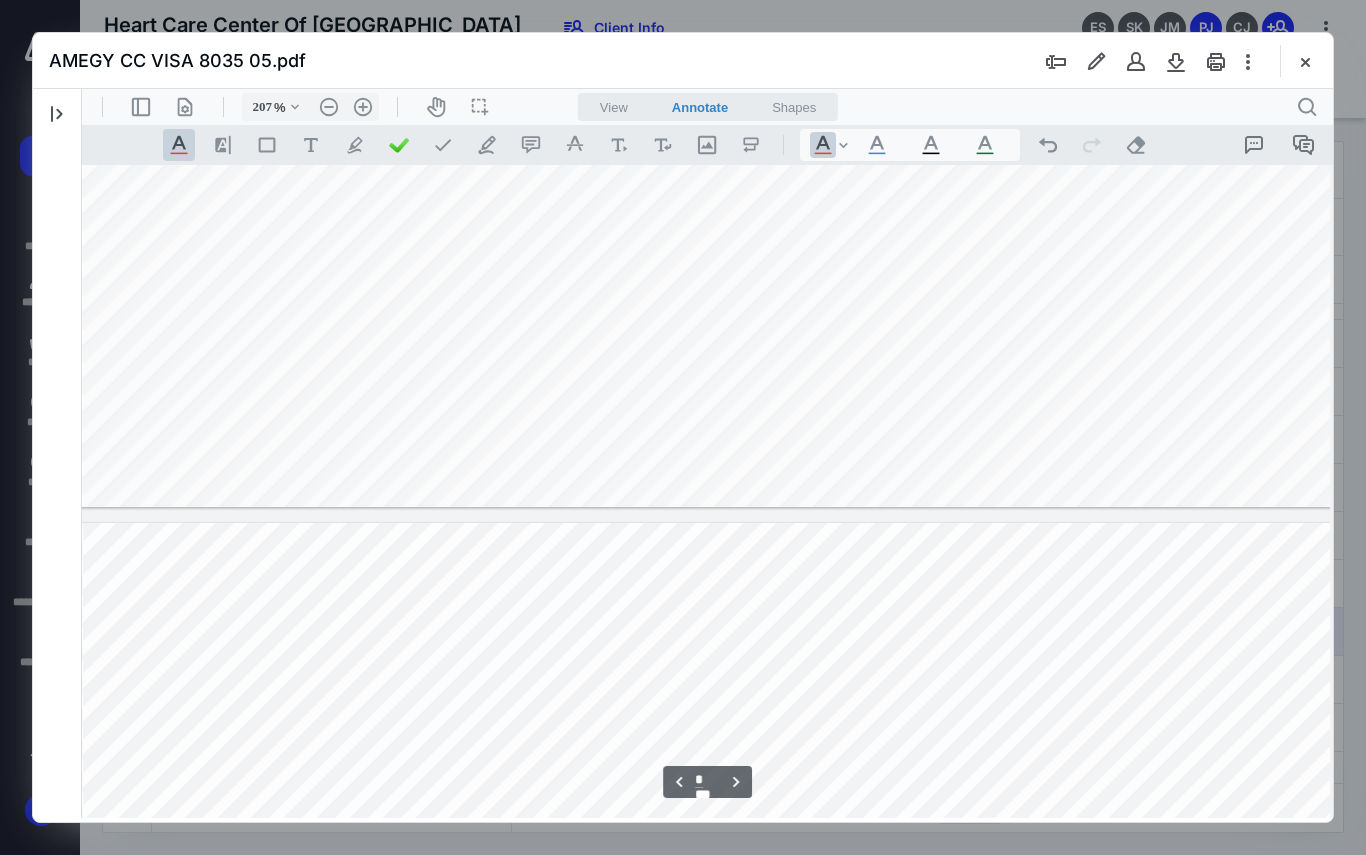 type on "*" 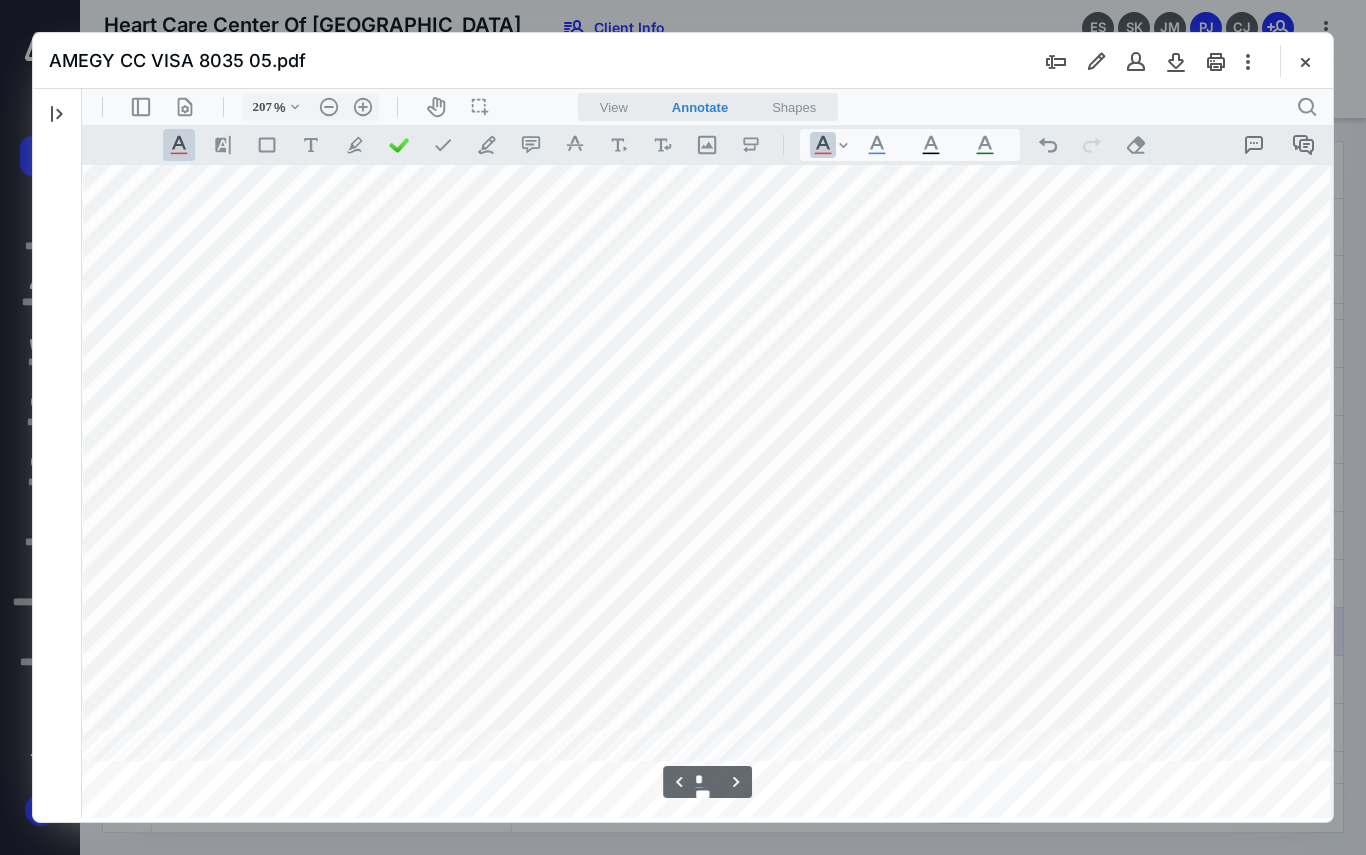 scroll, scrollTop: 7341, scrollLeft: 21, axis: both 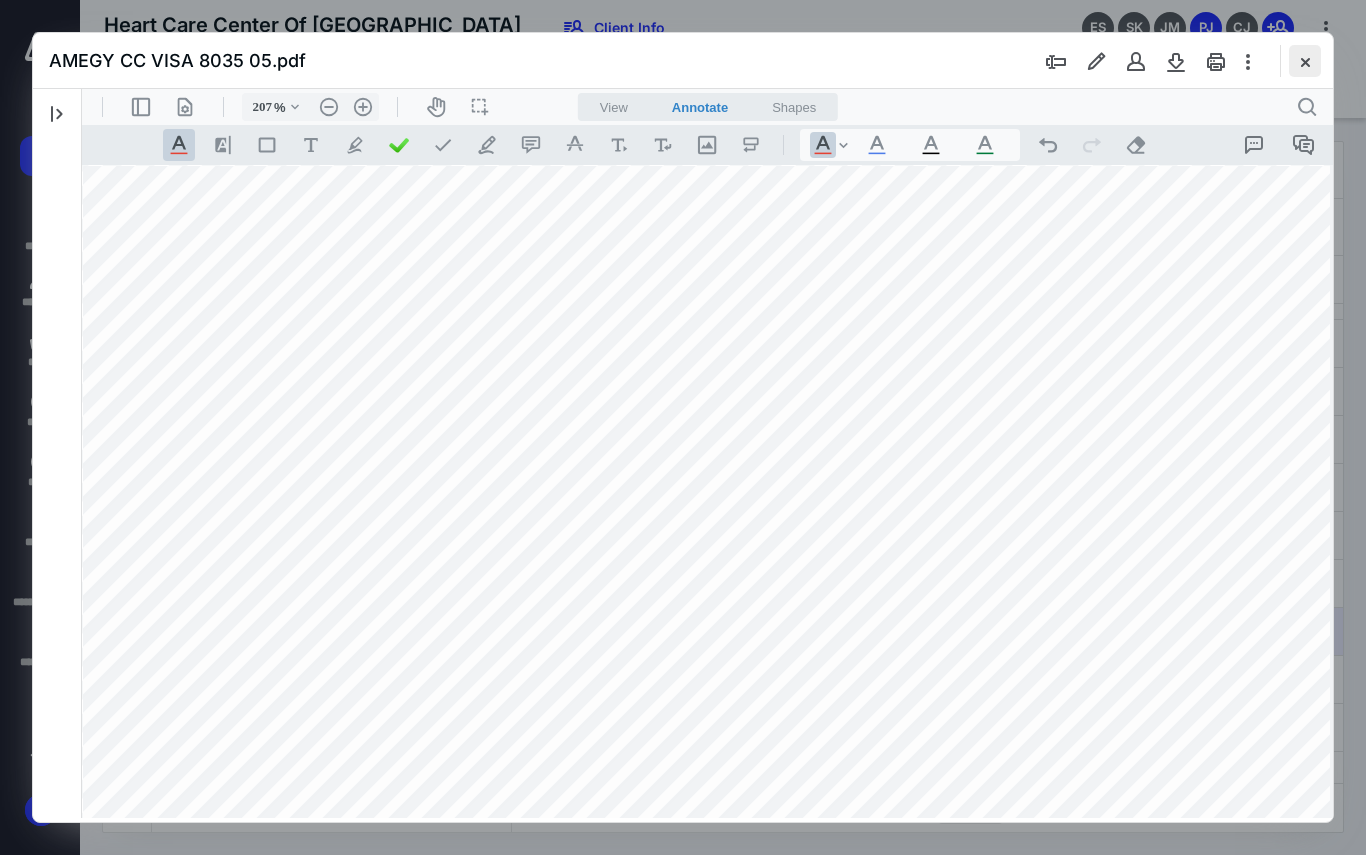 click at bounding box center [1305, 61] 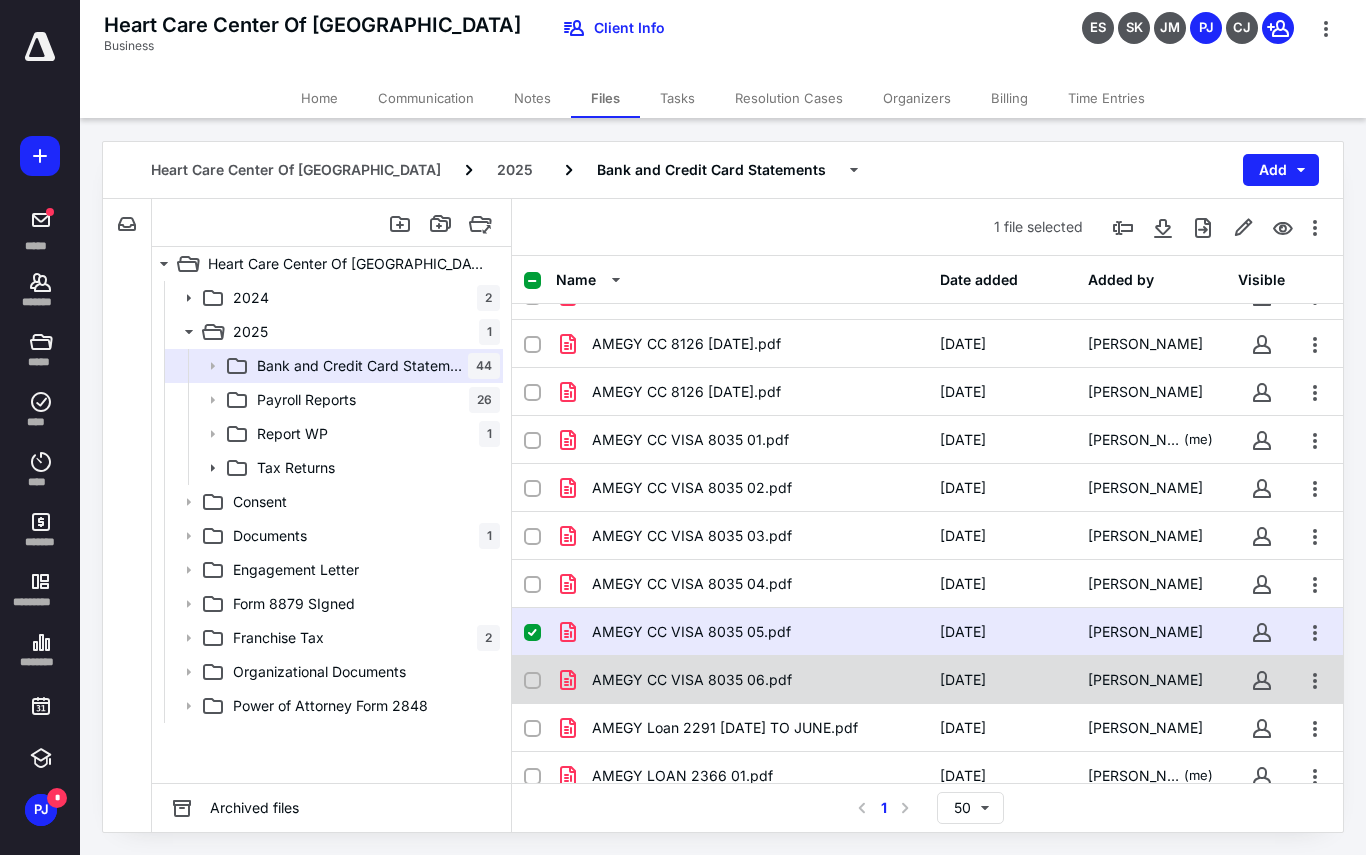 click on "AMEGY CC VISA 8035 06.pdf" at bounding box center (742, 680) 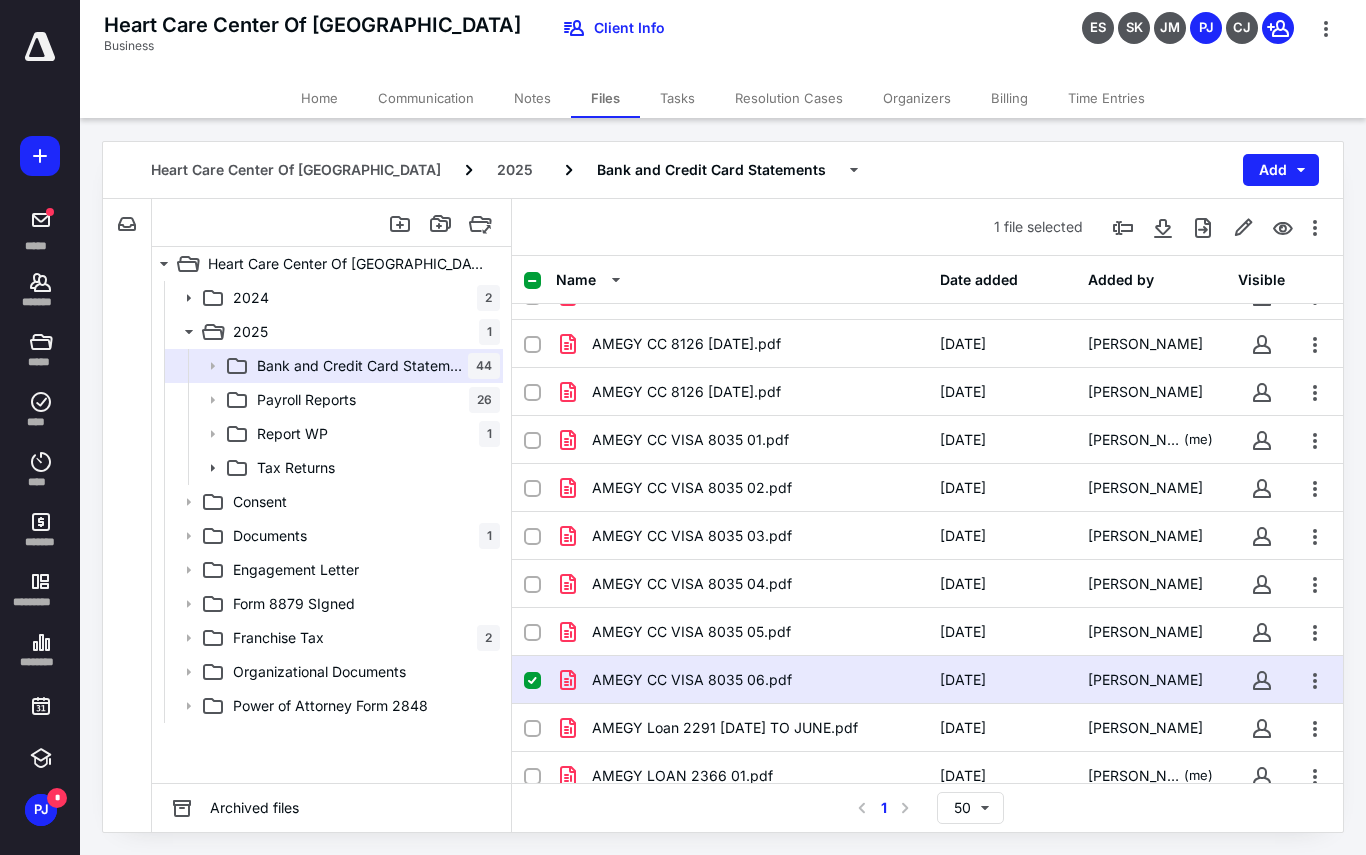 click on "AMEGY CC VISA 8035 06.pdf" at bounding box center [742, 680] 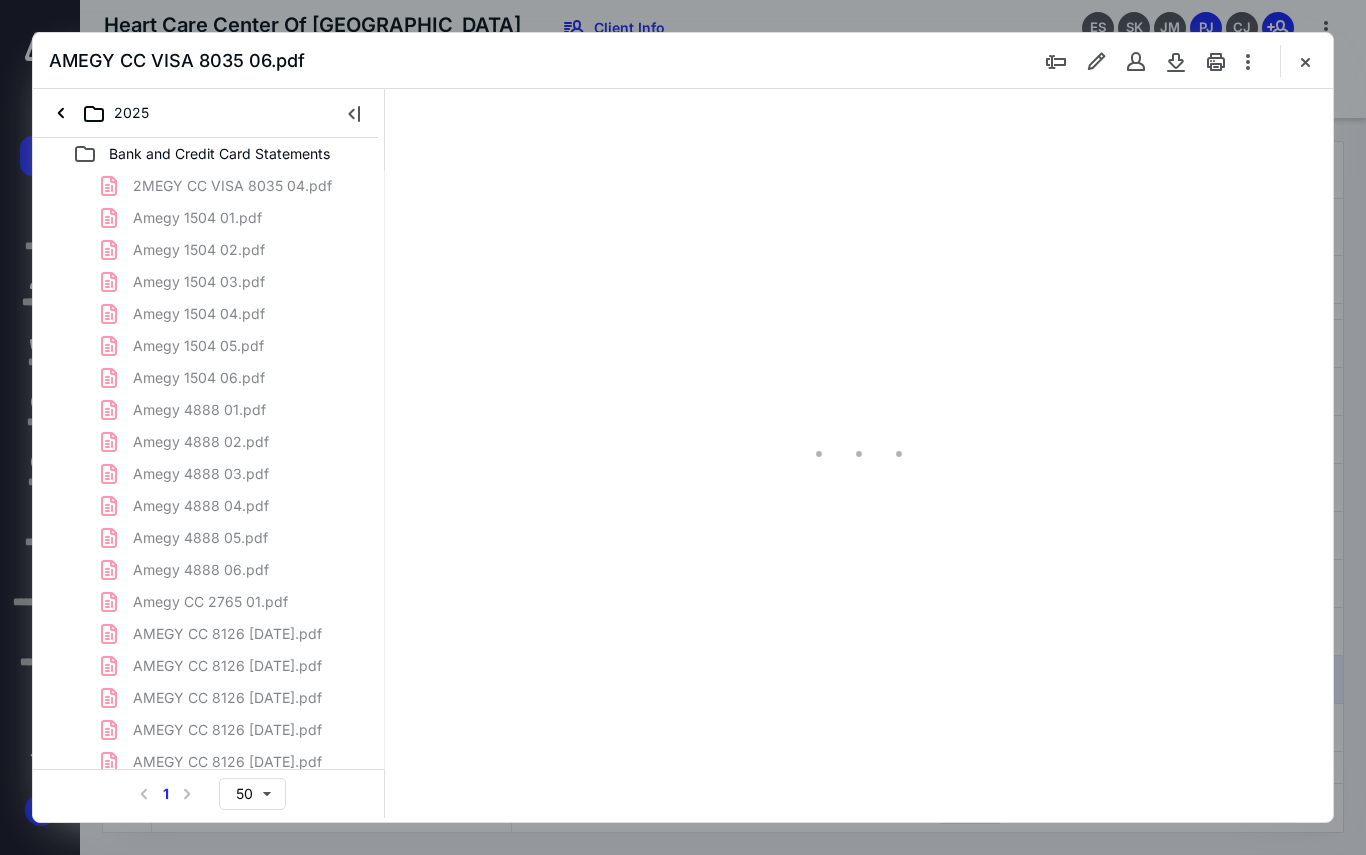 scroll, scrollTop: 0, scrollLeft: 0, axis: both 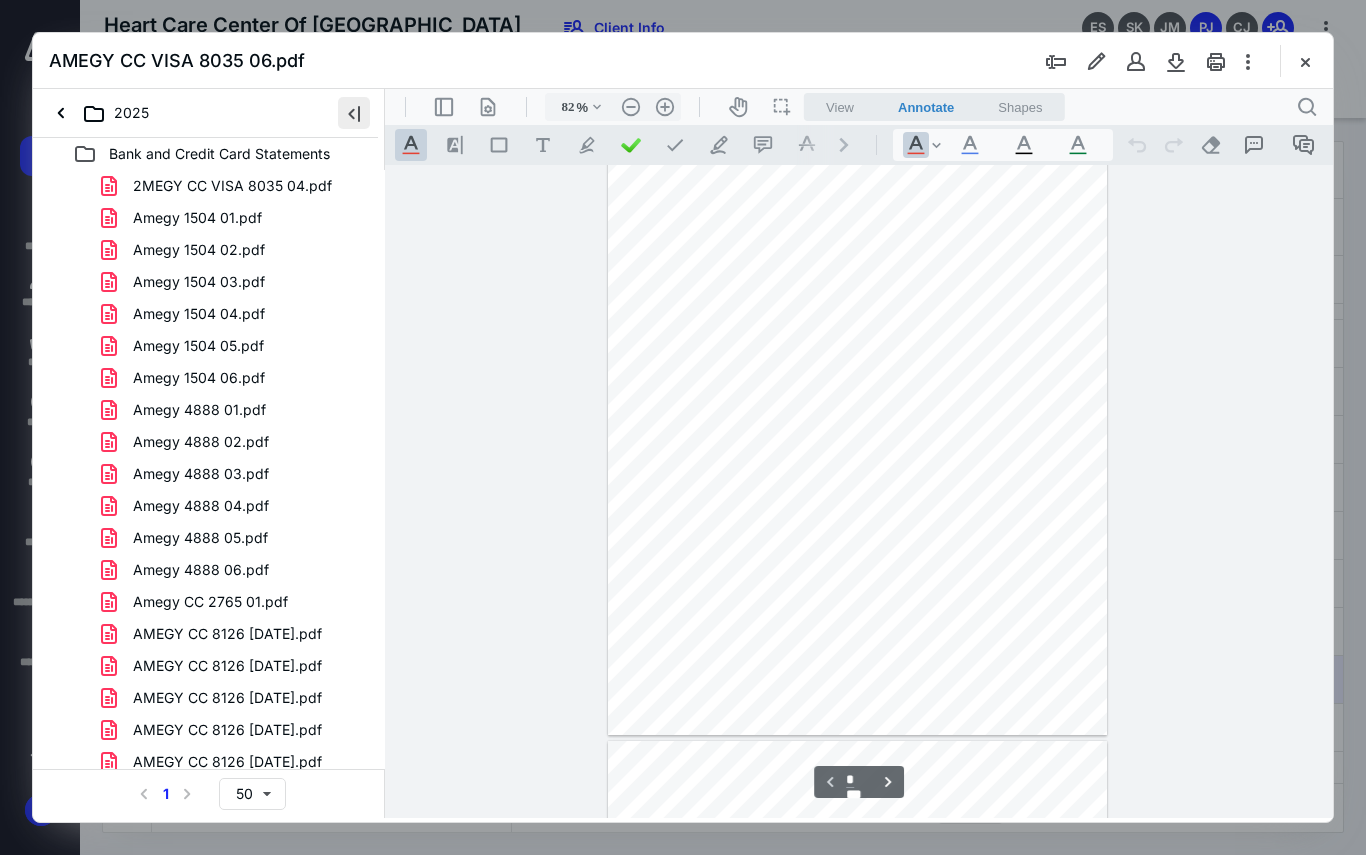 click at bounding box center [354, 113] 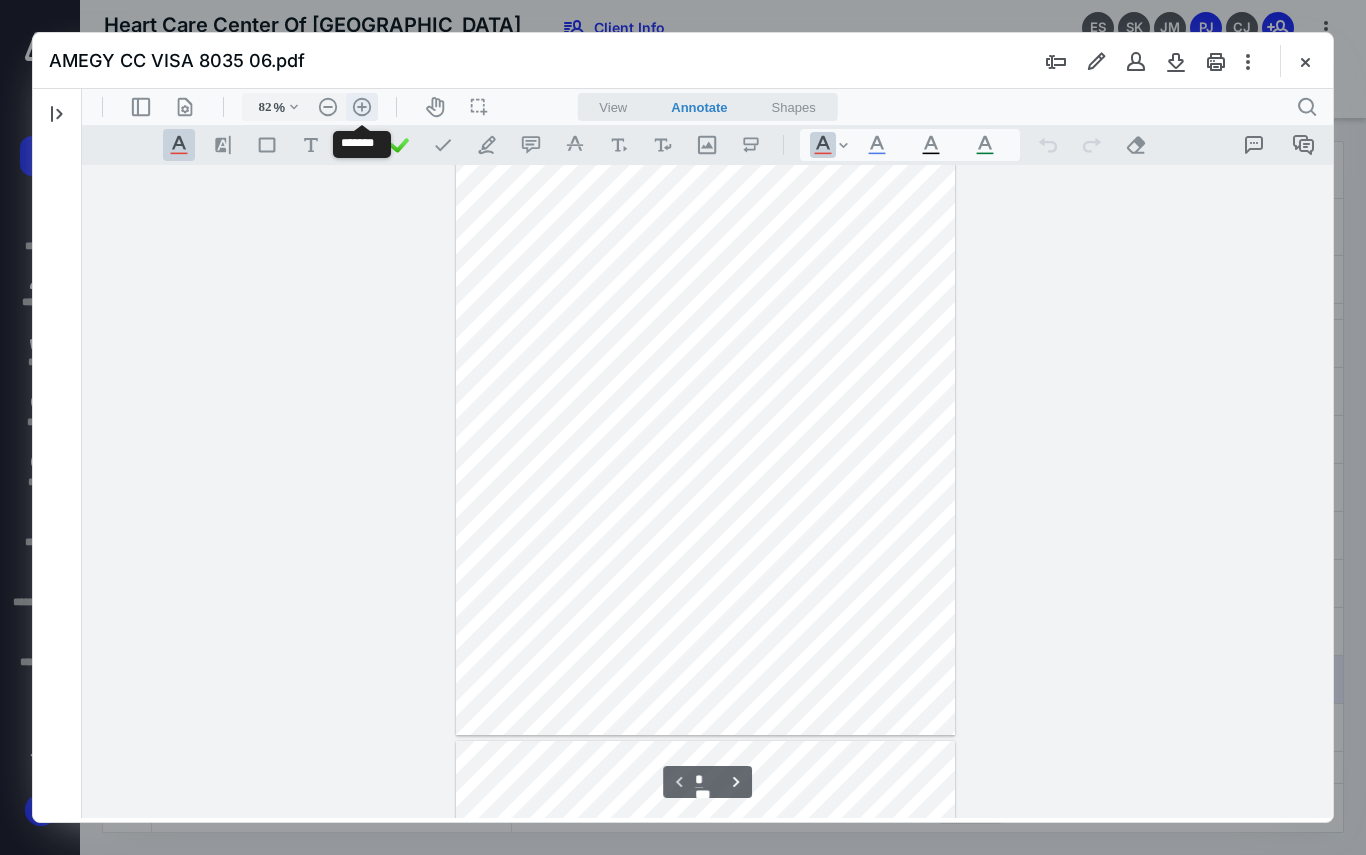 click on ".cls-1{fill:#abb0c4;} icon - header - zoom - in - line" at bounding box center (362, 107) 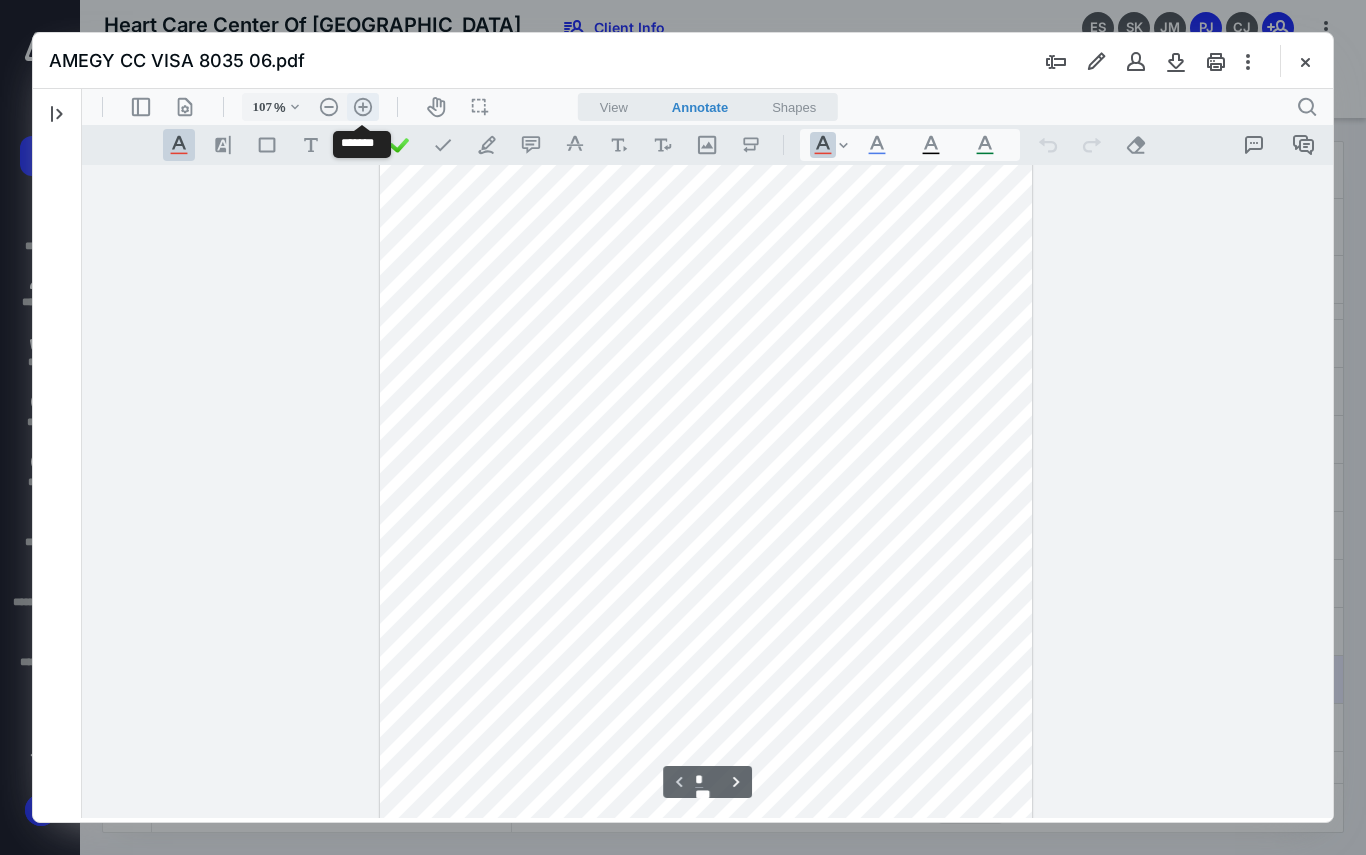 click on ".cls-1{fill:#abb0c4;} icon - header - zoom - in - line" at bounding box center [363, 107] 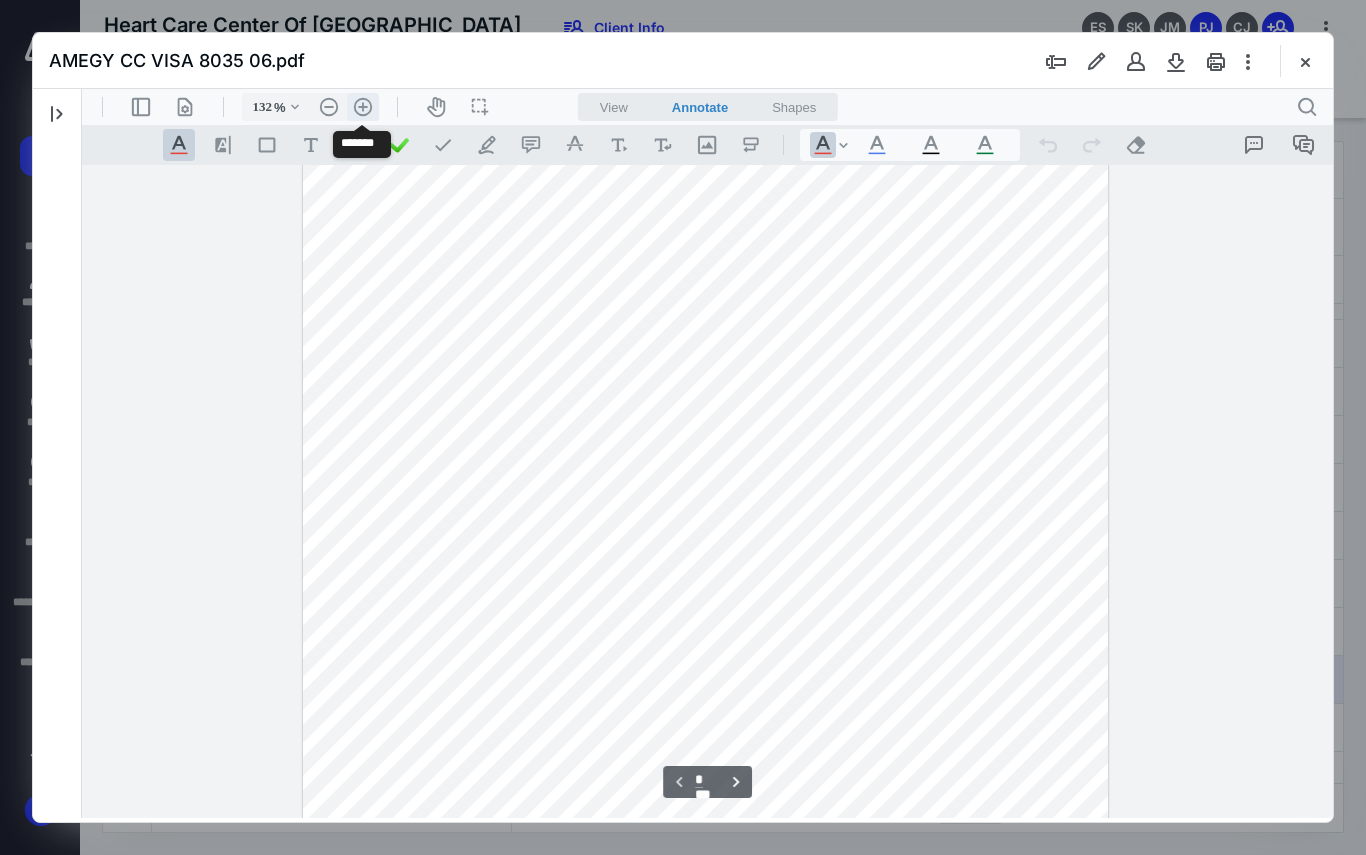click on ".cls-1{fill:#abb0c4;} icon - header - zoom - in - line" at bounding box center [363, 107] 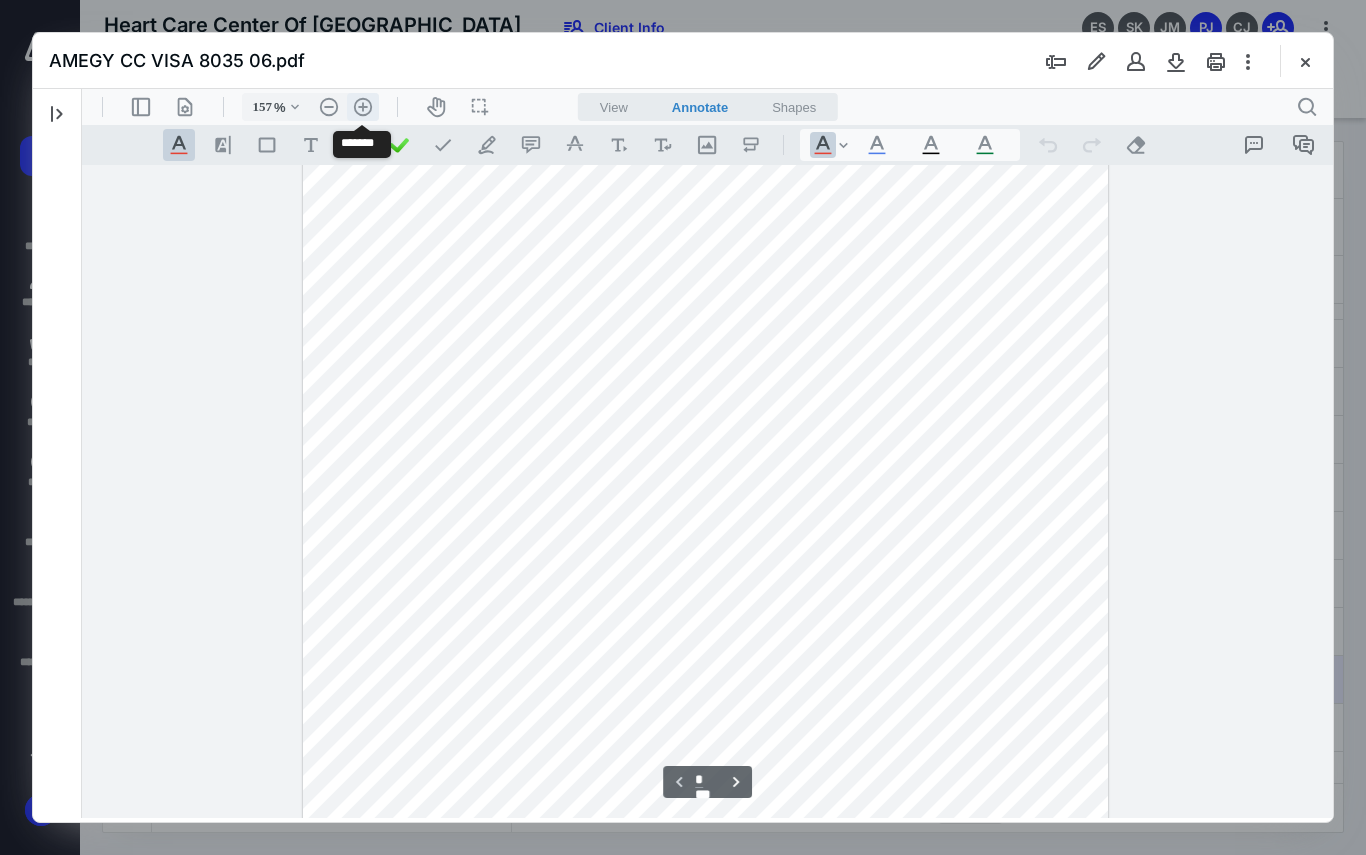 scroll, scrollTop: 416, scrollLeft: 0, axis: vertical 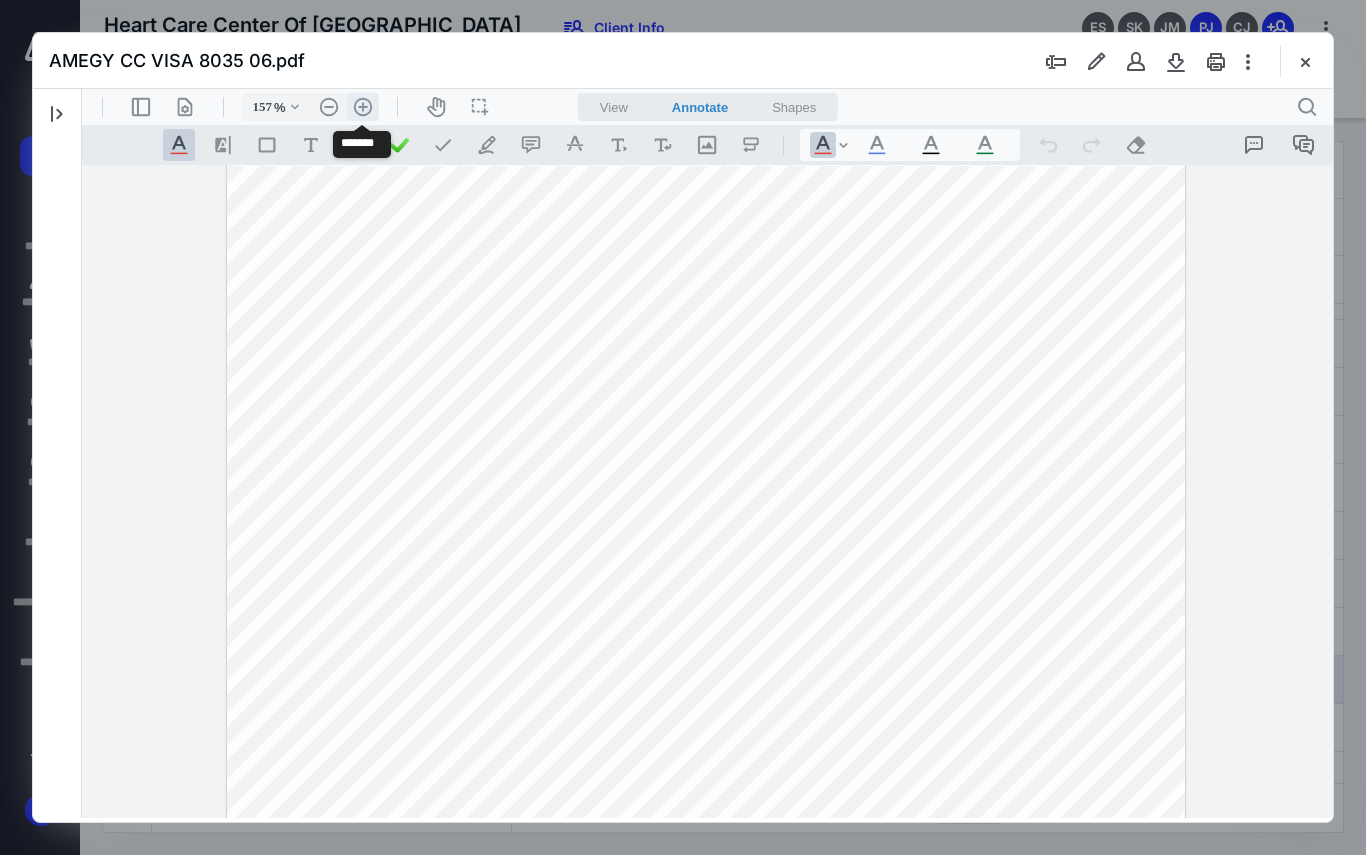 click on ".cls-1{fill:#abb0c4;} icon - header - zoom - in - line" at bounding box center [363, 107] 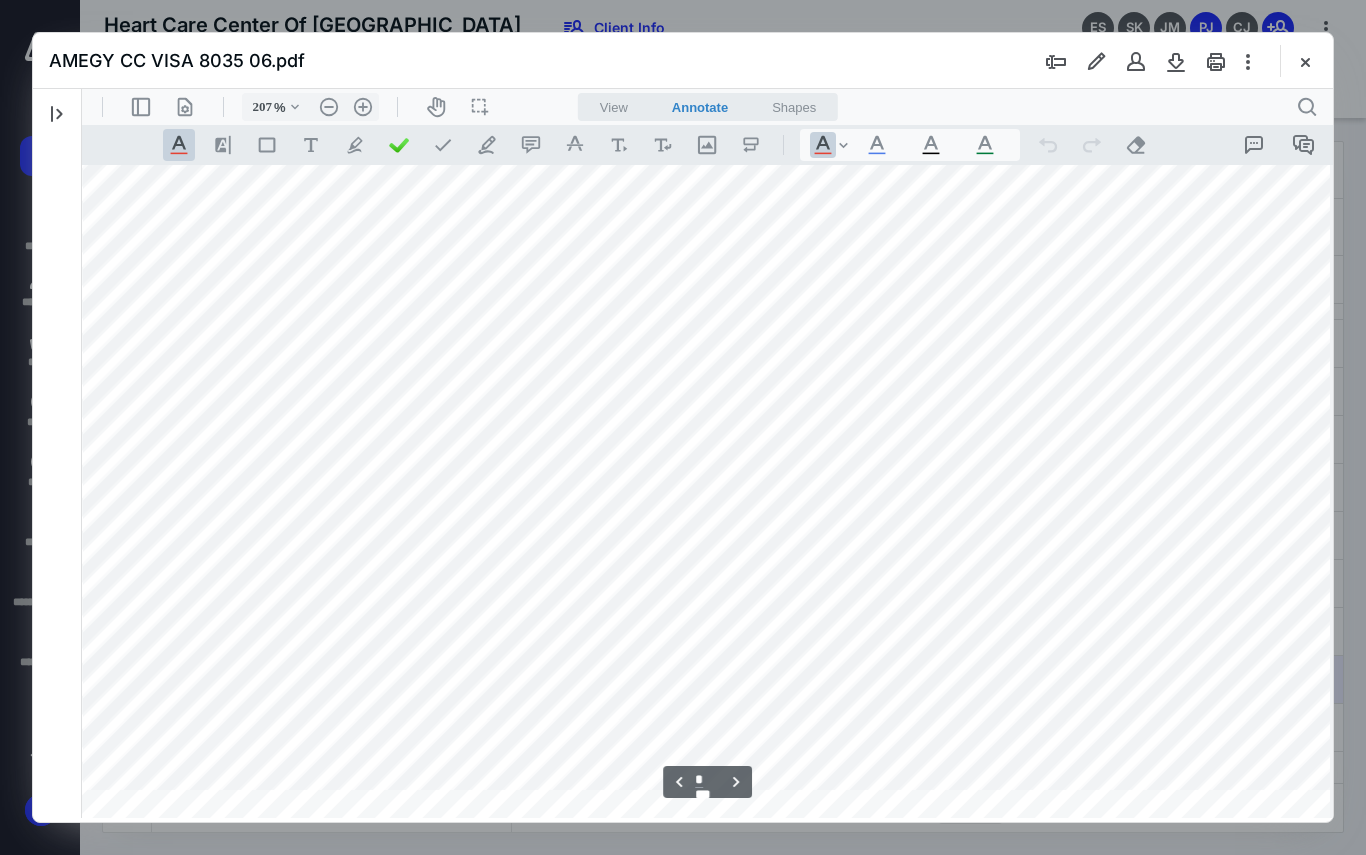 scroll, scrollTop: 5941, scrollLeft: 21, axis: both 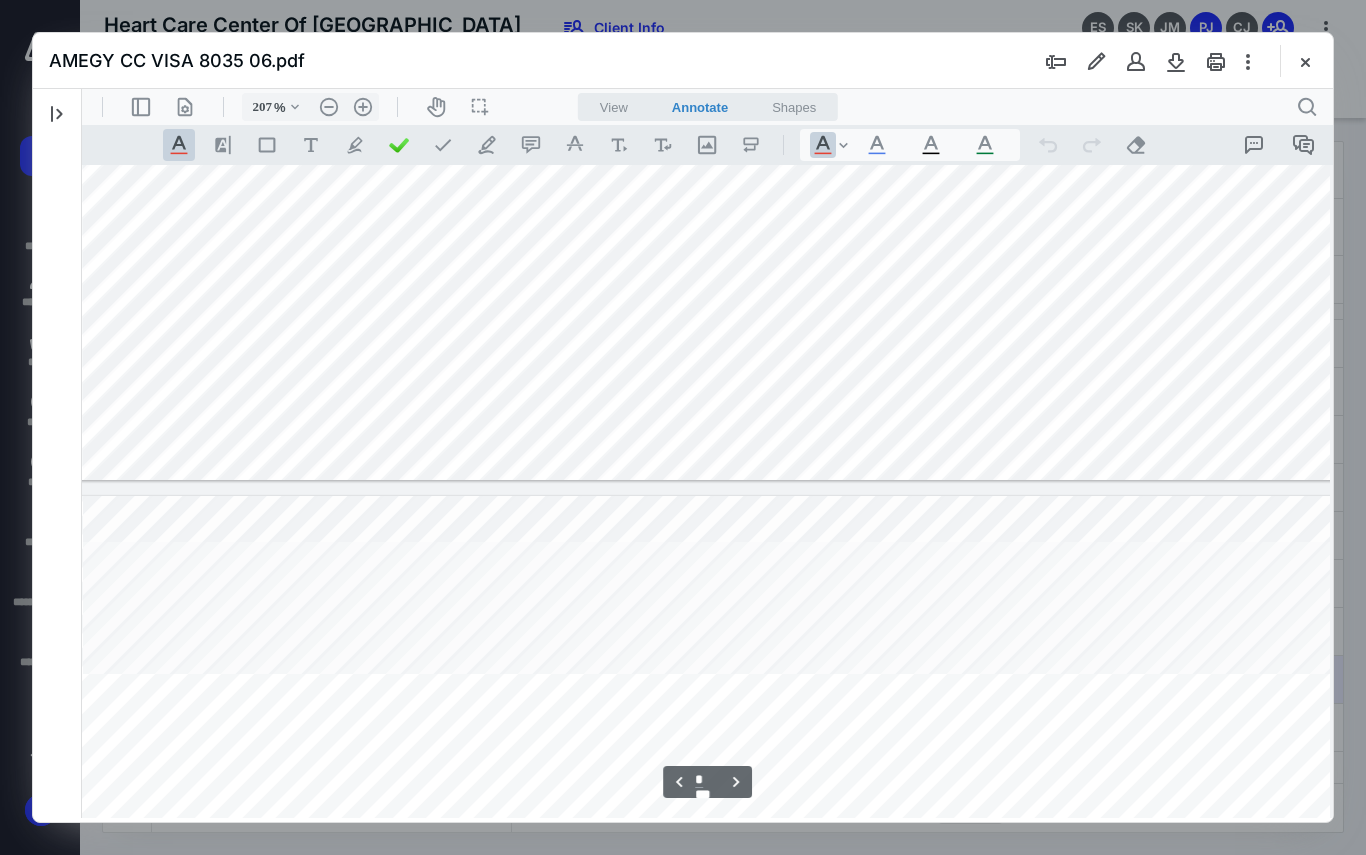 type on "*" 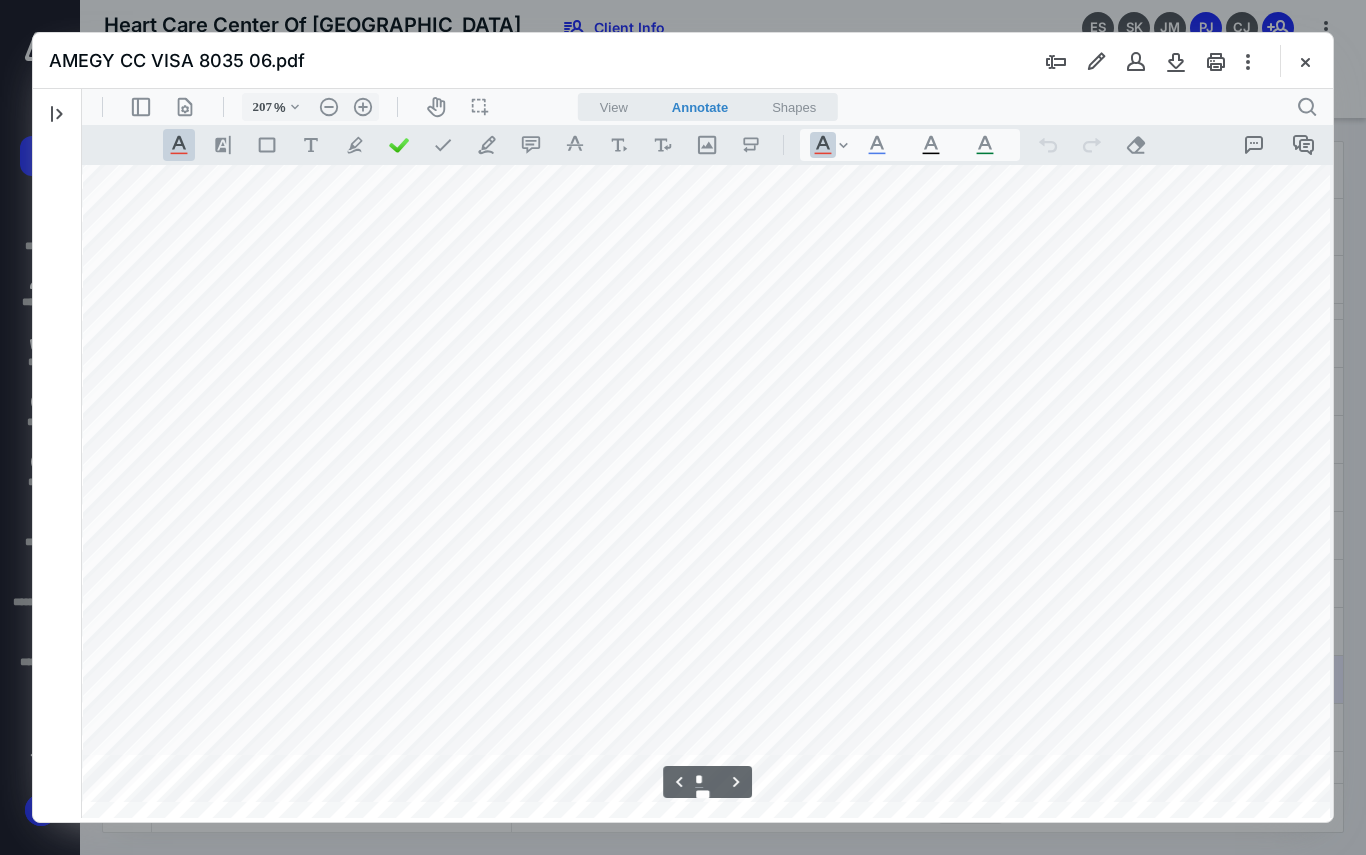 scroll, scrollTop: 7441, scrollLeft: 21, axis: both 